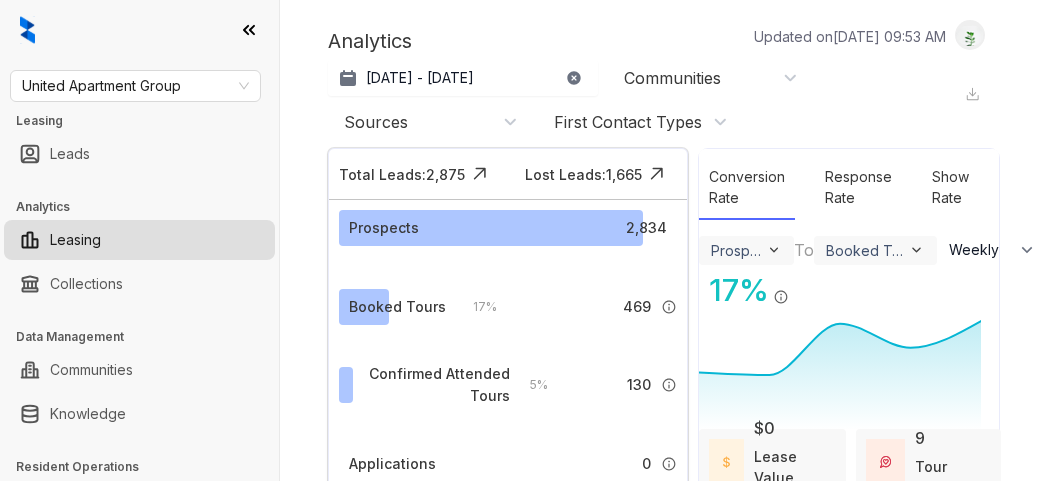 select on "******" 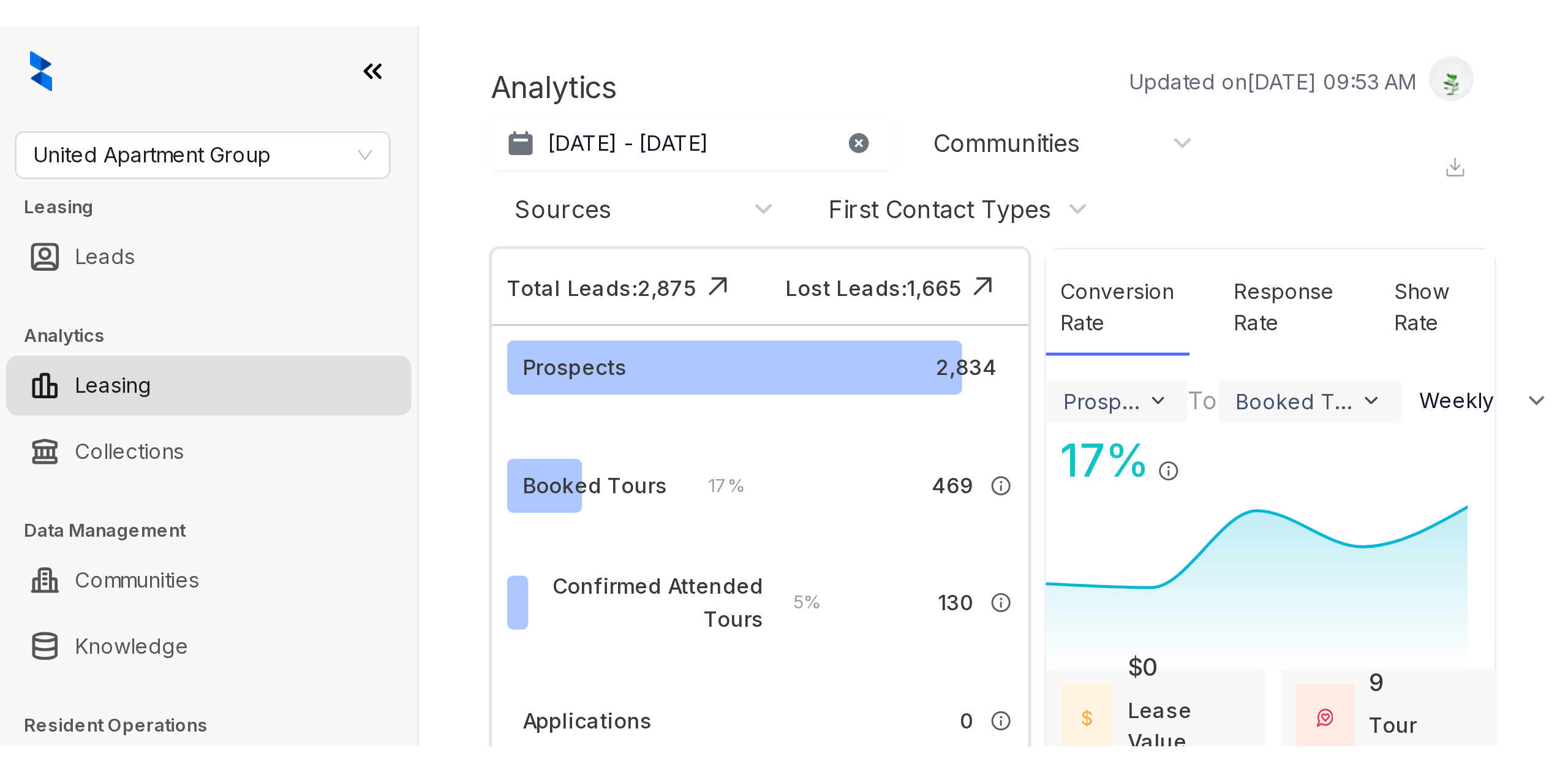 scroll, scrollTop: 0, scrollLeft: 0, axis: both 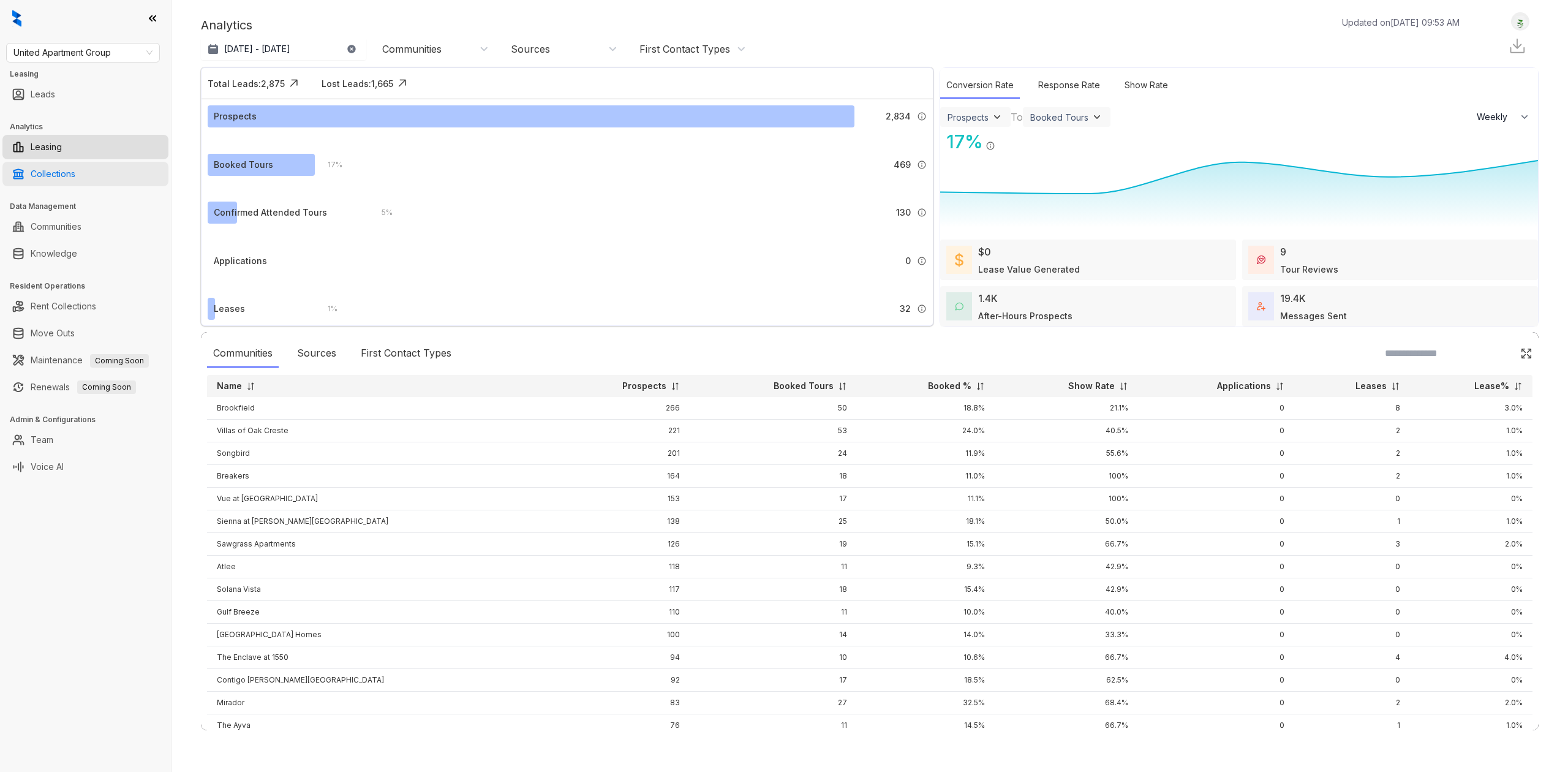 click on "Collections" at bounding box center [53, 174] 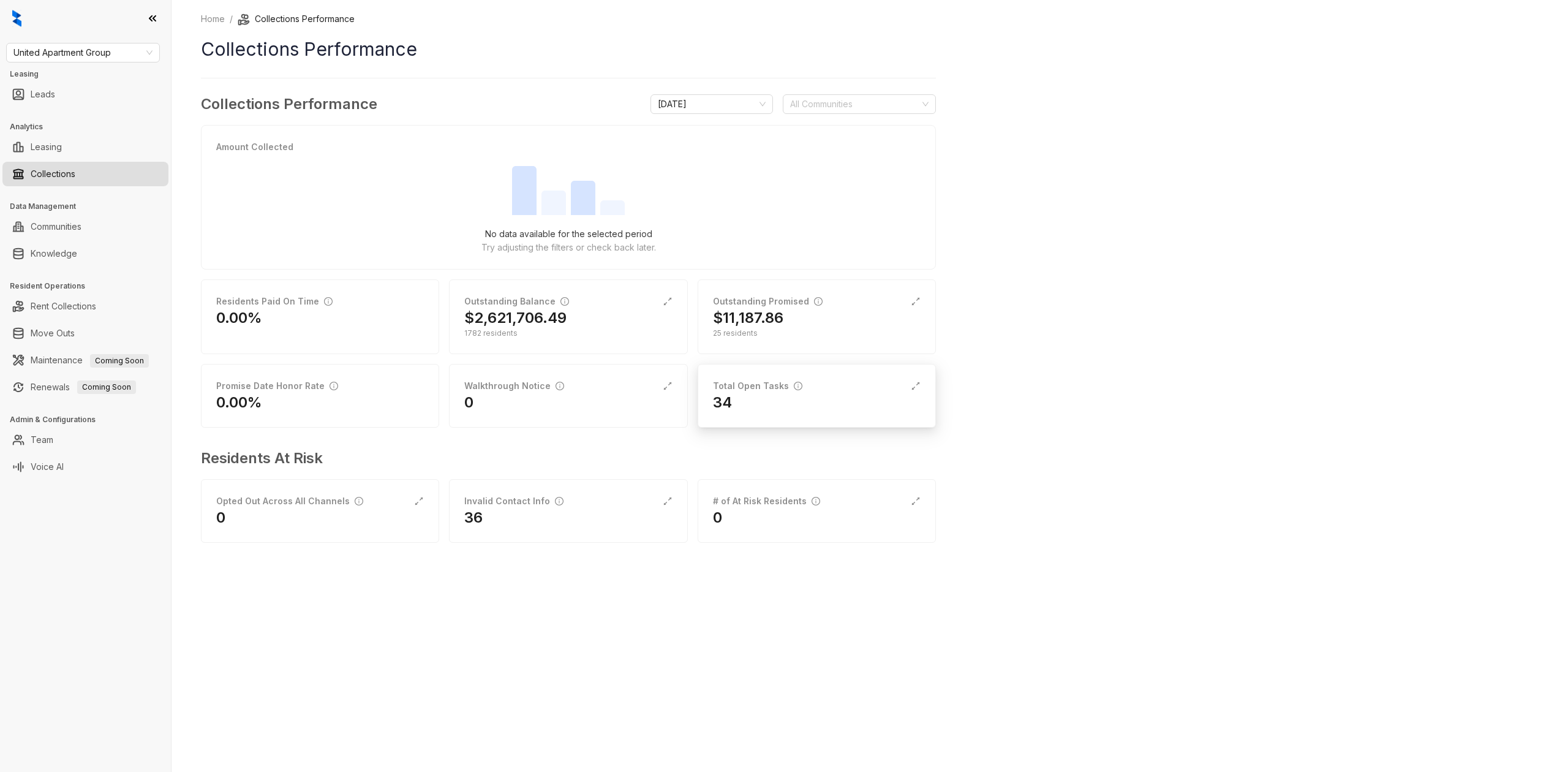 click on "Total Open Tasks" at bounding box center (758, 386) 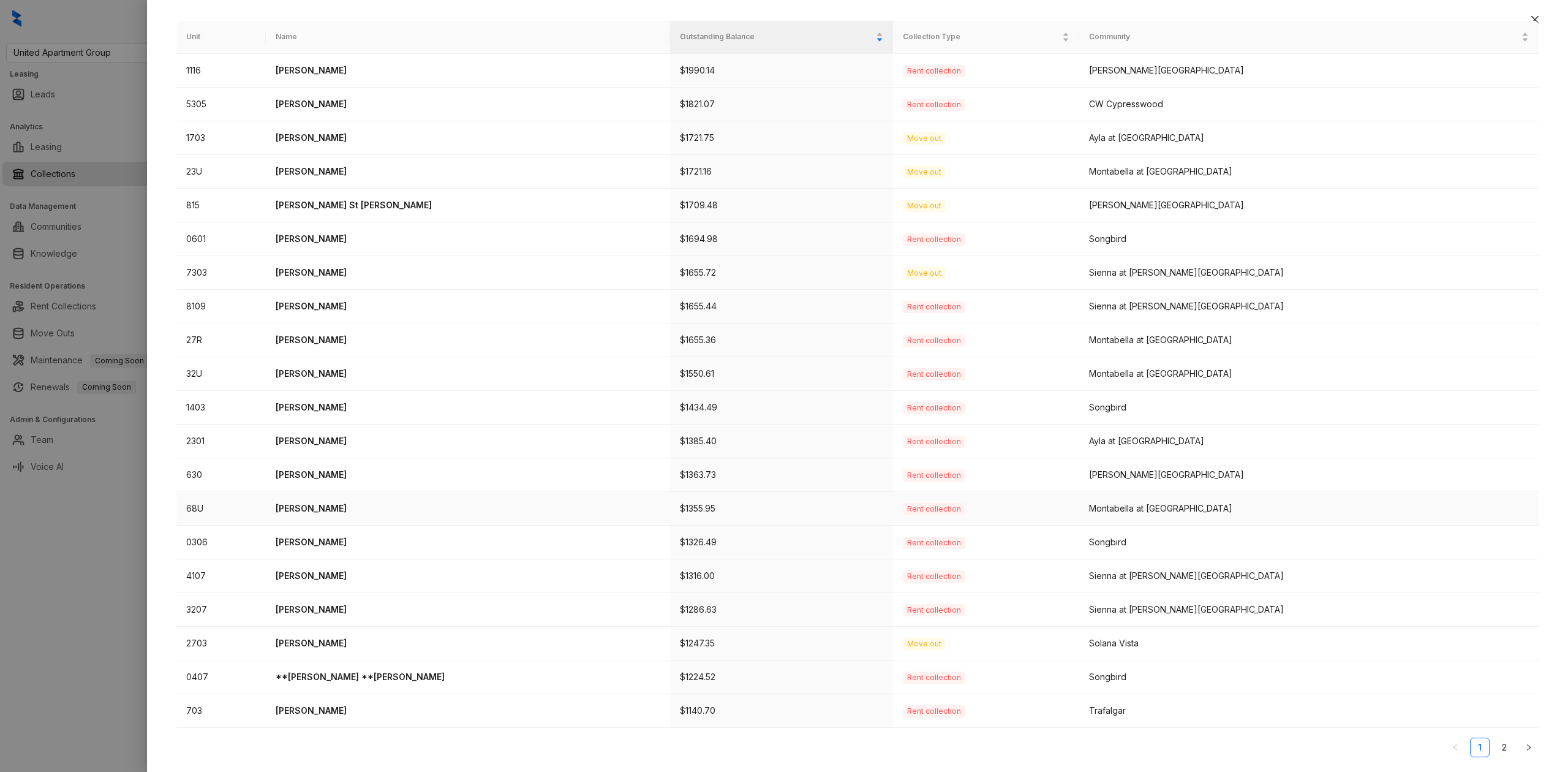 scroll, scrollTop: 0, scrollLeft: 0, axis: both 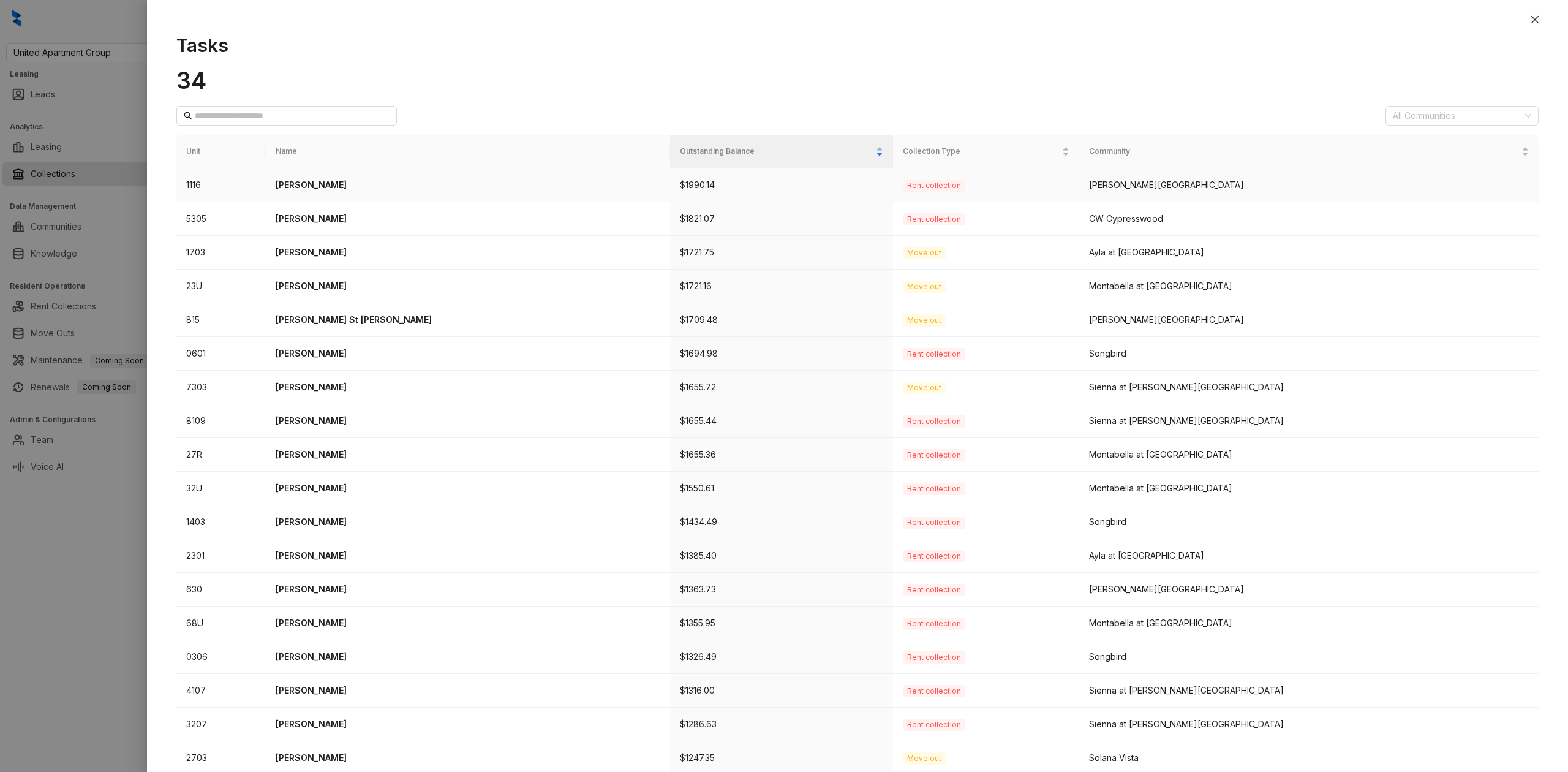 click on "Alexander Reid" at bounding box center [468, 185] 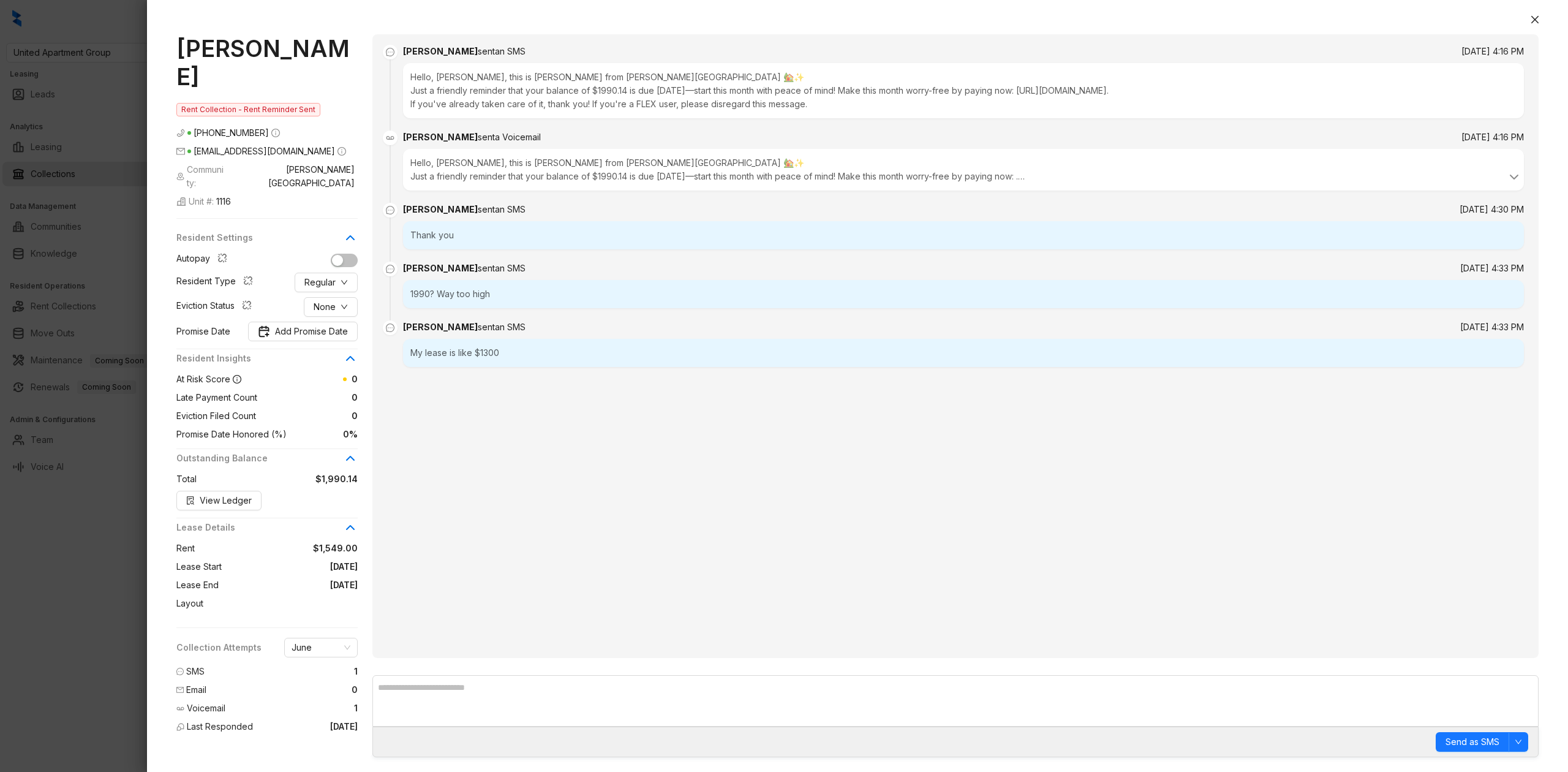 click at bounding box center [784, 386] 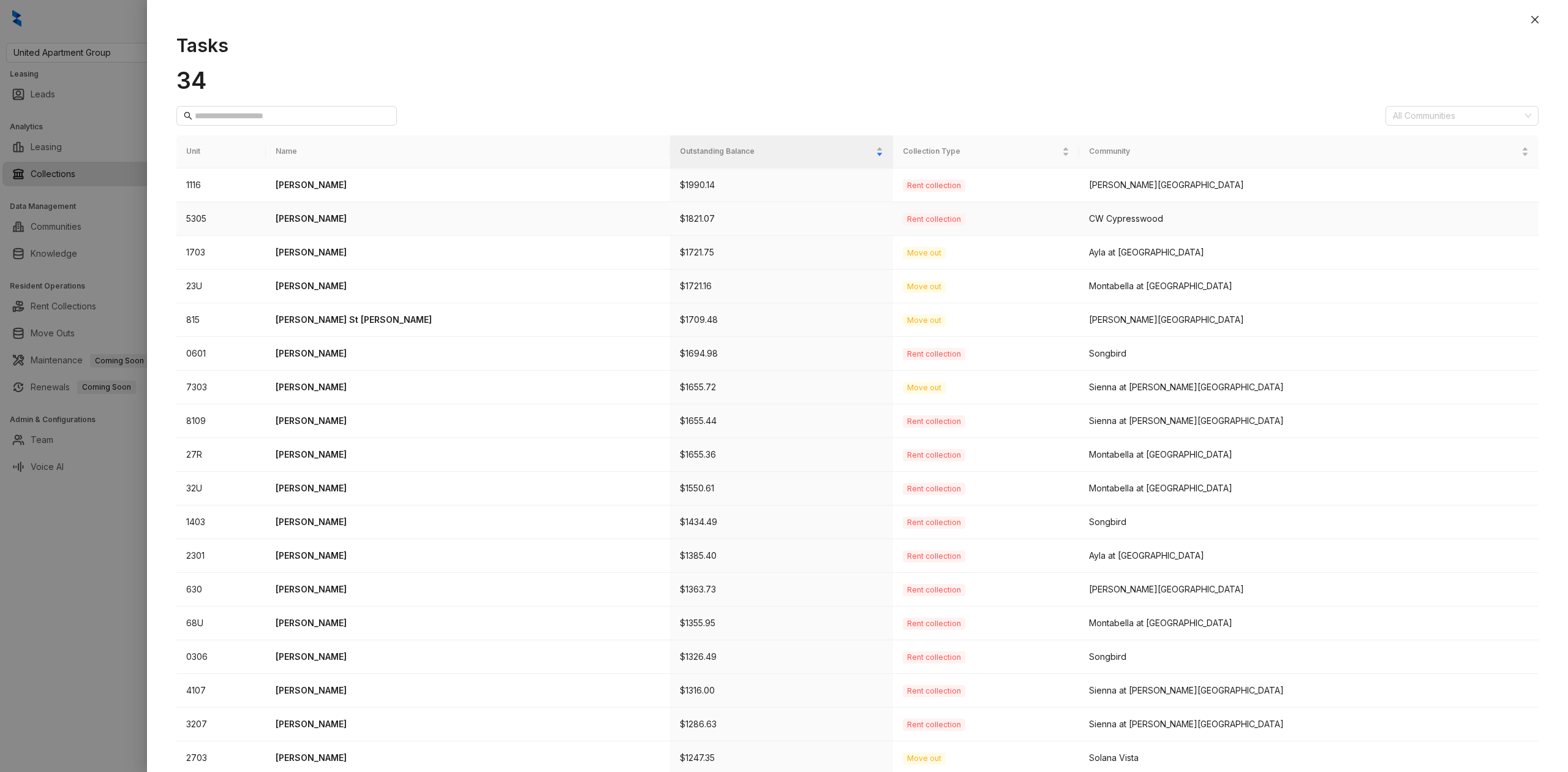 click on "LaKeisha Jones" at bounding box center (468, 219) 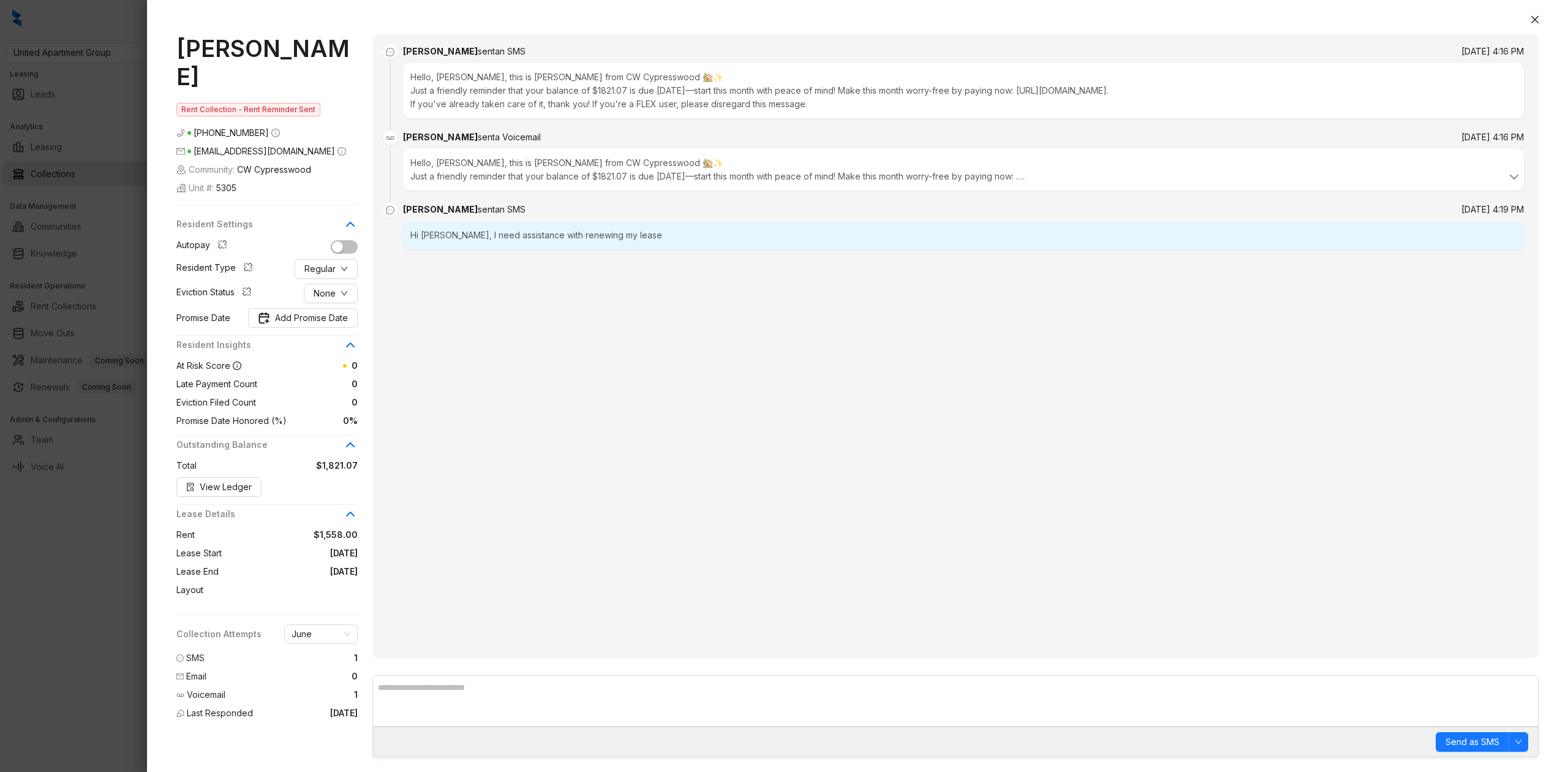 click at bounding box center (784, 386) 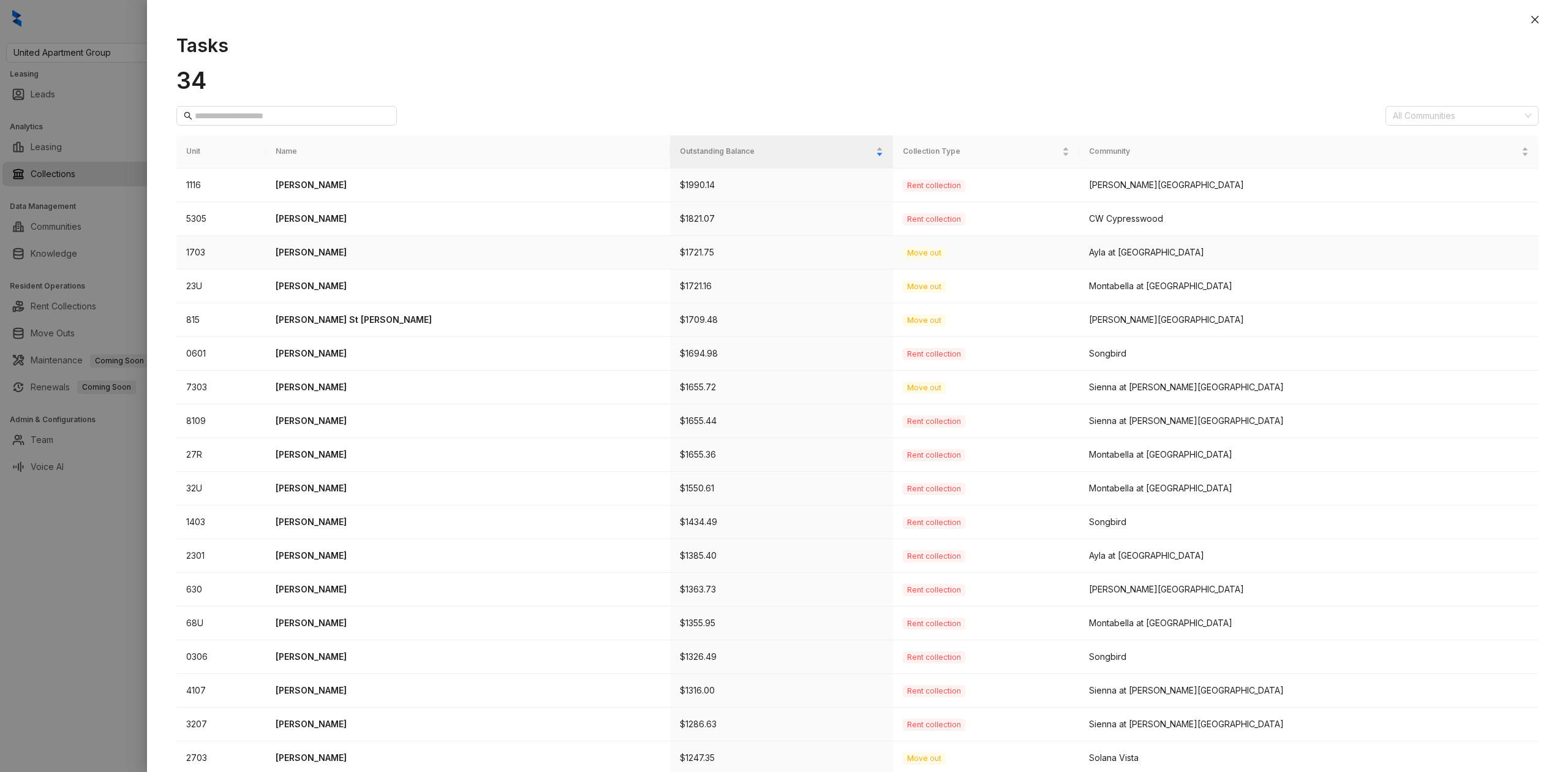 click on "Grizelda Rivera" at bounding box center (468, 252) 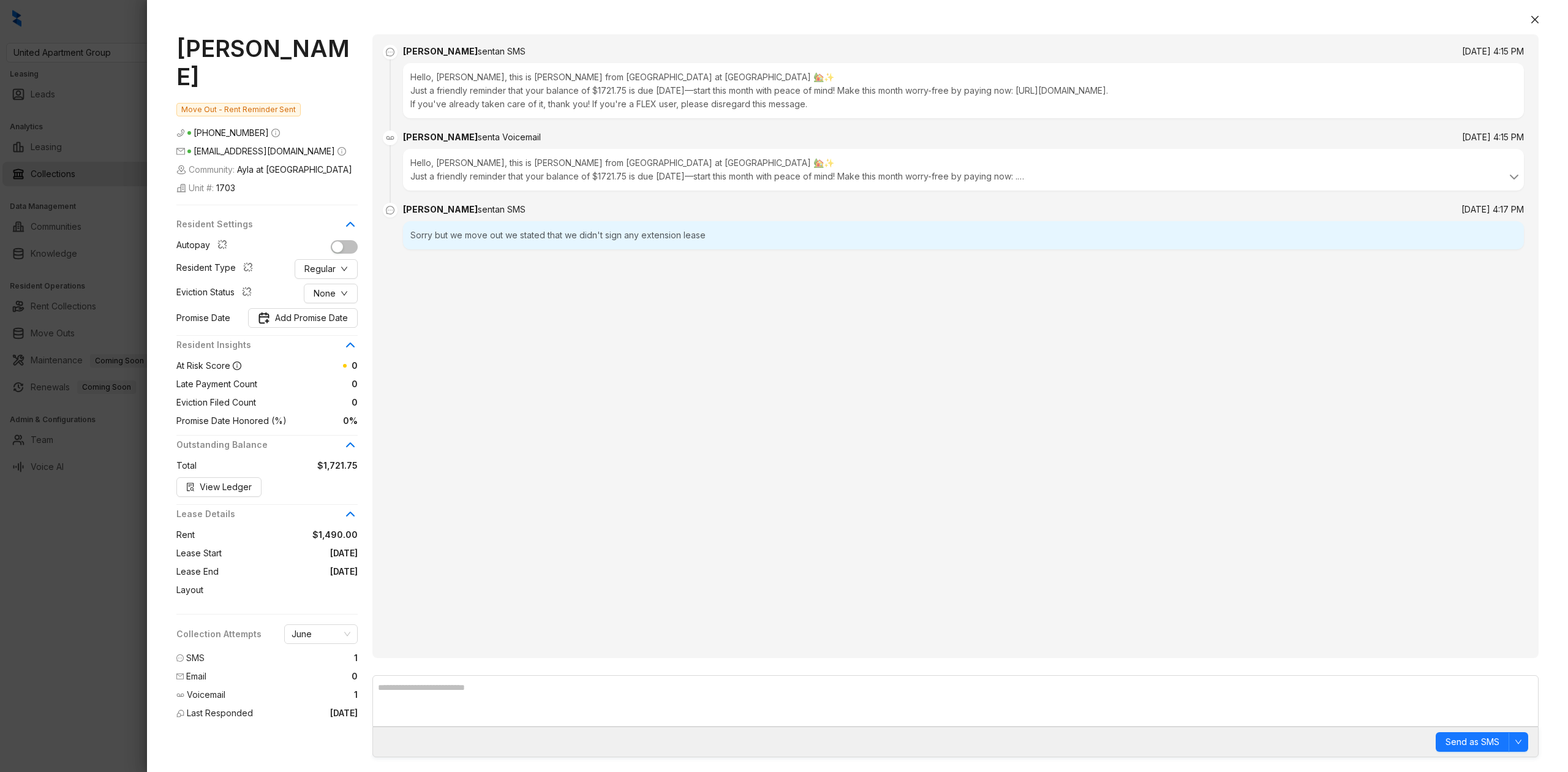 click at bounding box center (784, 386) 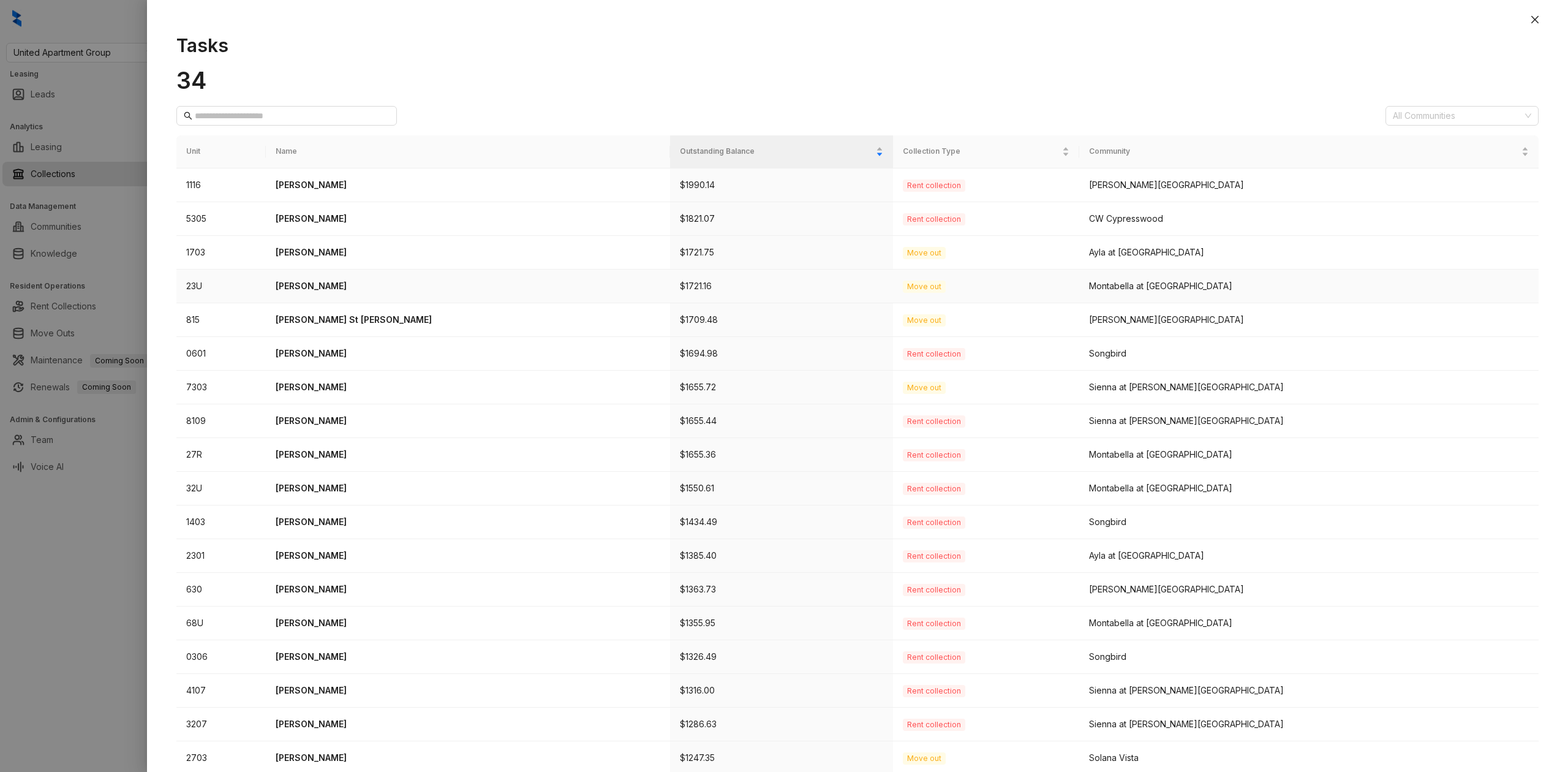 click on "Norma Guerrero" at bounding box center (468, 286) 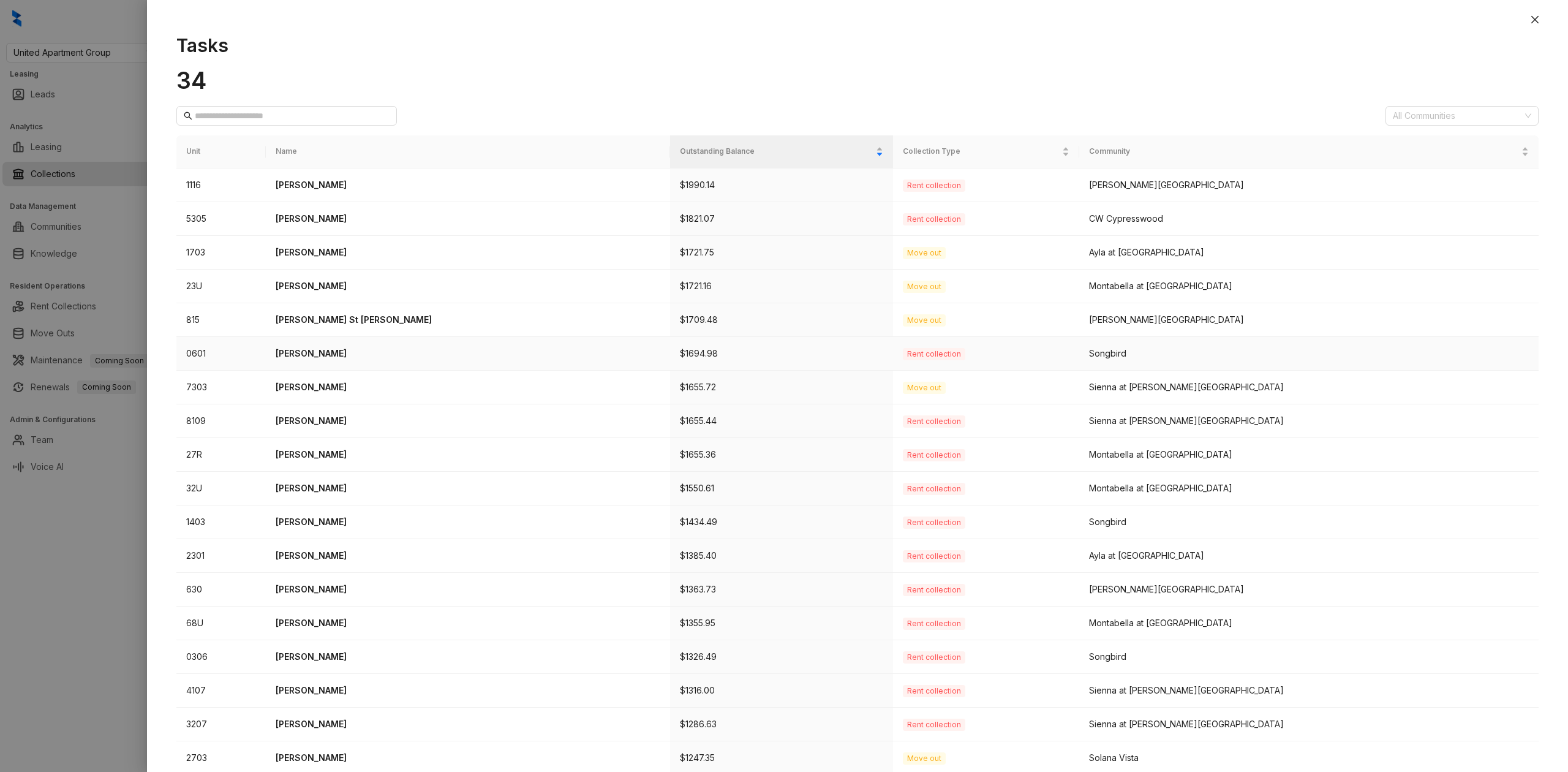 click on "Martha Zepeda" at bounding box center (468, 354) 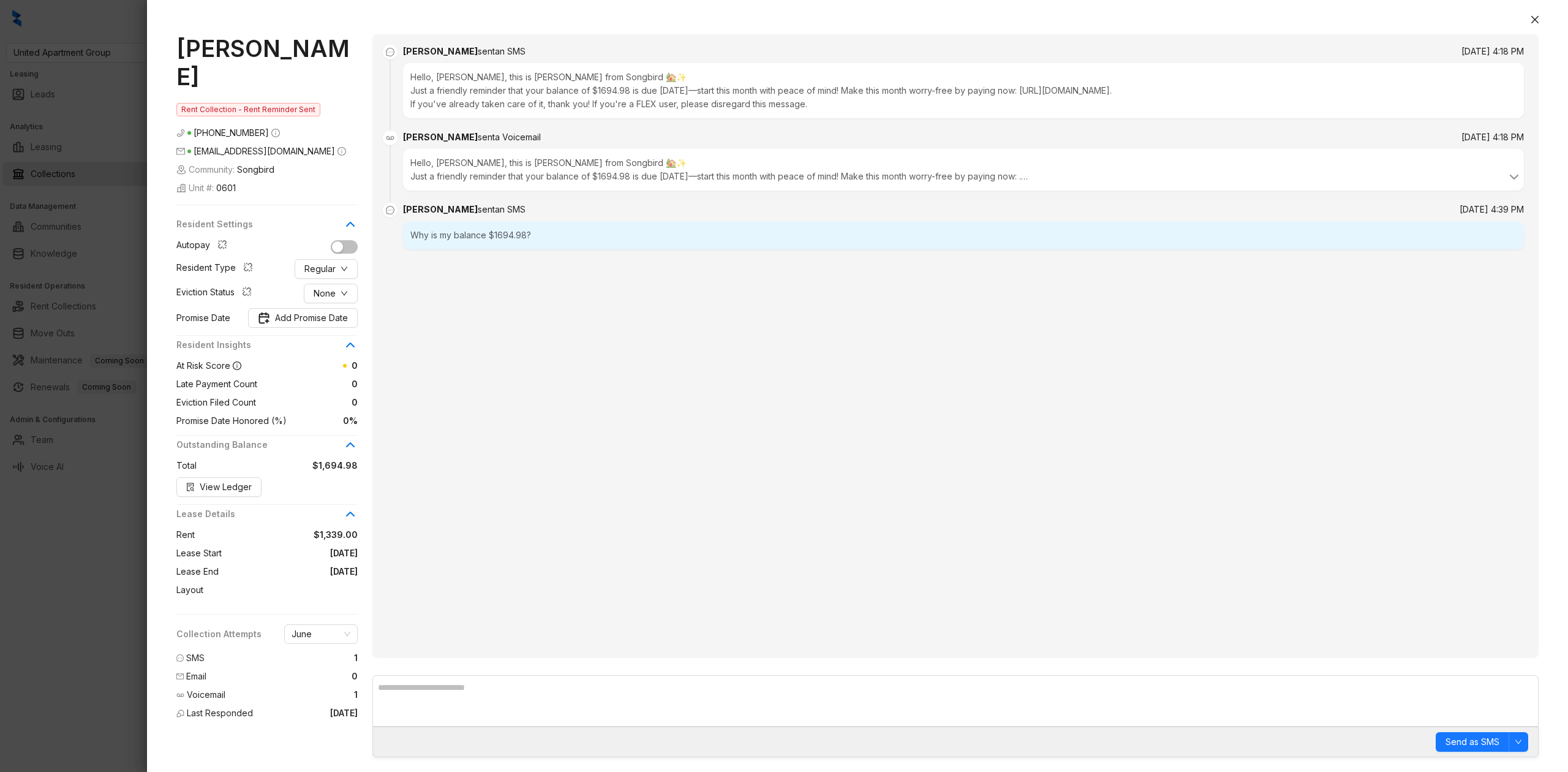 click on "Why is my balance $1694.98?" at bounding box center (963, 235) 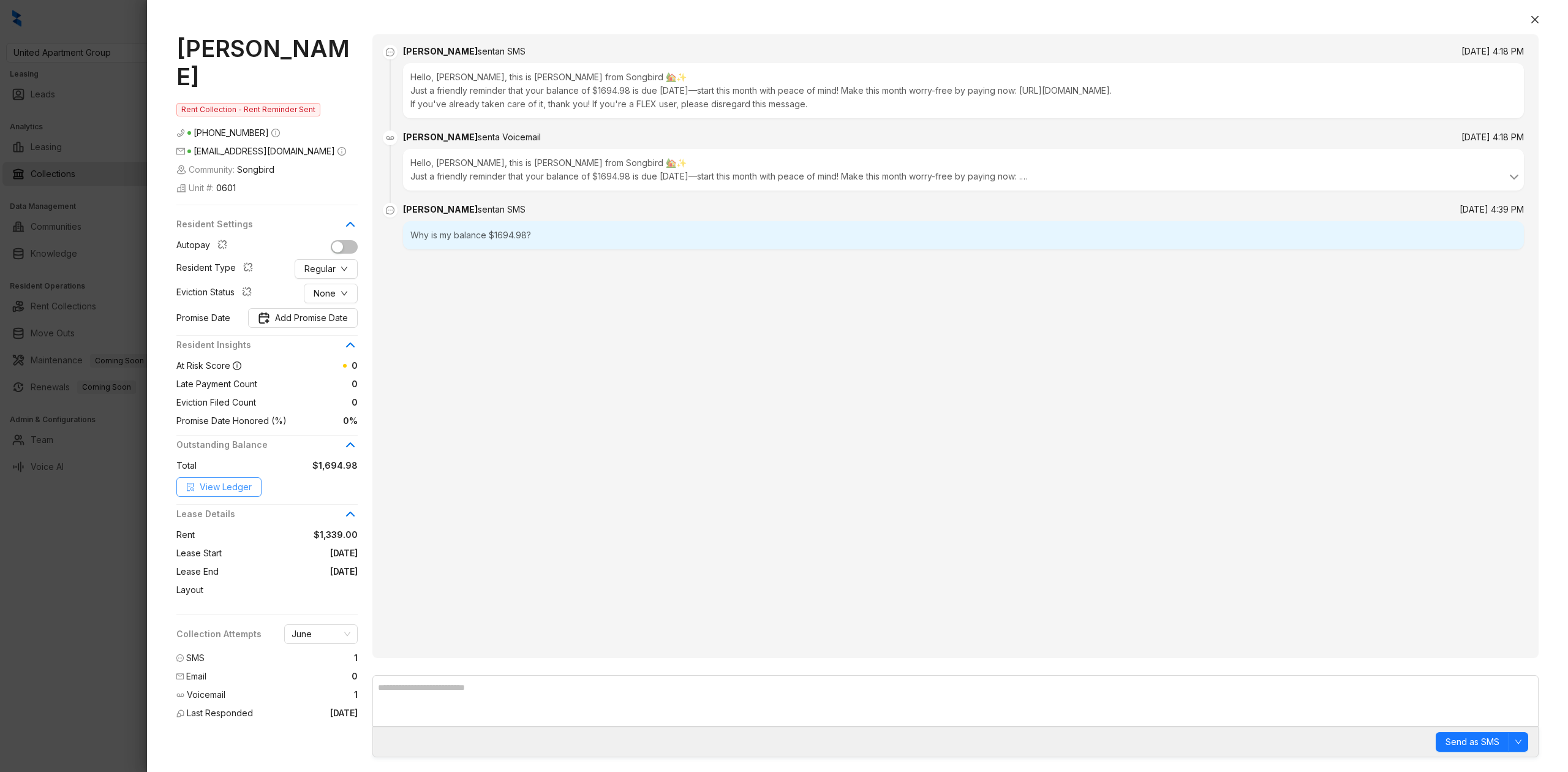 click on "View Ledger" at bounding box center [219, 487] 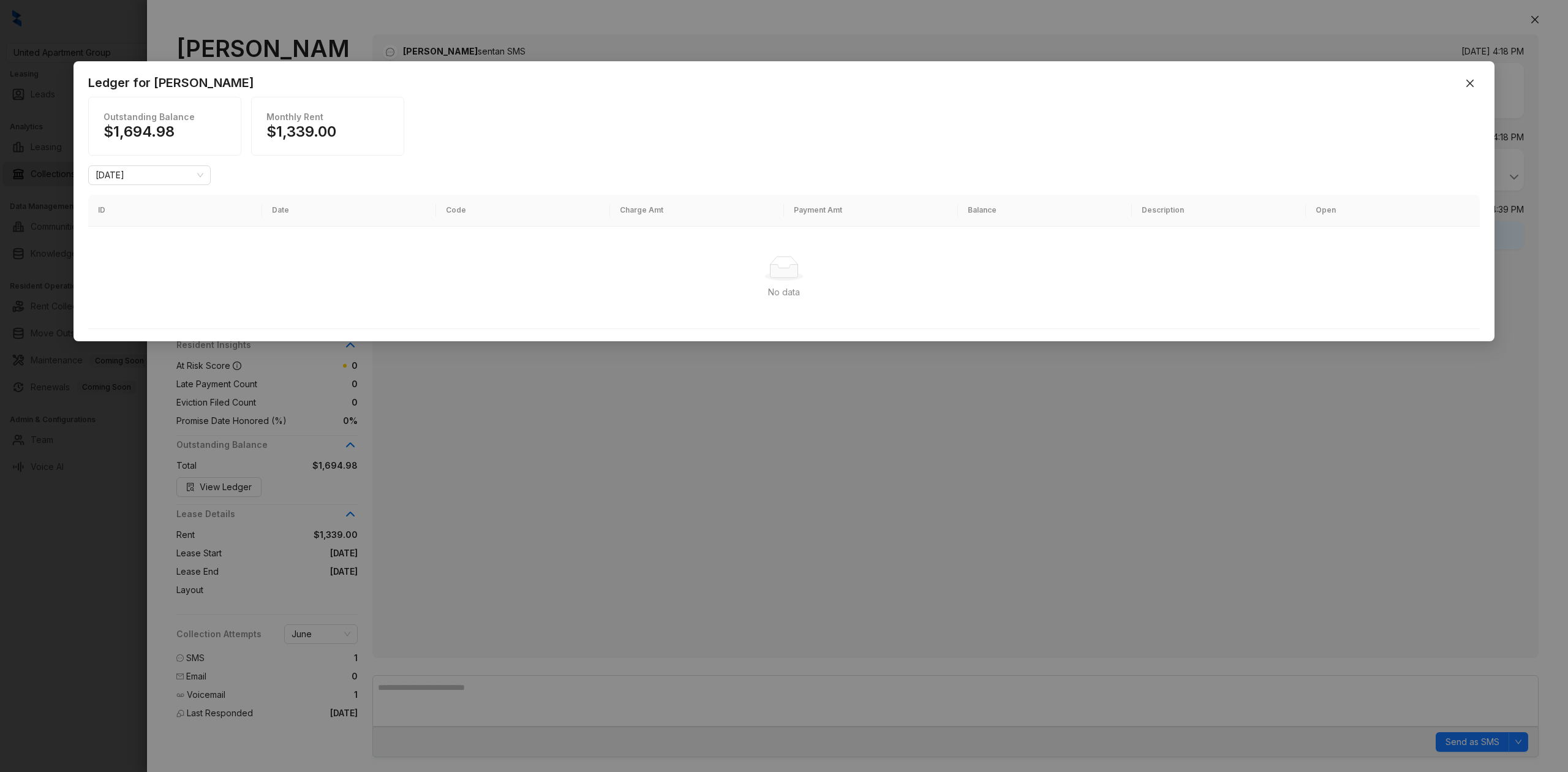 click on "No data" at bounding box center (784, 292) 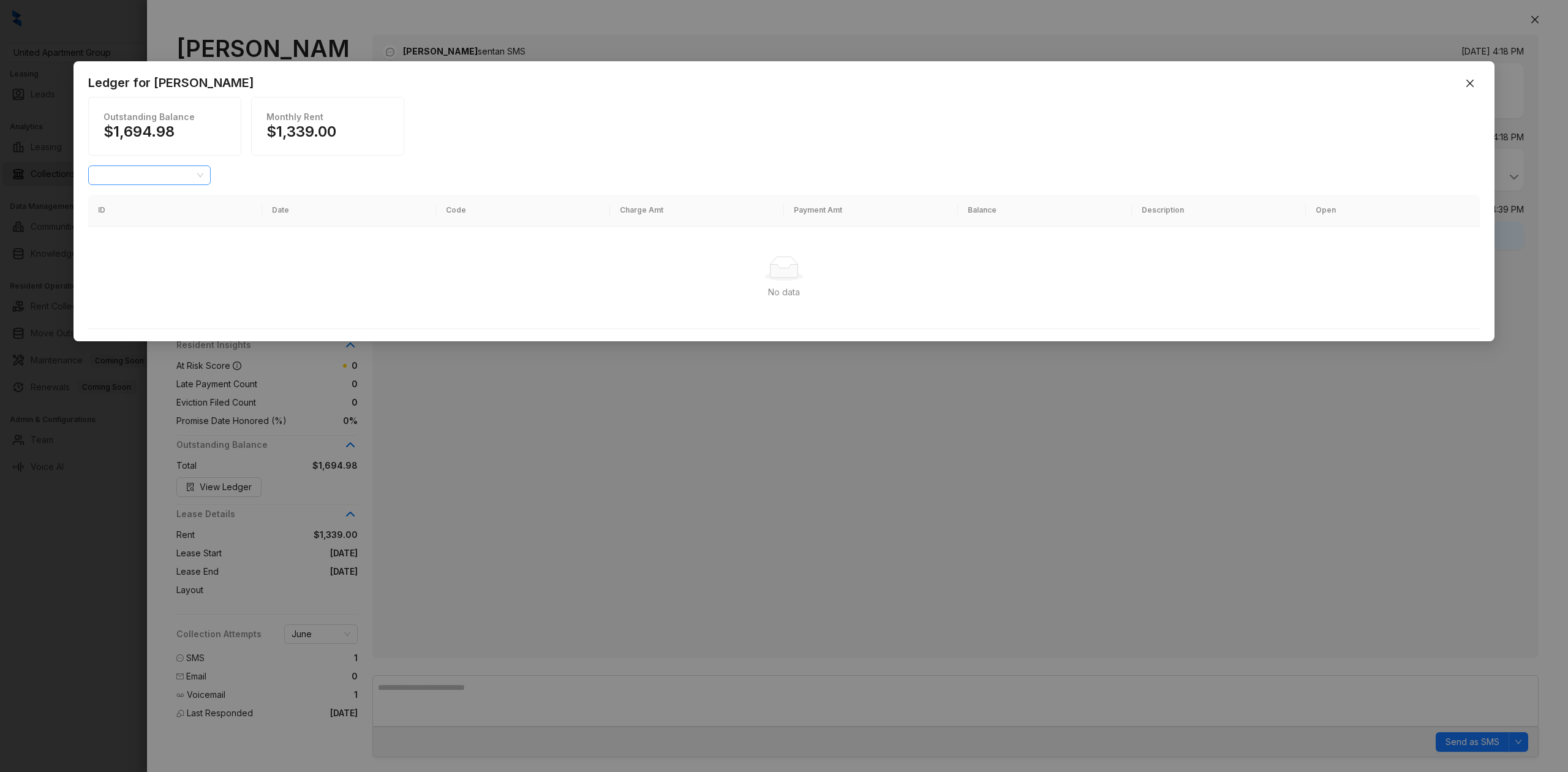 click on "July 2025" at bounding box center [149, 175] 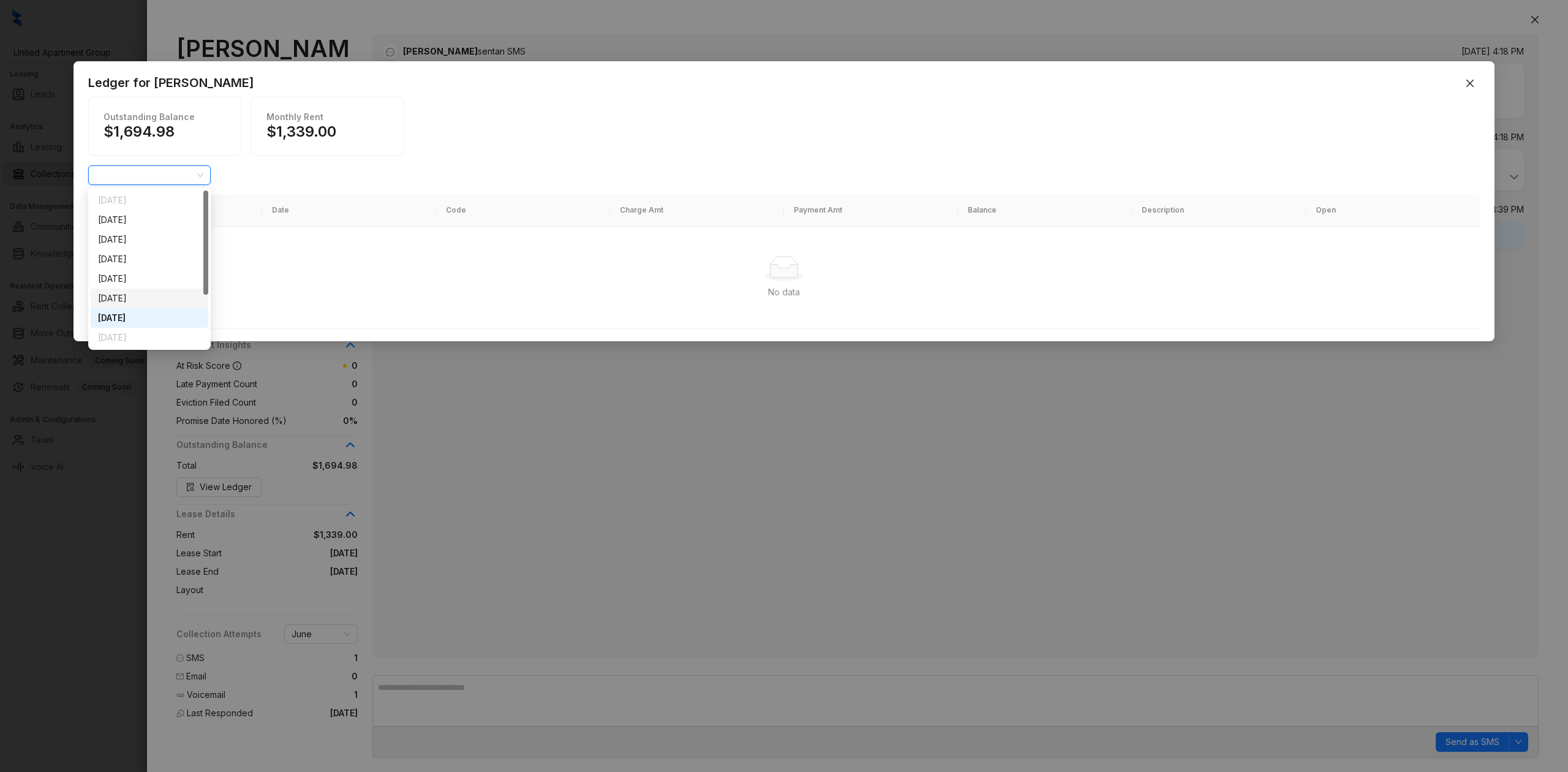click on "June 2025" at bounding box center (149, 298) 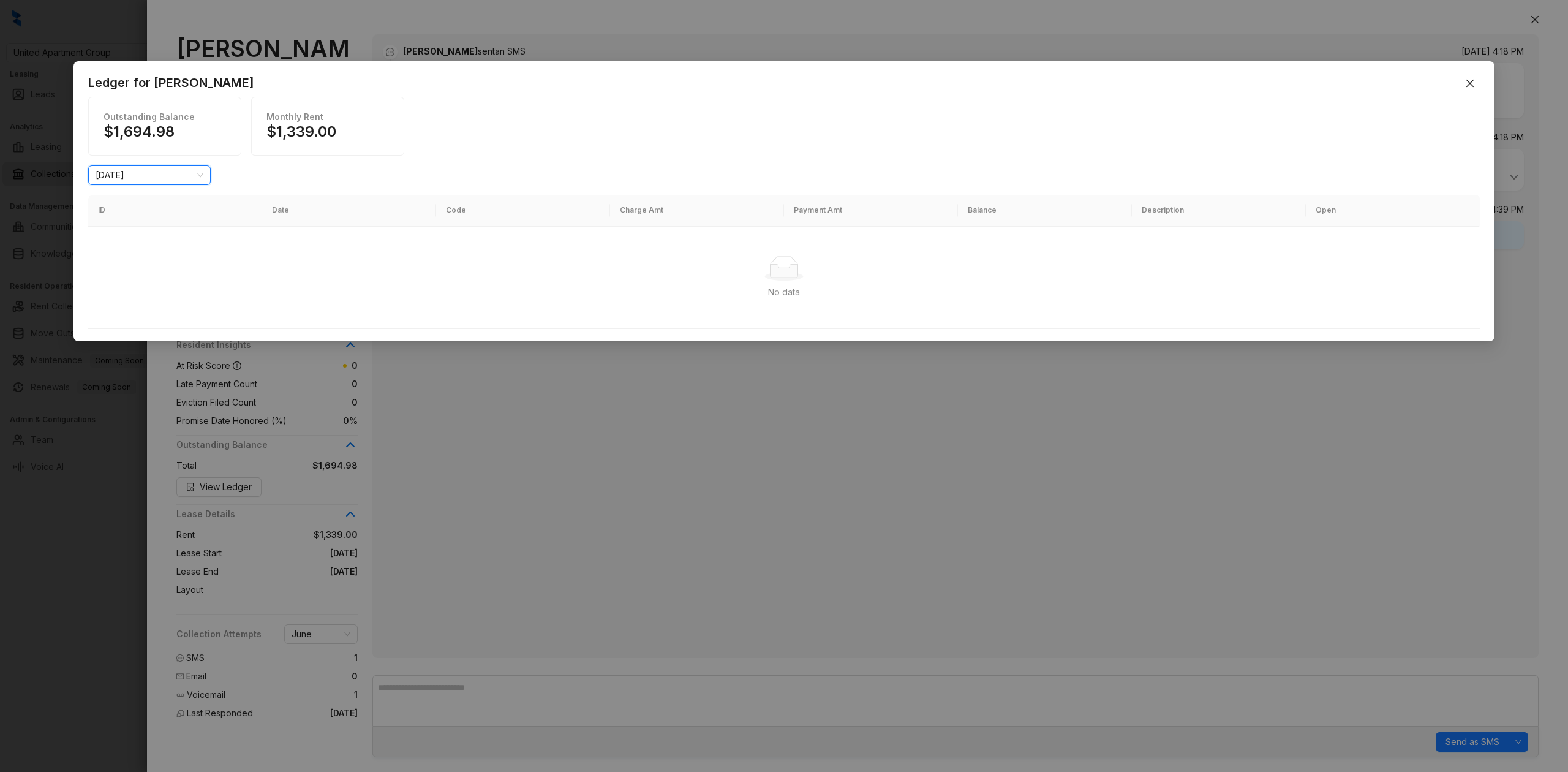 click on "June 2025" at bounding box center (149, 175) 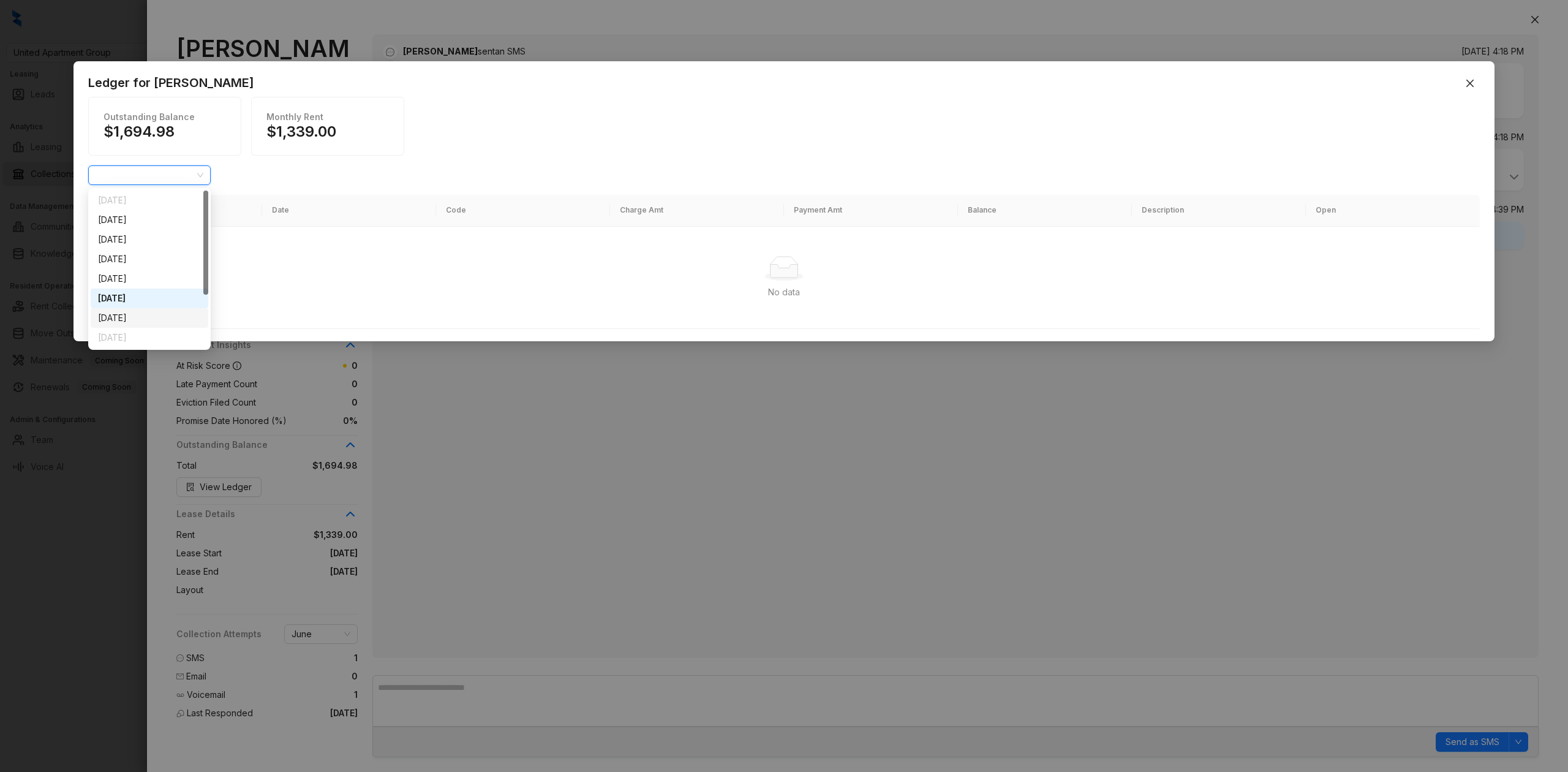 click on "July 2025" at bounding box center [149, 318] 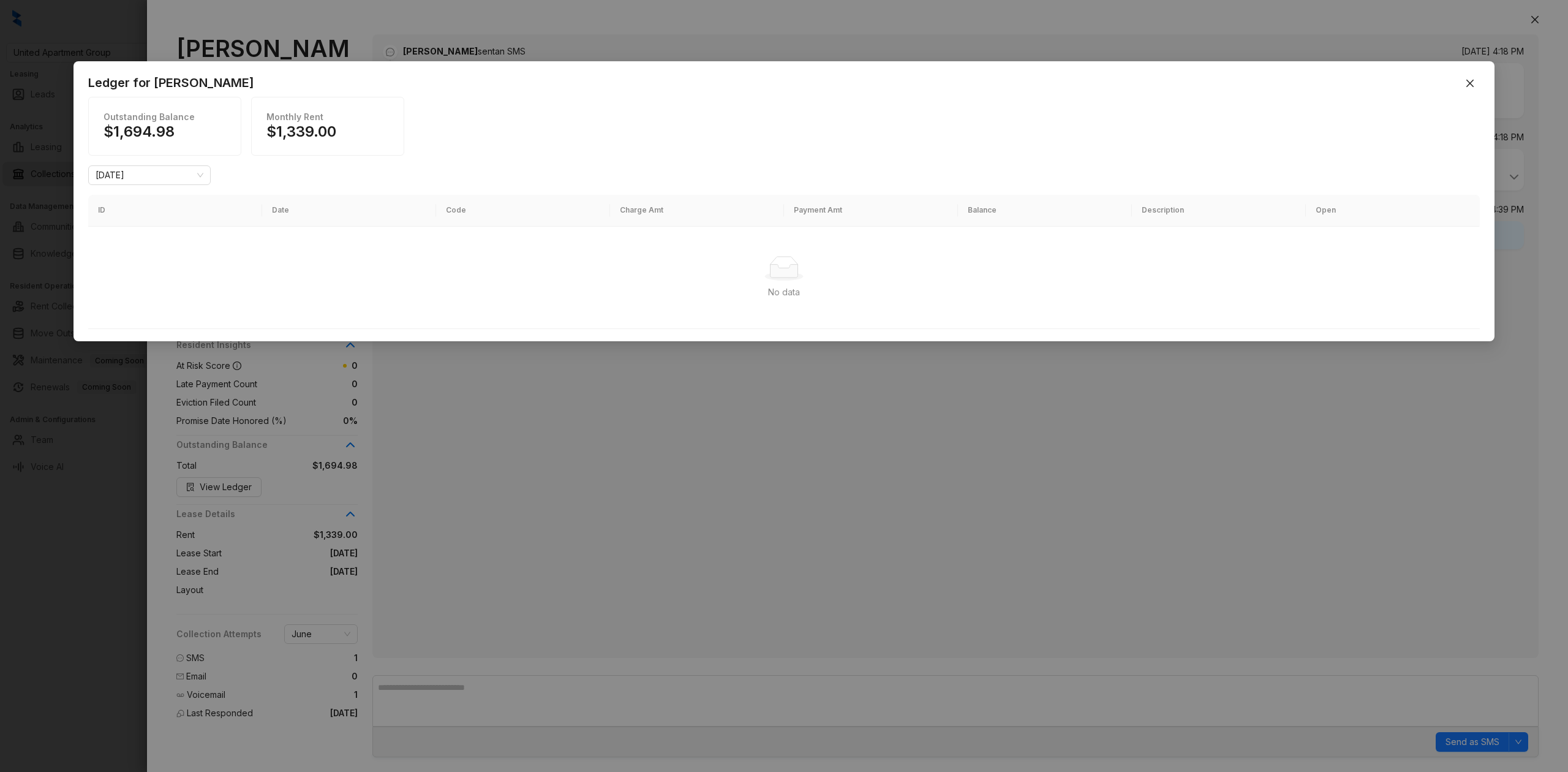 click on "Ledger for Martha Zepeda Outstanding Balance $1,694.98 Monthly Rent $1,339.00 July 2025 ID Date Code Charge Amt Payment Amt Balance Description Open                 No data No data" at bounding box center [784, 386] 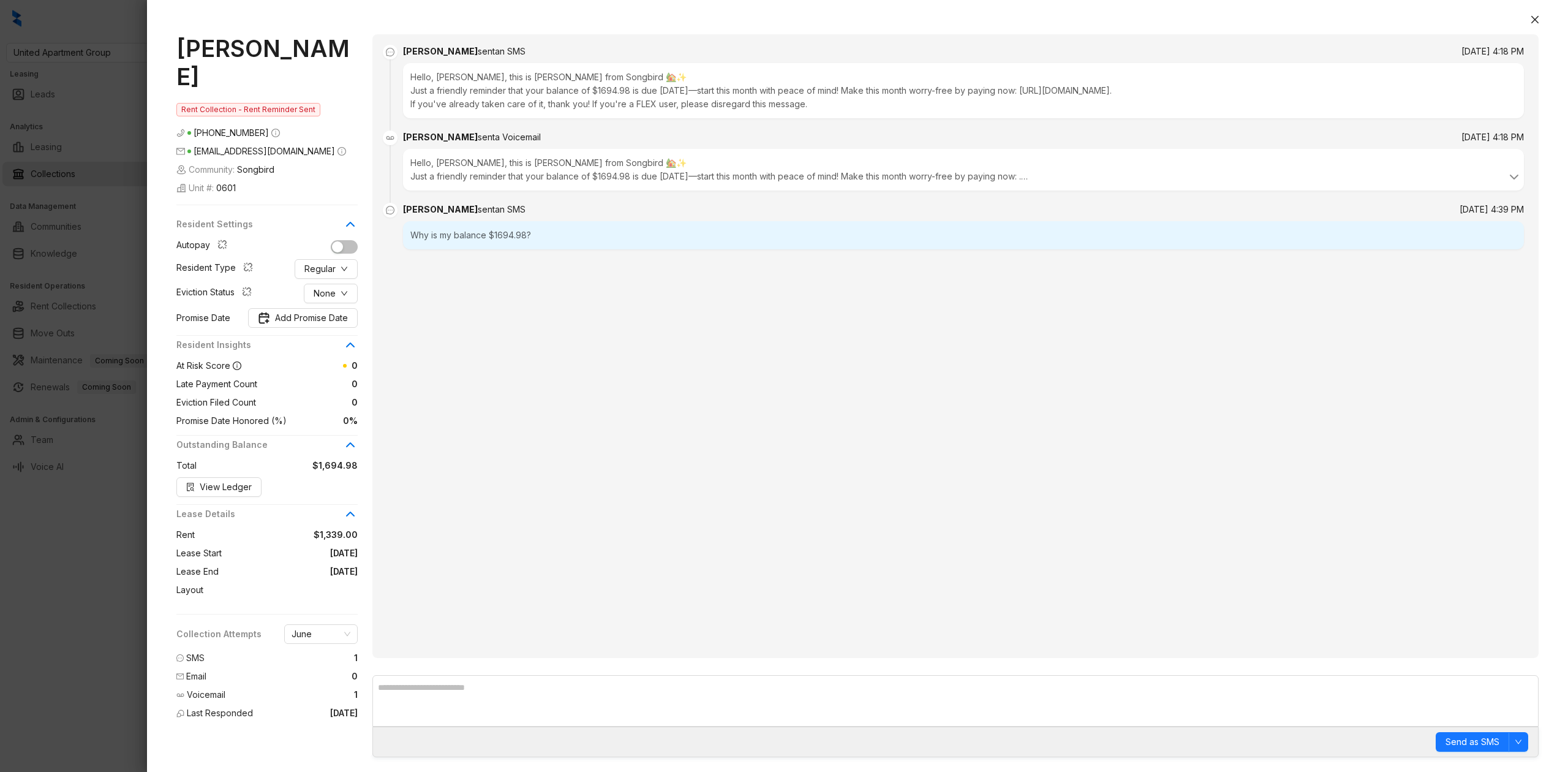 click on "Martha Zepeda" at bounding box center (267, 62) 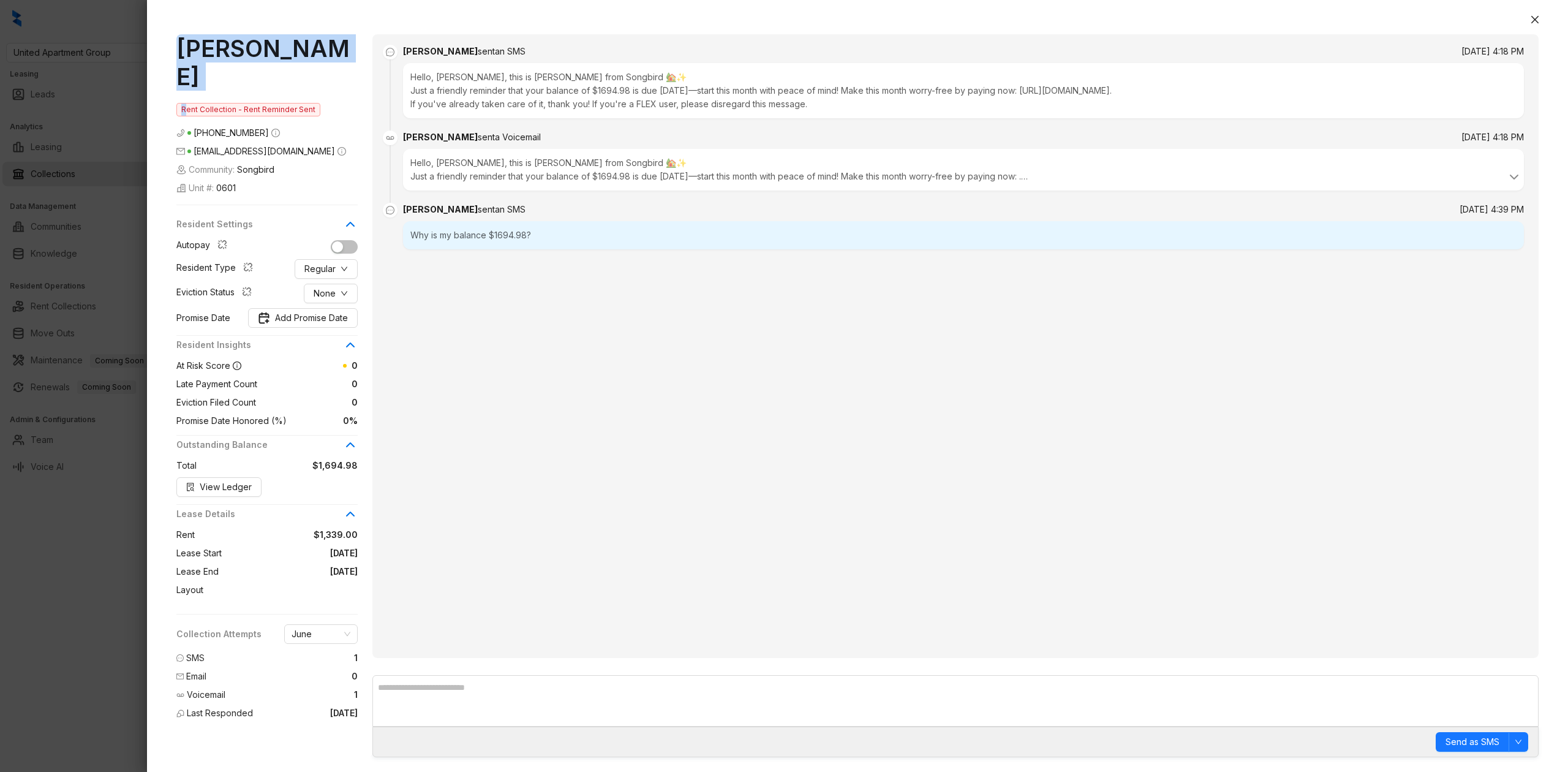 drag, startPoint x: 200, startPoint y: 45, endPoint x: 285, endPoint y: 62, distance: 86.6833 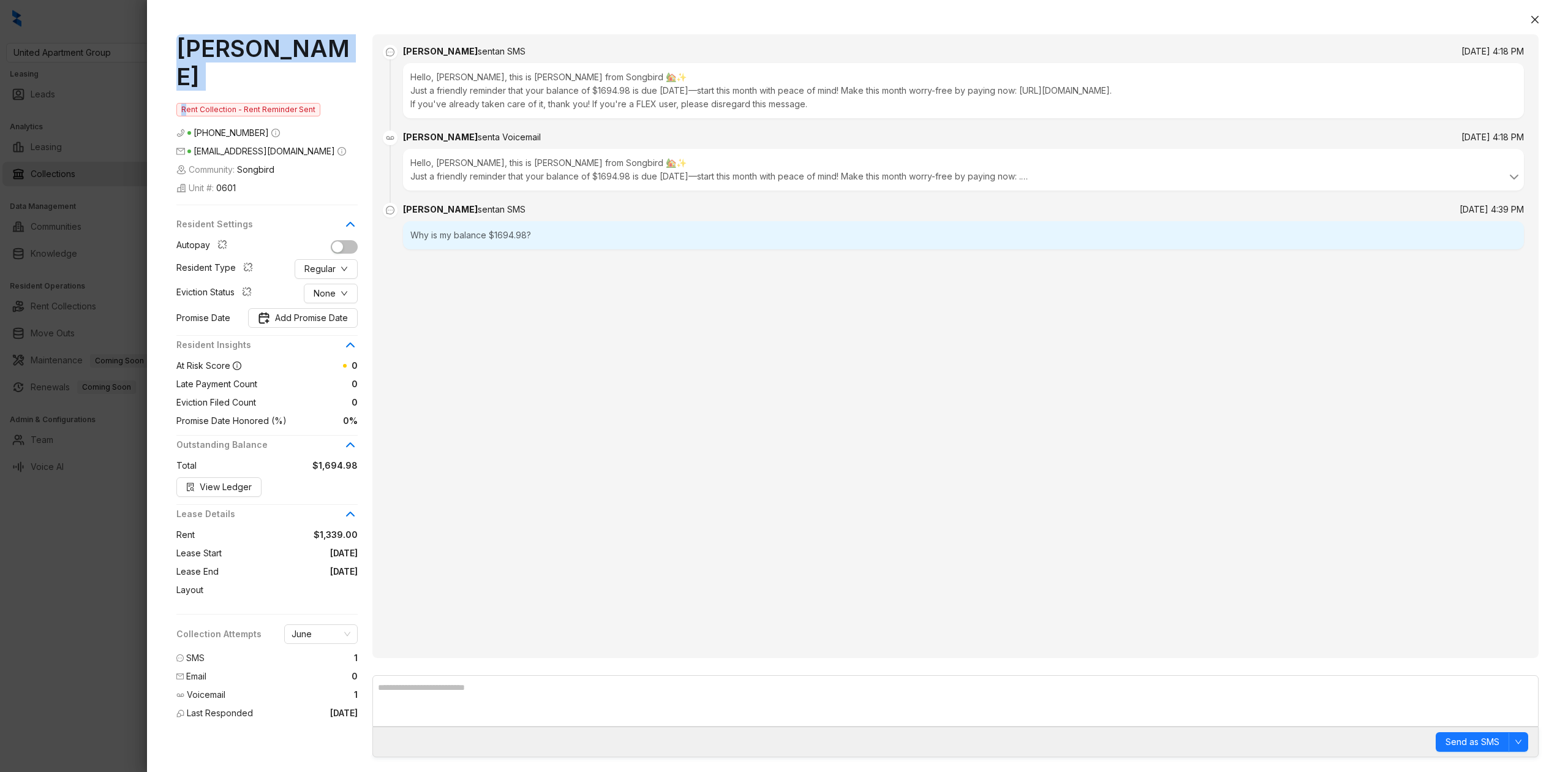 click on "Martha Zepeda Rent Collection - Rent Reminder Sent     (210) 788 0869       marthakzepeda@gmail.com     Community:   Songbird   Unit #:   0601   Resident Settings Autopay Resident Type Regular  Eviction Status None  Promise Date Add Promise Date Resident Insights  At Risk Score 0 Late Payment Count 0 Eviction Filed Count 0 Promise Date Honored (%) 0% Outstanding Balance Total  $1,694.98 View Ledger Lease Details Rent    $1,339.00 Lease Start    03/17/2024 Lease End  06/16/2025 Layout    Collection Attempts June SMS 1 Email 0 Voicemail 1 Last Responded   Today" at bounding box center [274, 379] 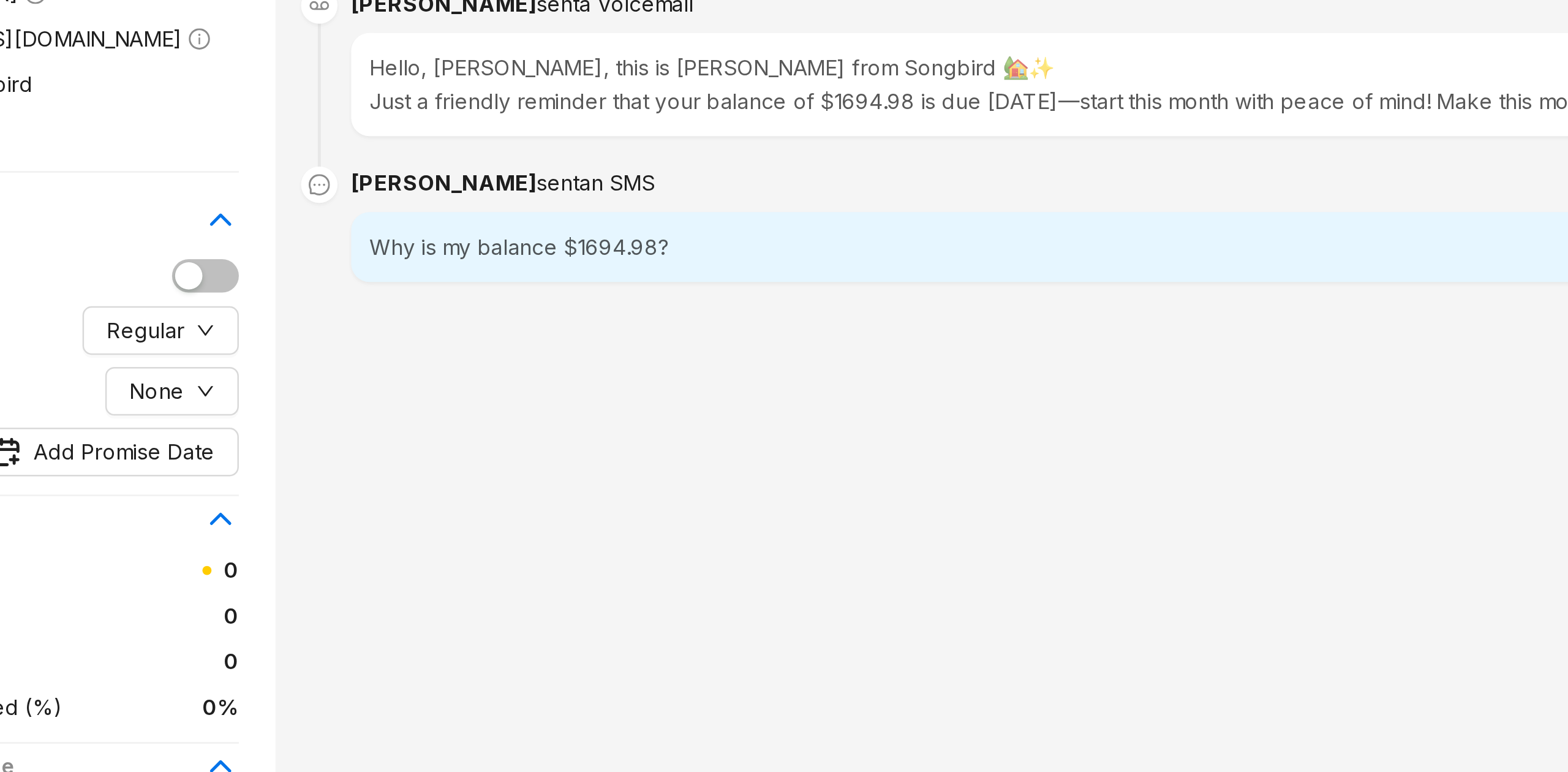 click on "Why is my balance $1694.98?" at bounding box center [963, 235] 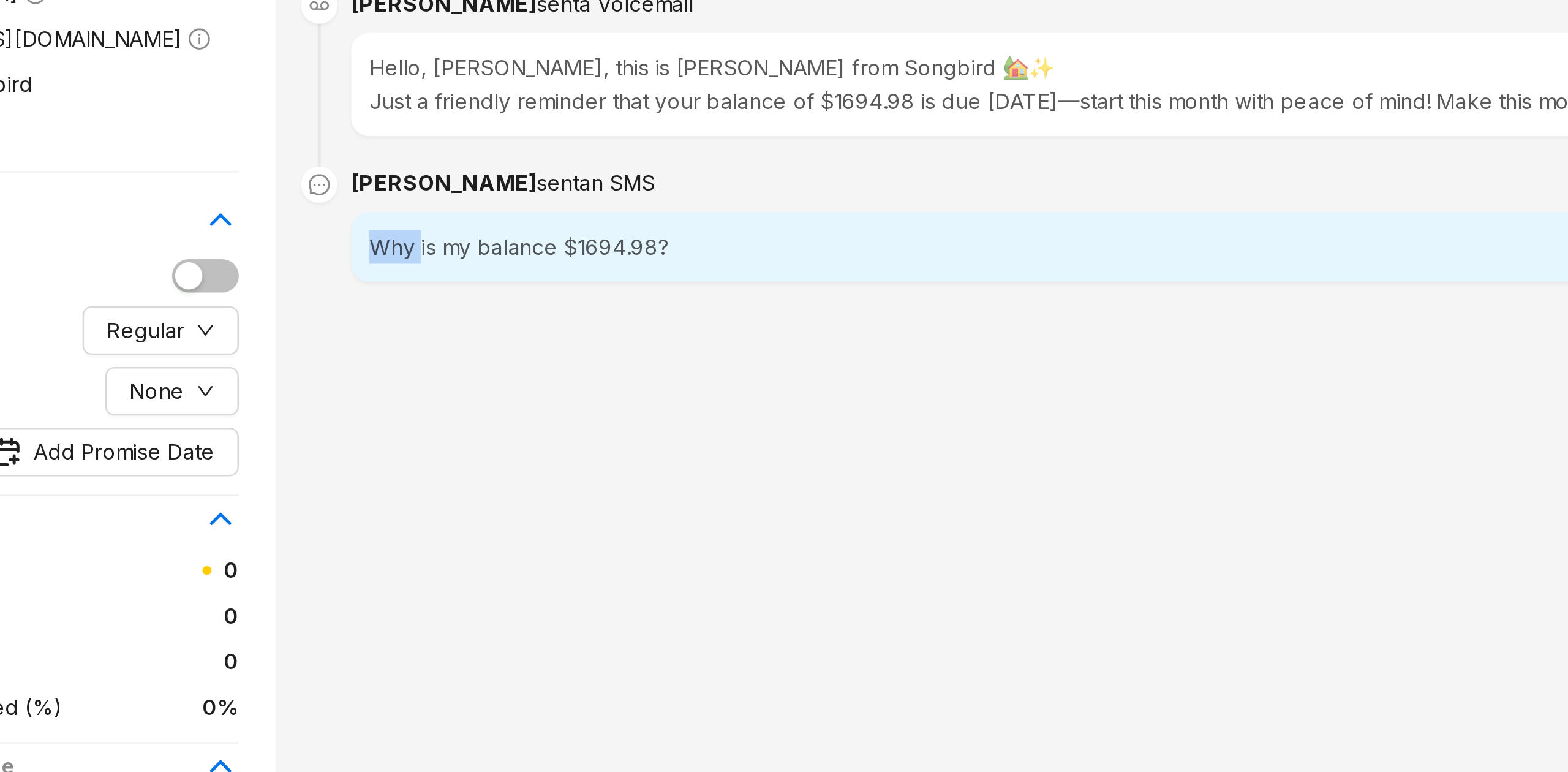 click on "Why is my balance $1694.98?" at bounding box center [963, 235] 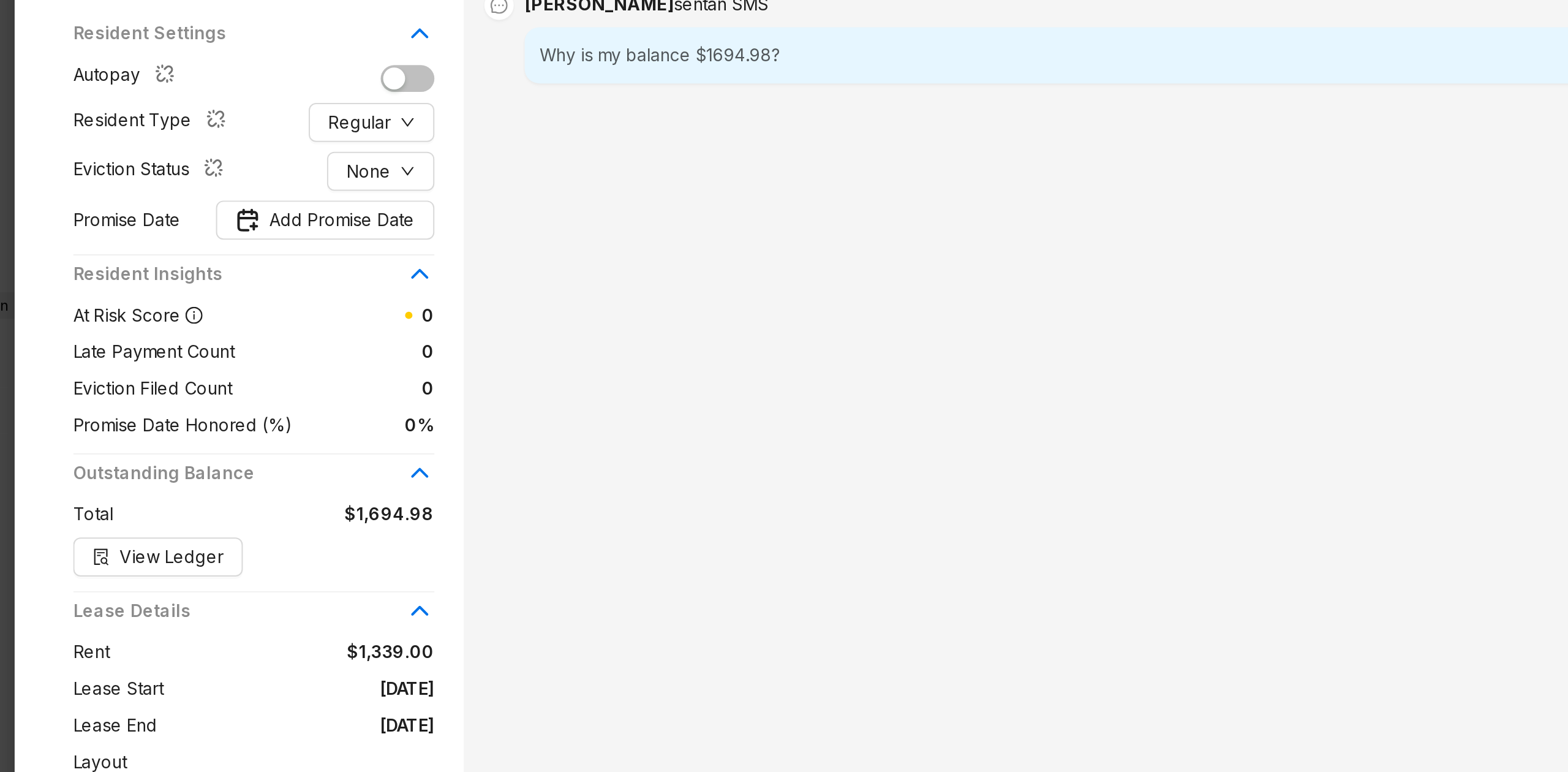 drag, startPoint x: 311, startPoint y: 501, endPoint x: 352, endPoint y: 507, distance: 41.437 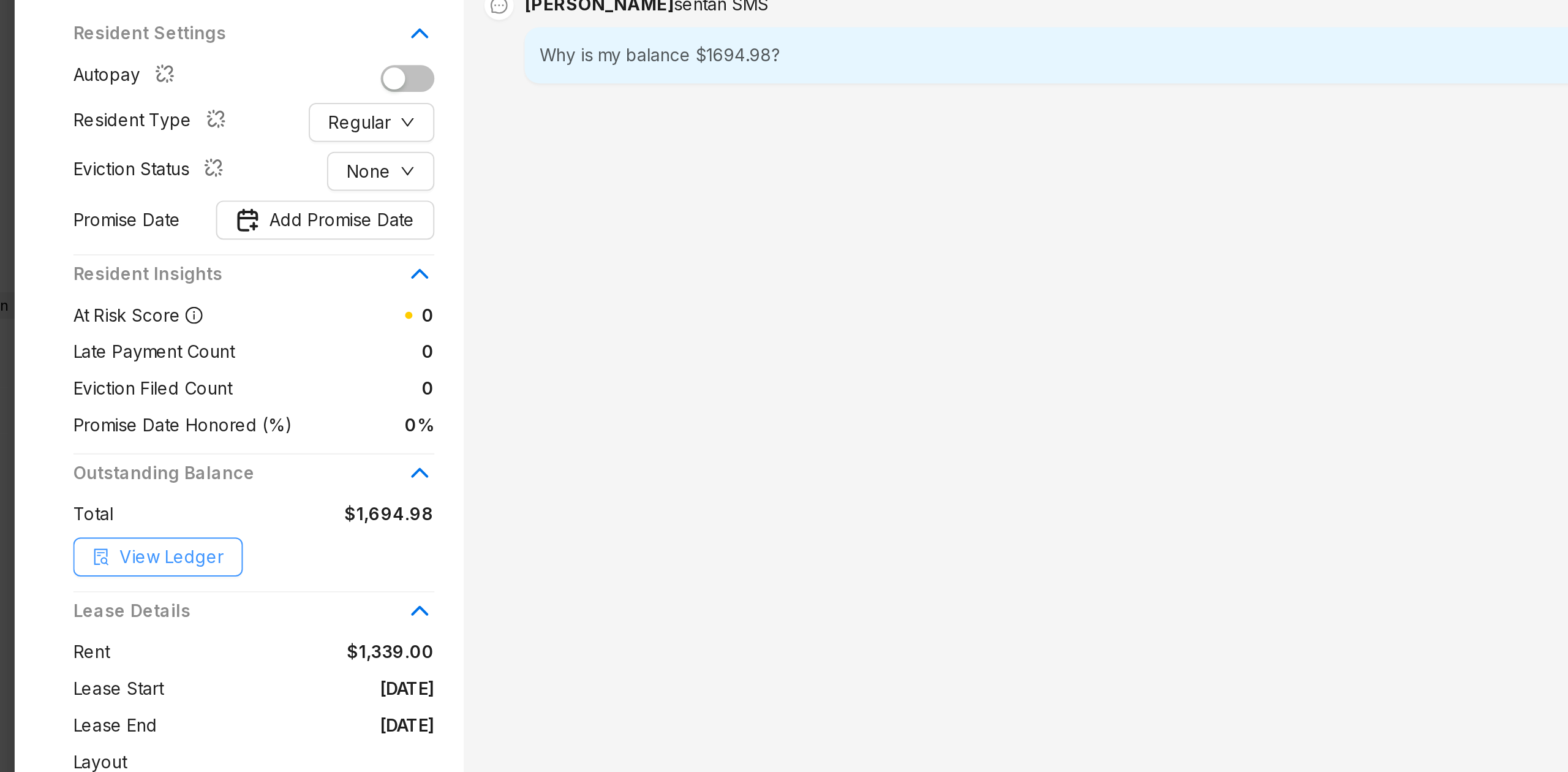 click on "View Ledger" at bounding box center (219, 487) 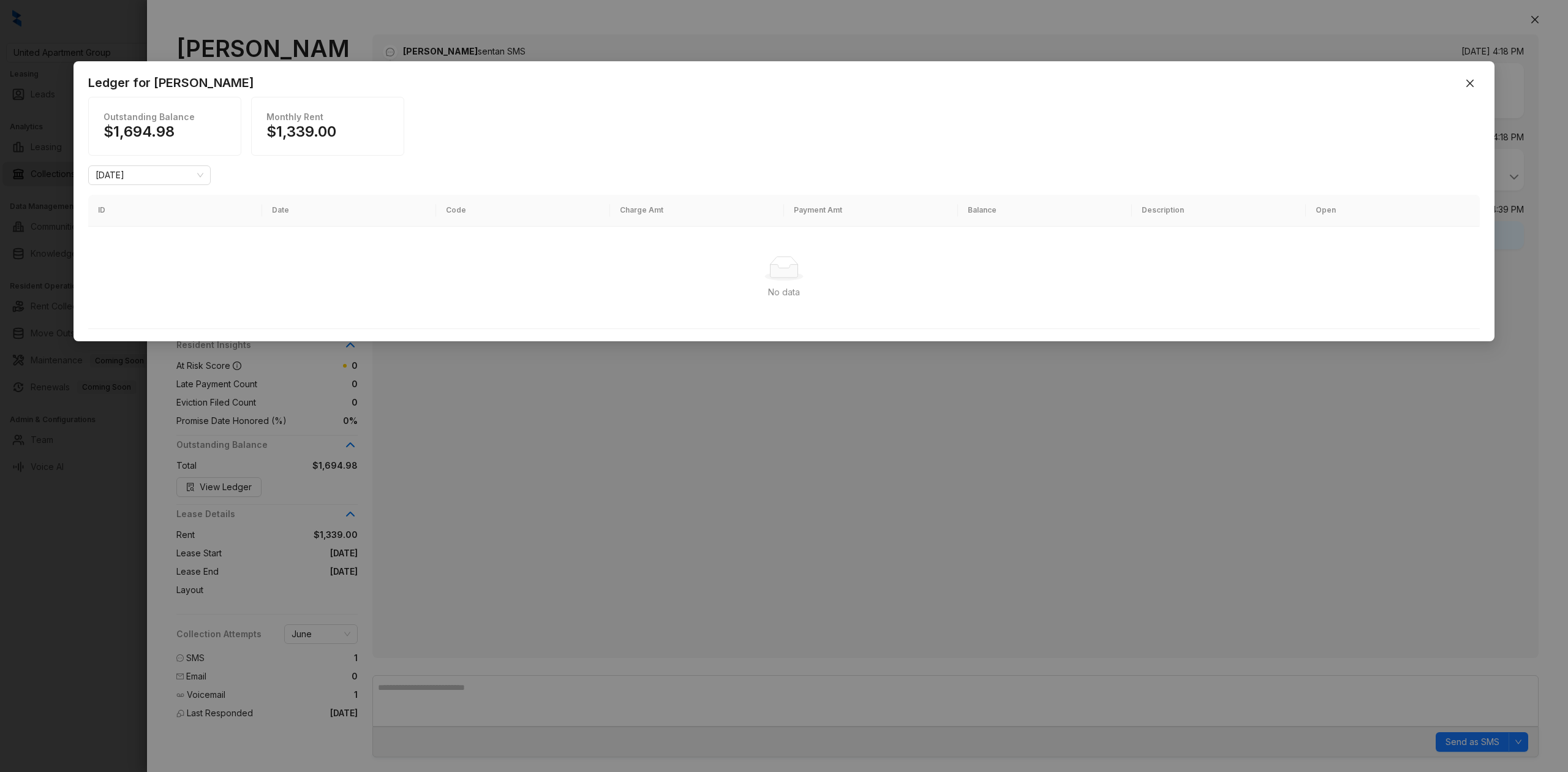 click on "No data No data" at bounding box center [784, 278] 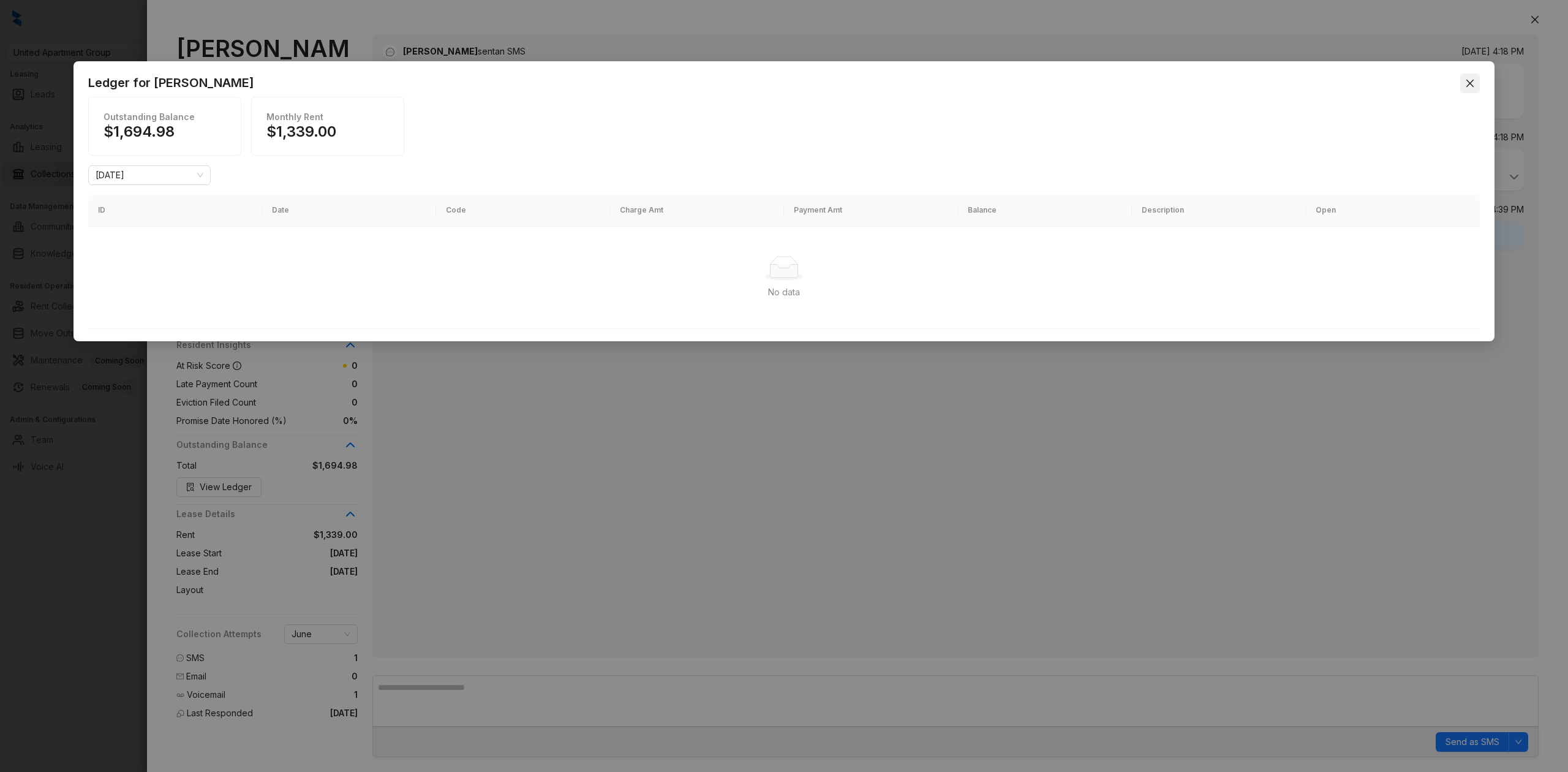 click at bounding box center [1470, 83] 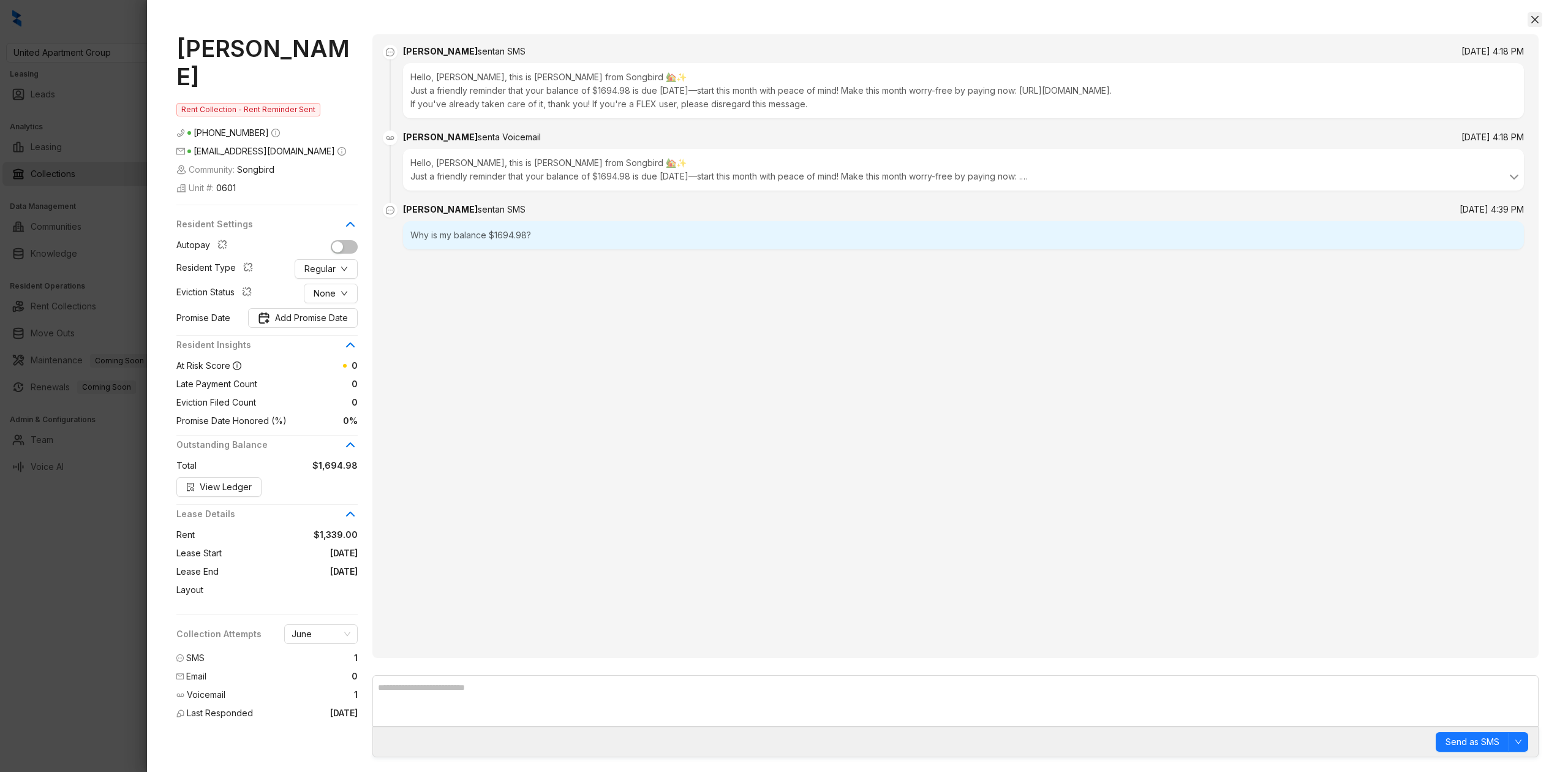 click 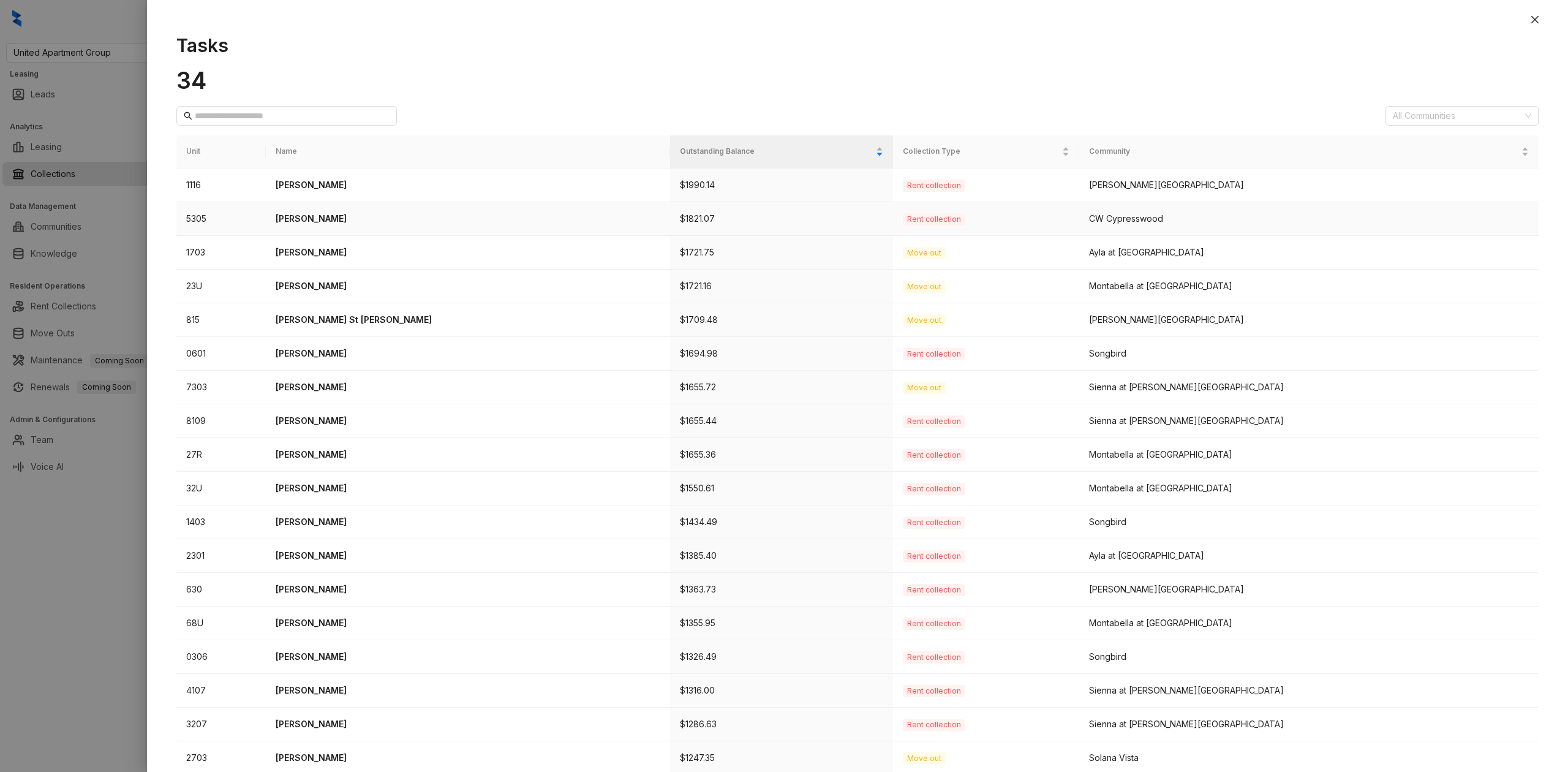 click on "LaKeisha Jones" at bounding box center (468, 219) 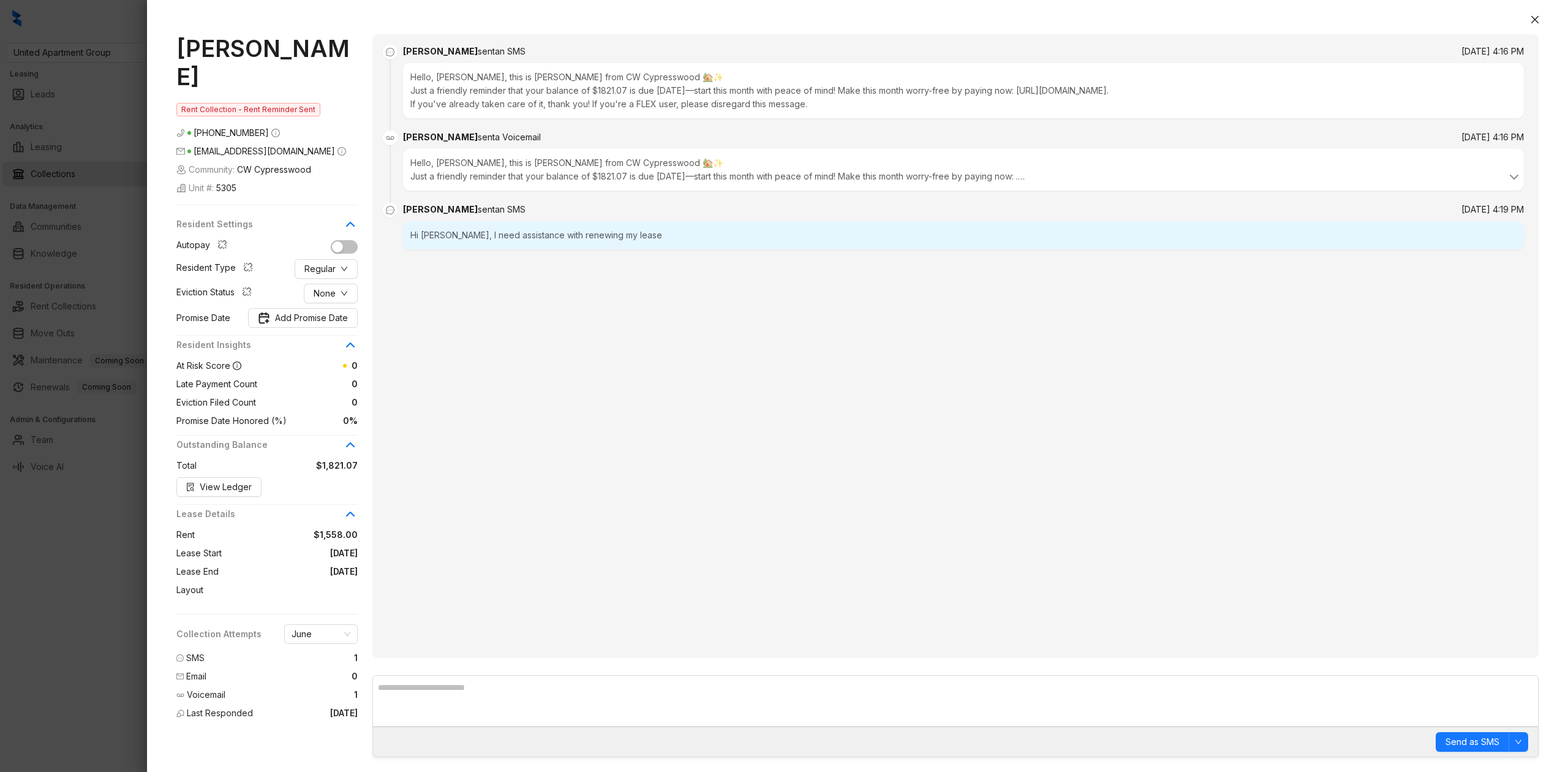 click at bounding box center [784, 386] 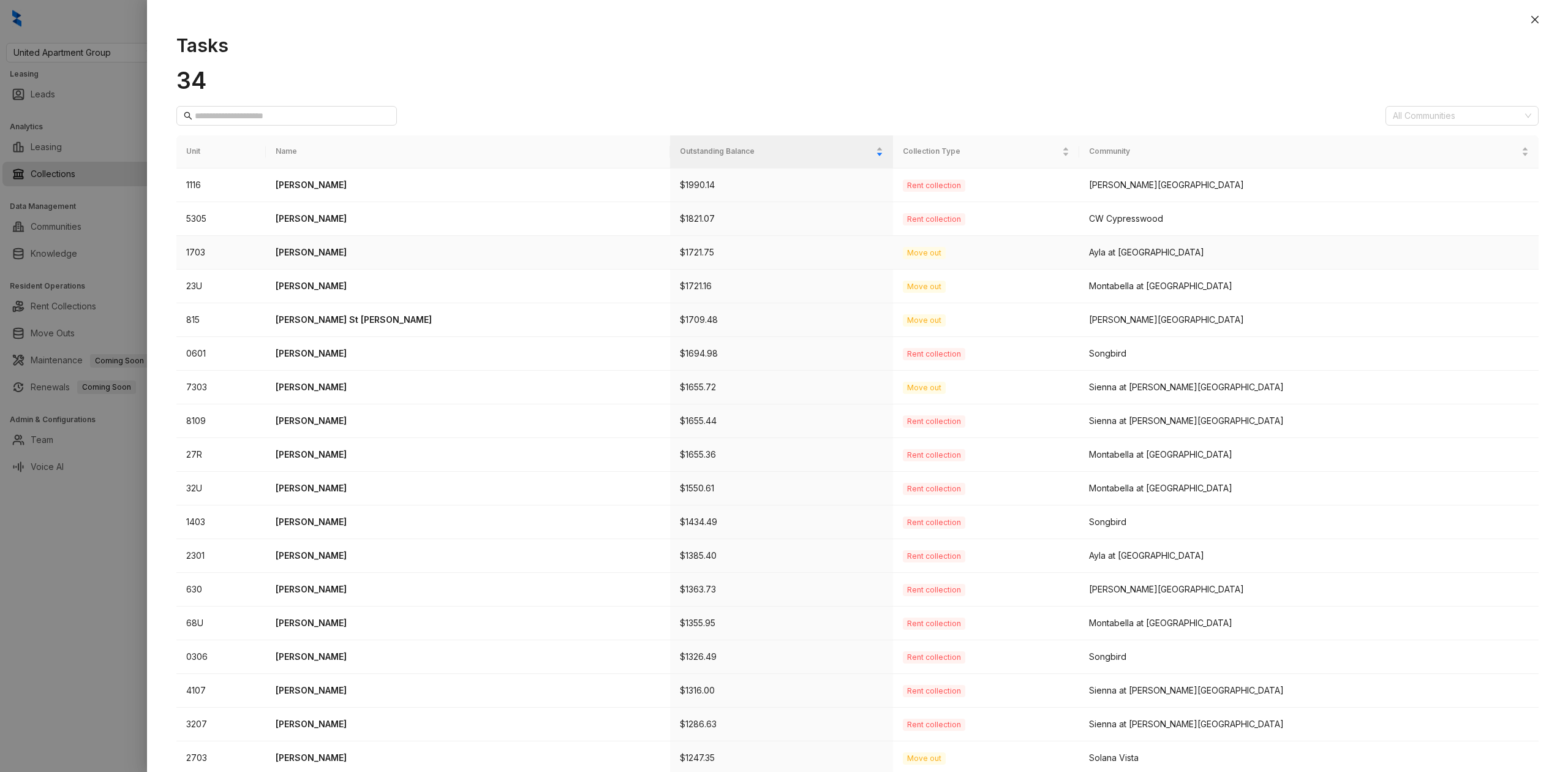 click on "Grizelda Rivera" at bounding box center (468, 252) 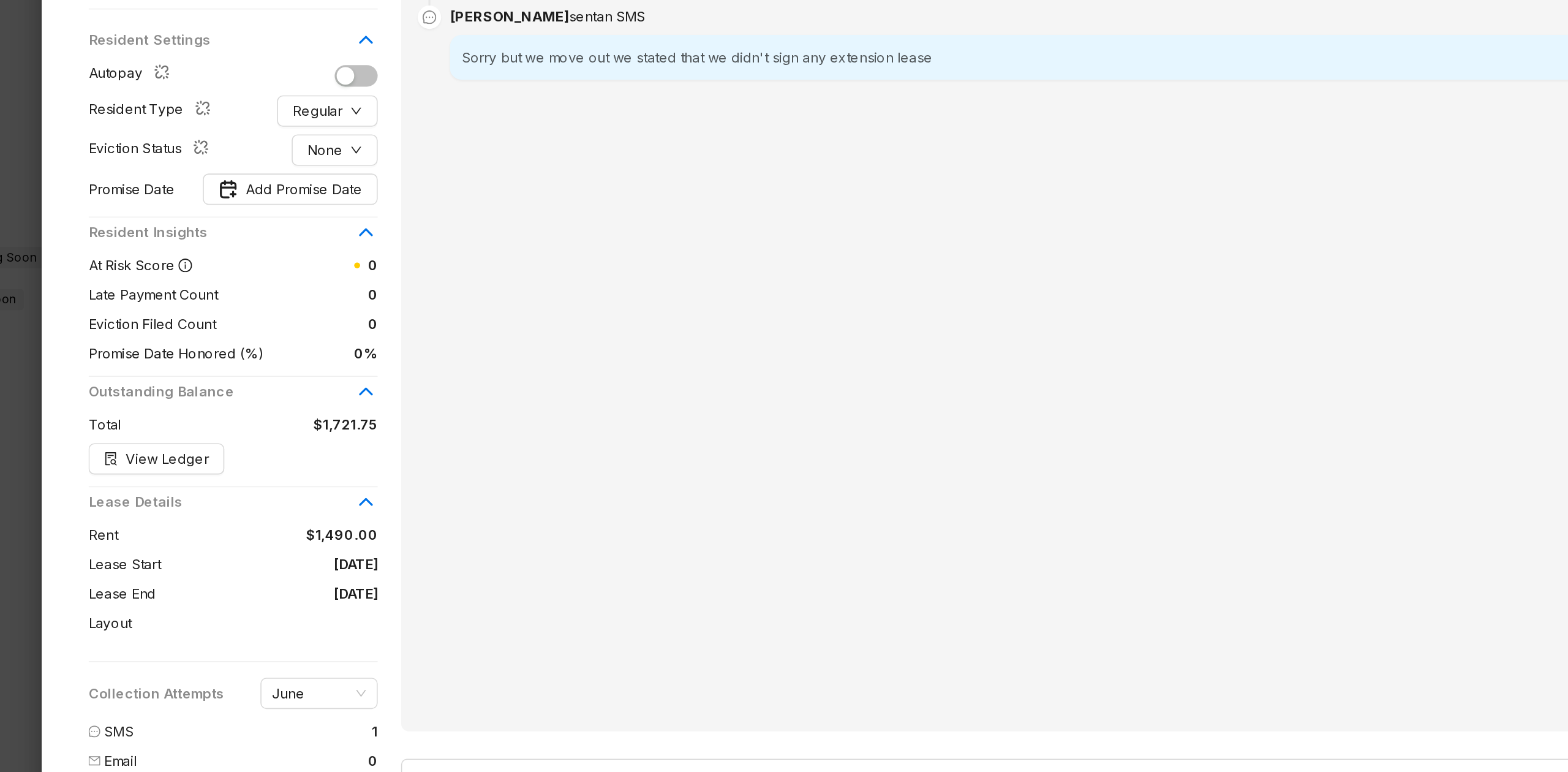 click on "06/30/2025" at bounding box center (290, 572) 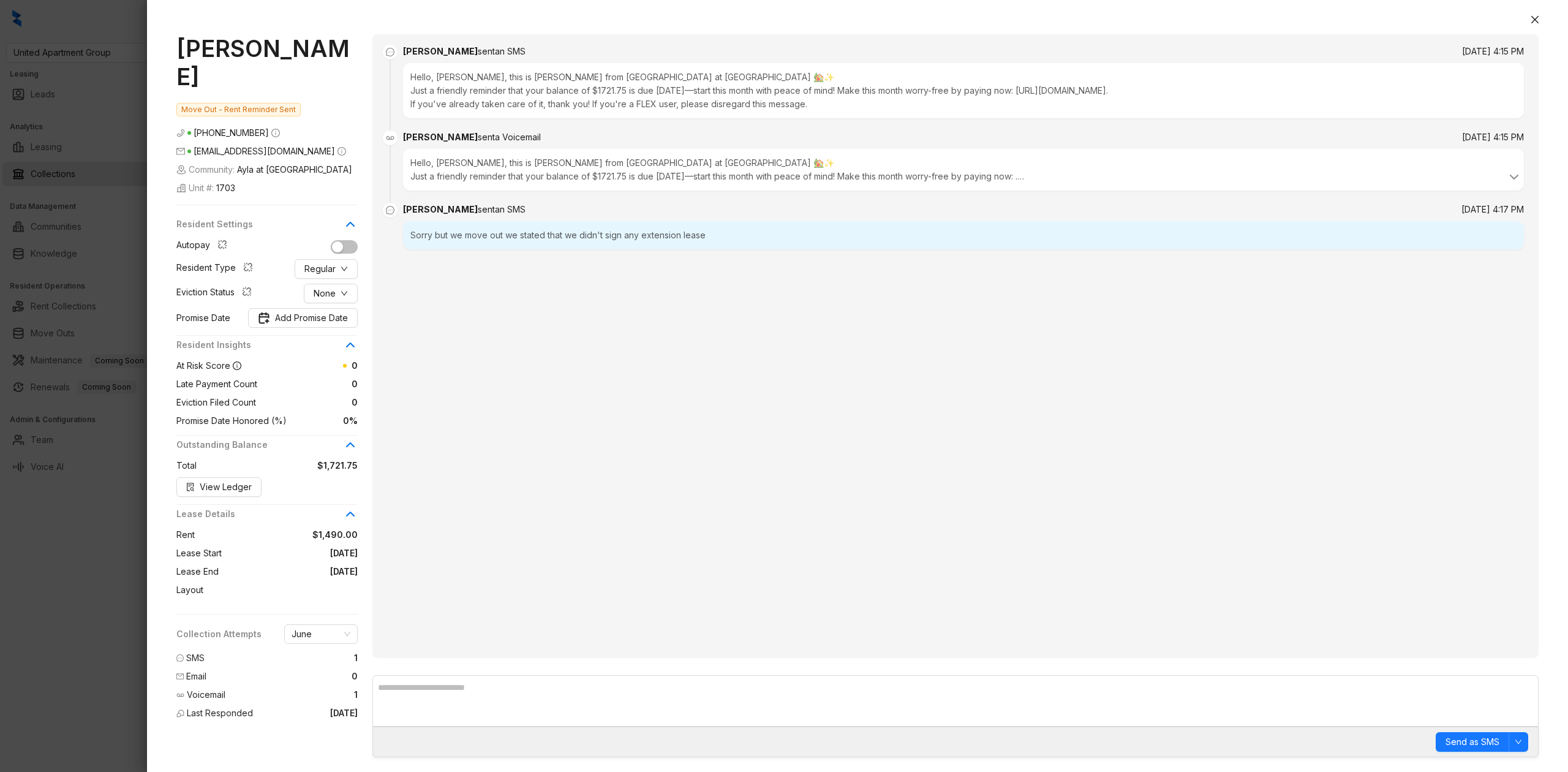 click at bounding box center [784, 386] 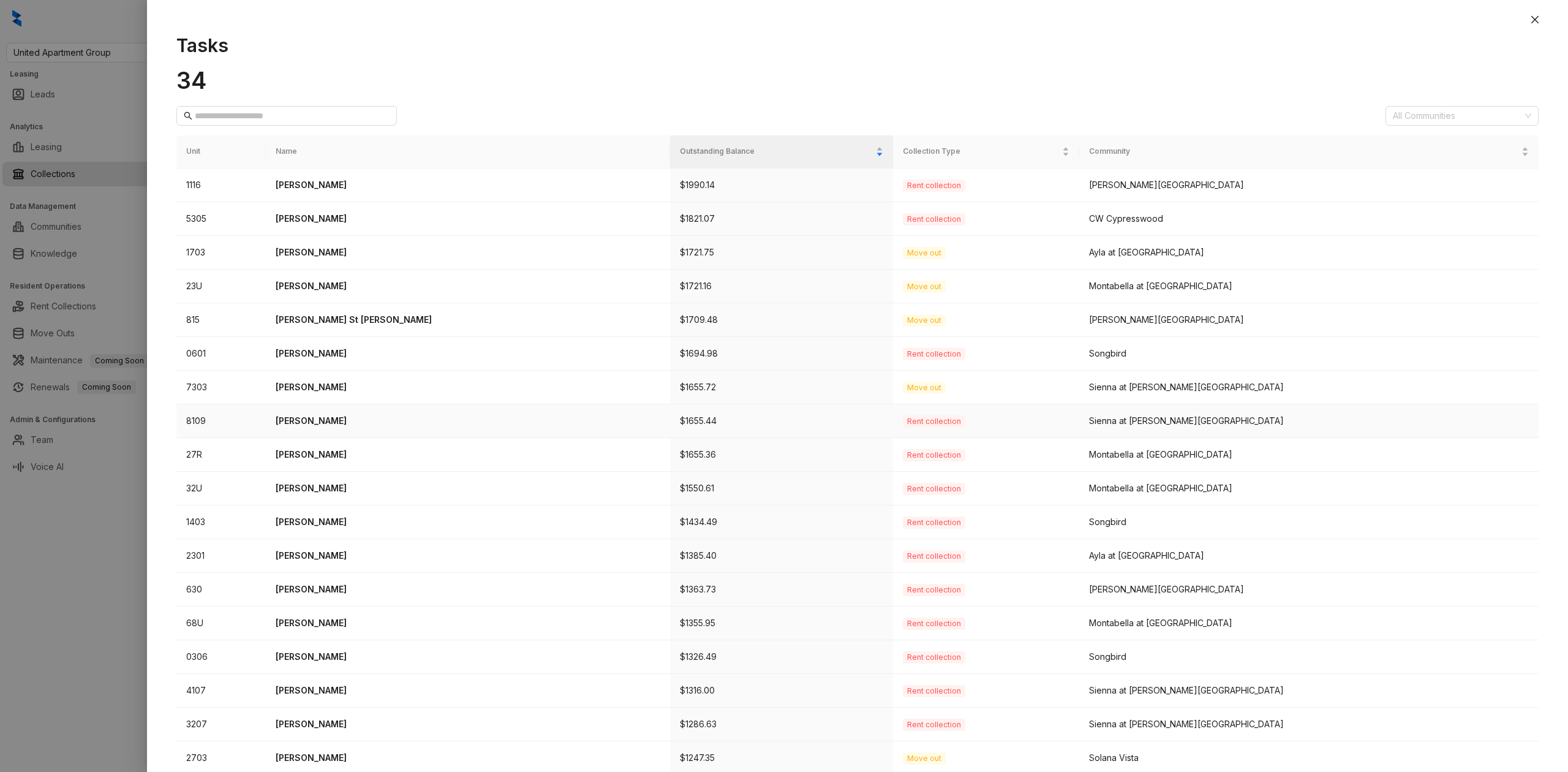 click on "Mark Richmon" at bounding box center (468, 421) 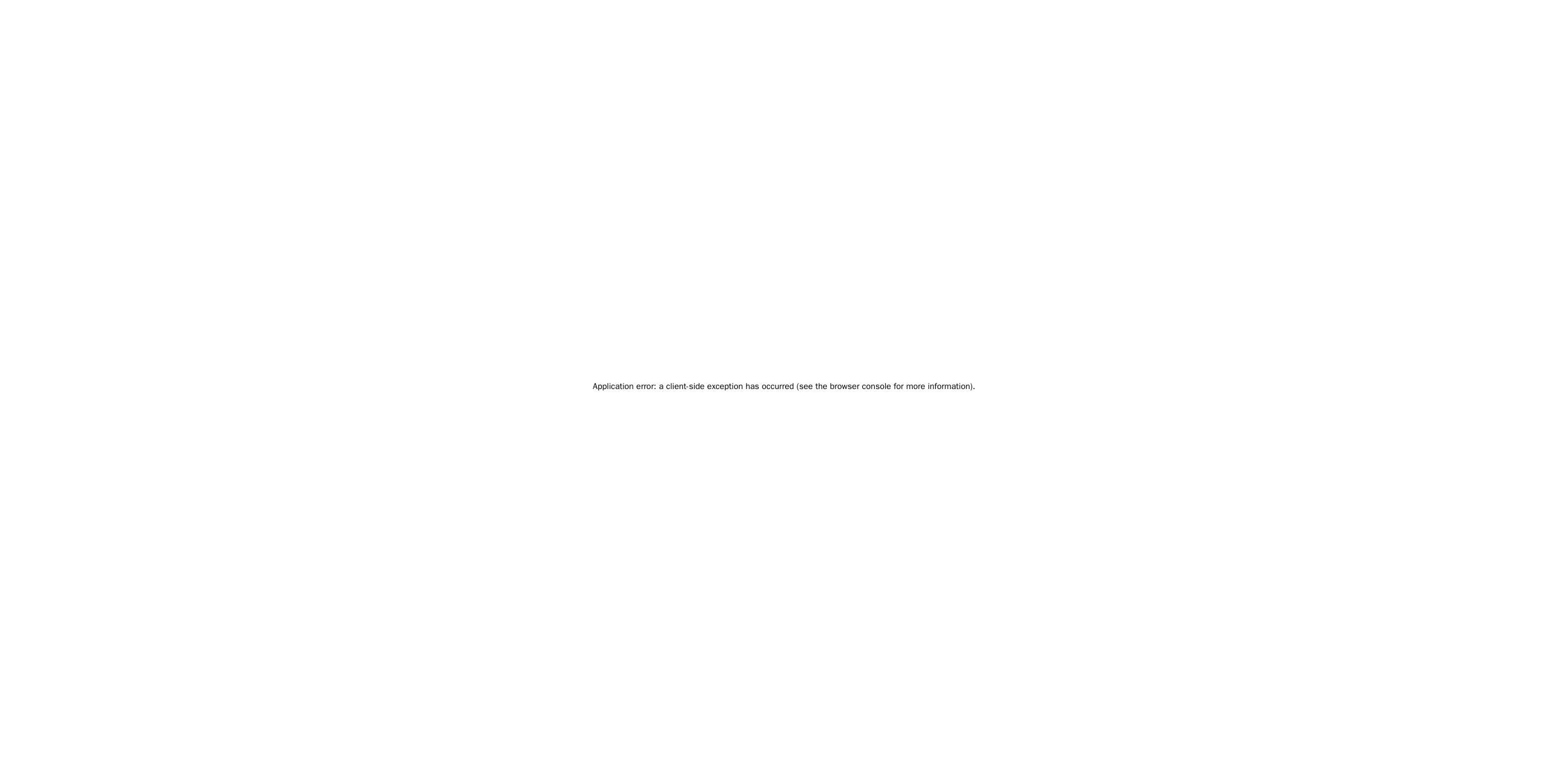 click on "Application error: a client-side exception has occurred (see the browser console for more information) ." at bounding box center [784, 386] 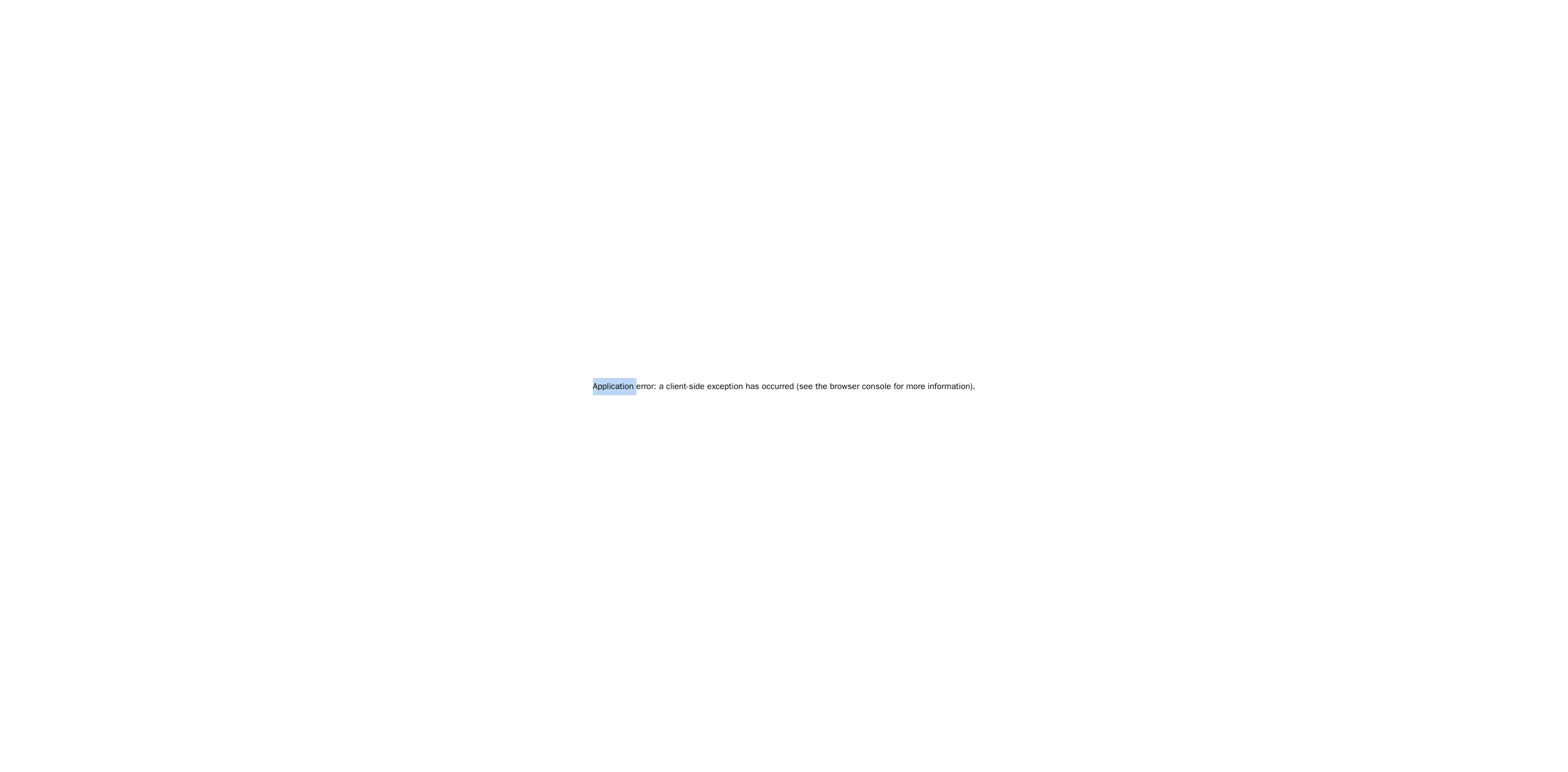 click on "Application error: a client-side exception has occurred (see the browser console for more information) ." at bounding box center [784, 386] 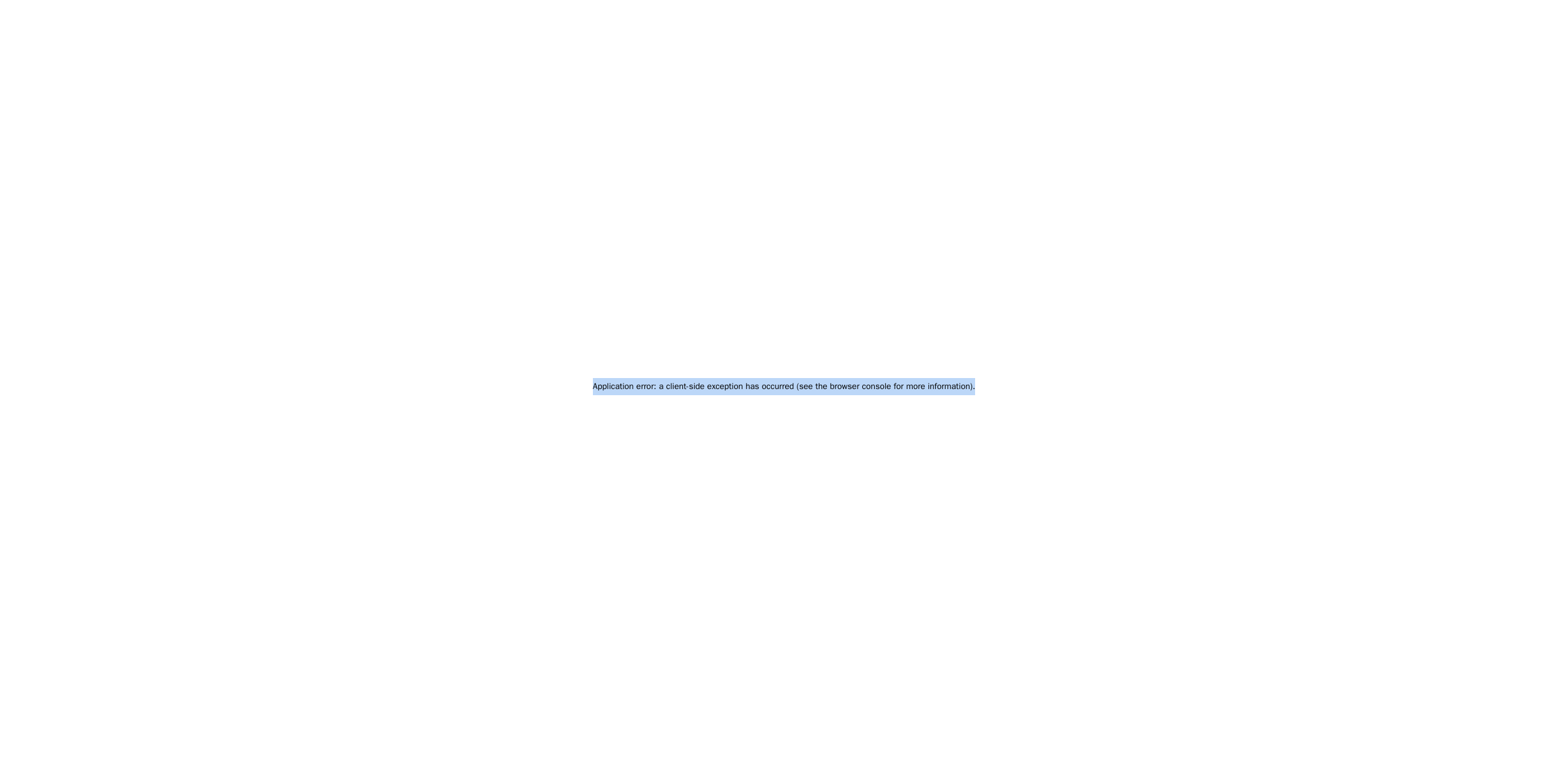 click on "Application error: a client-side exception has occurred (see the browser console for more information) ." at bounding box center (784, 386) 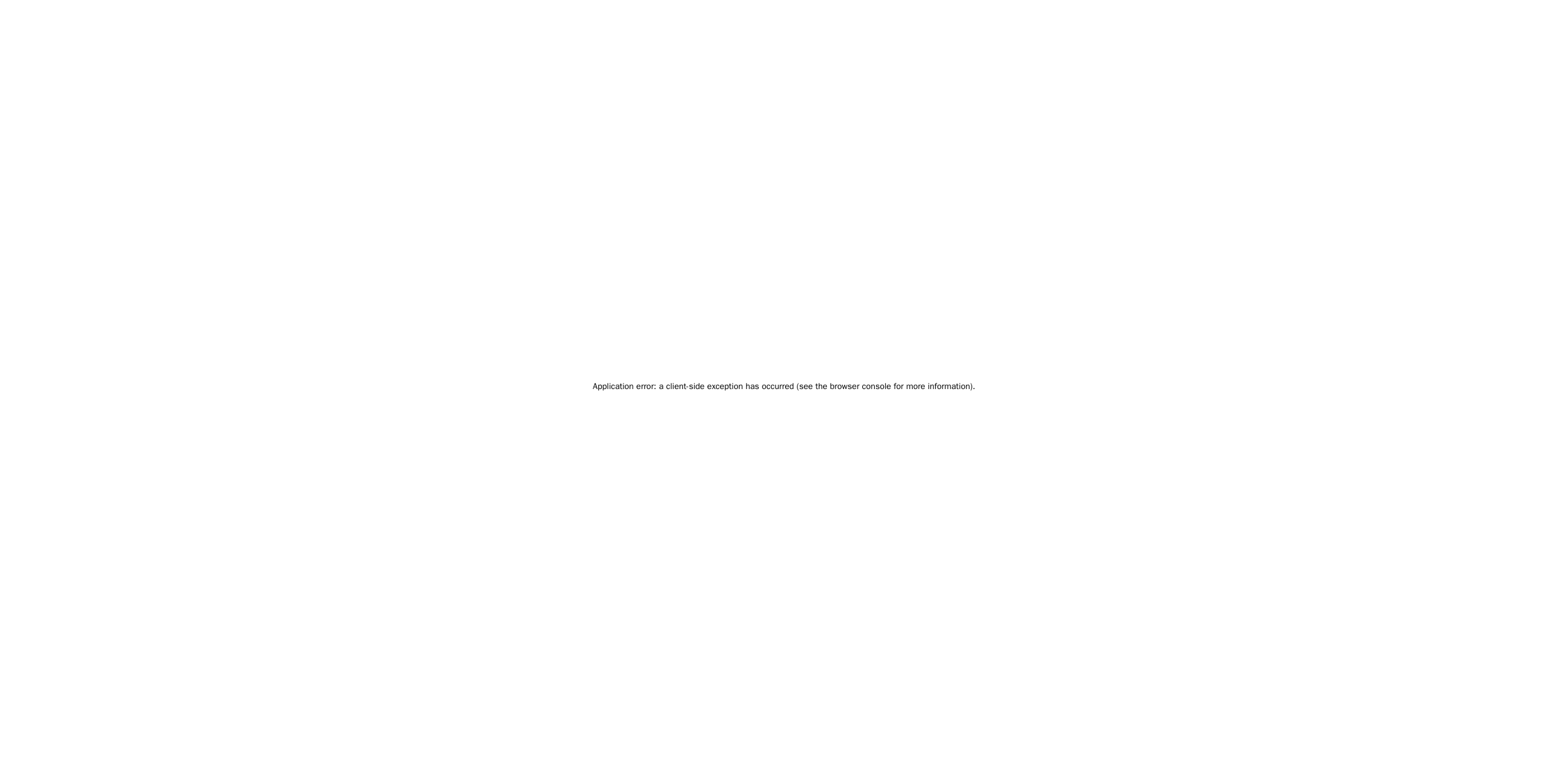 click on "Application error: a client-side exception has occurred (see the browser console for more information) ." at bounding box center (784, 386) 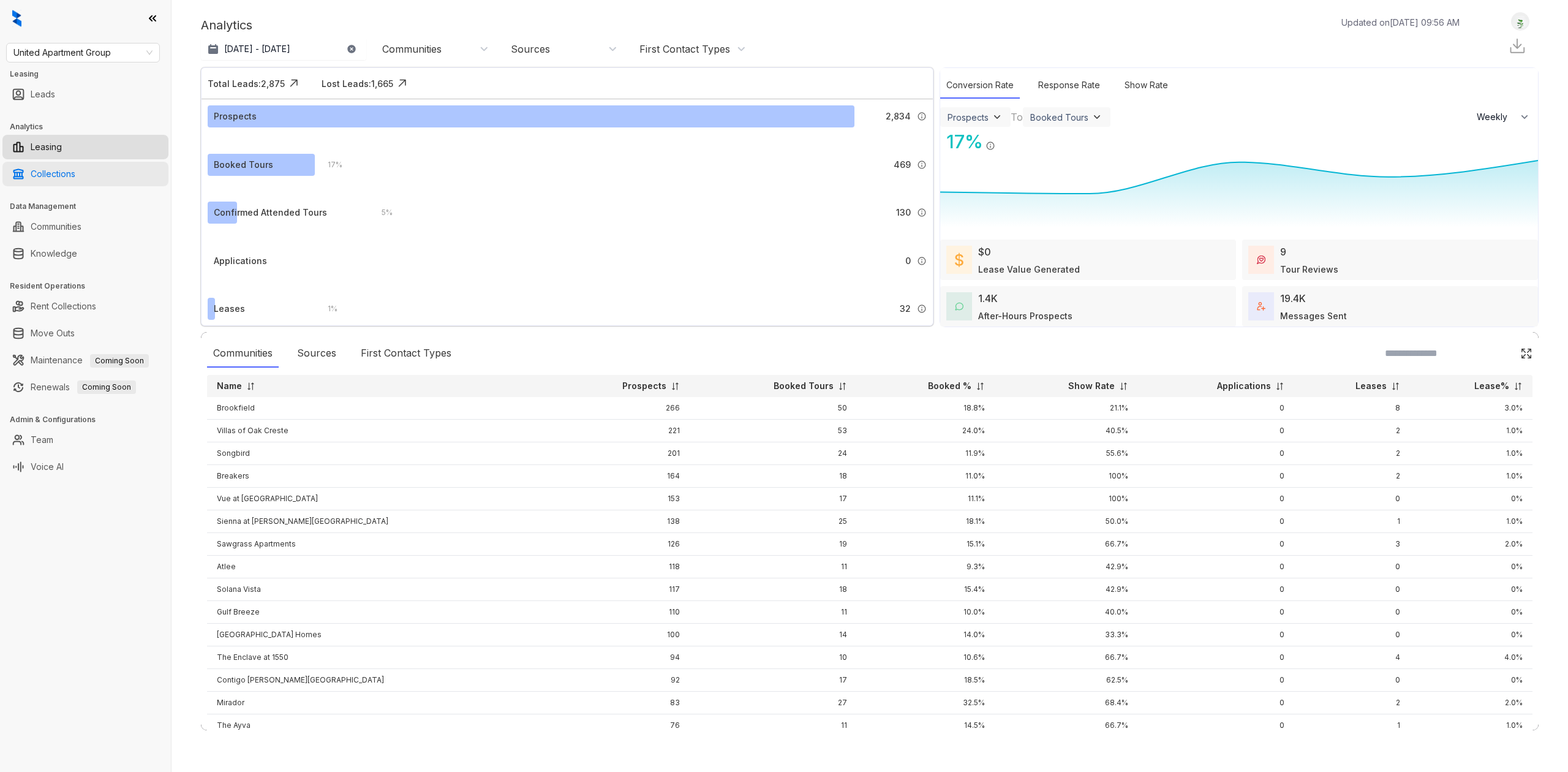 click on "Collections" at bounding box center (53, 174) 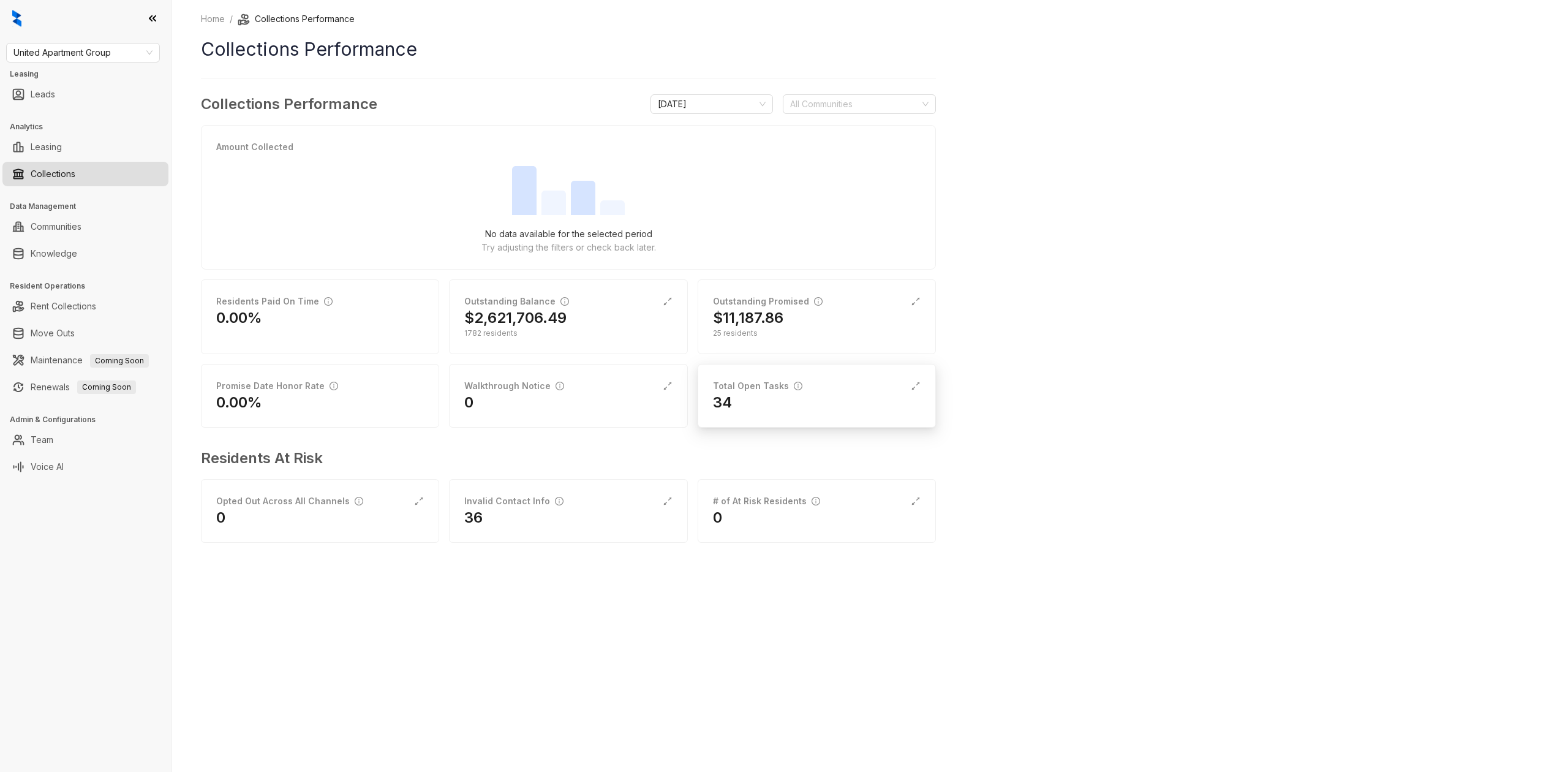 click on "Total Open Tasks" at bounding box center [816, 386] 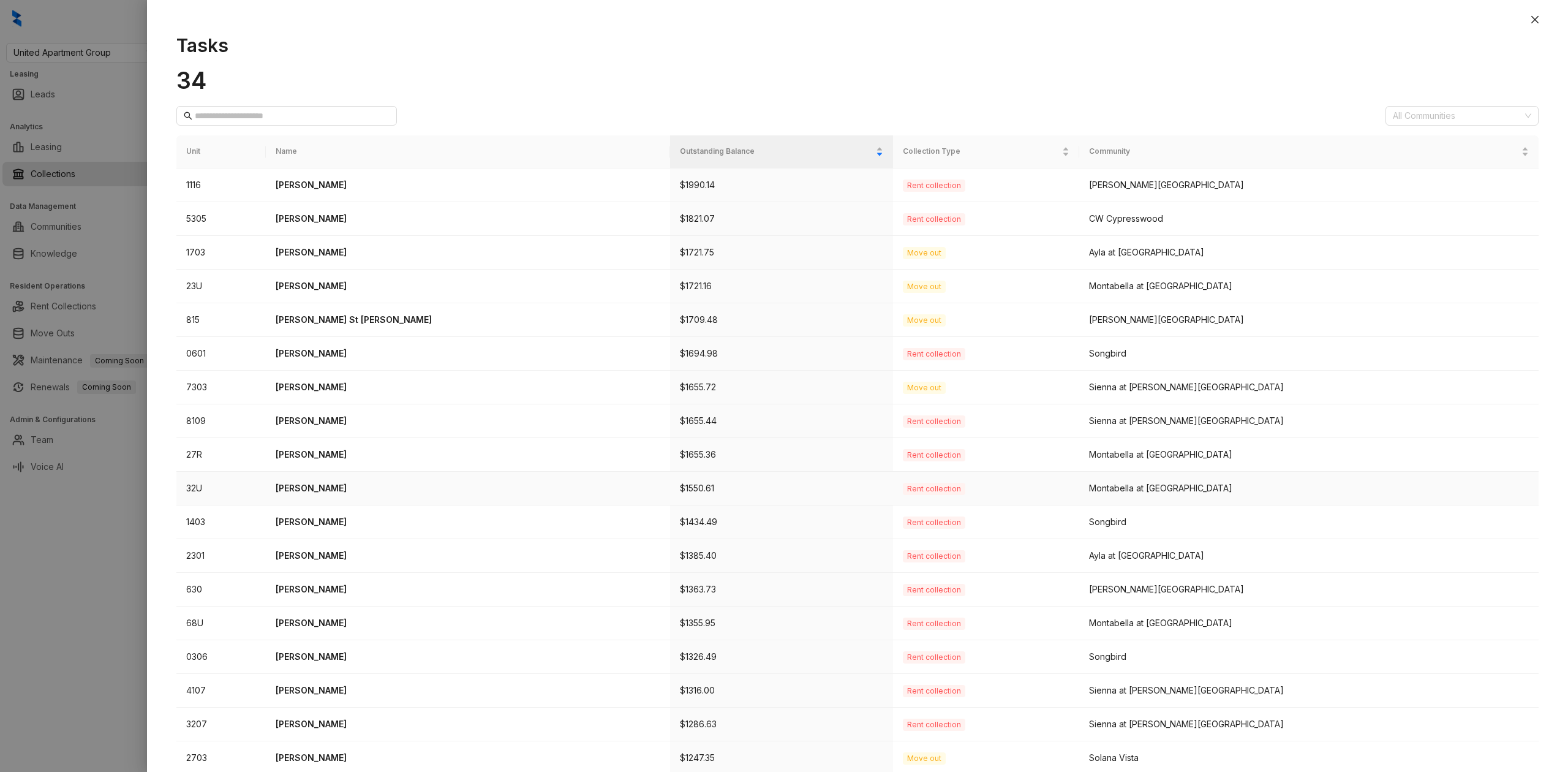 scroll, scrollTop: 119, scrollLeft: 0, axis: vertical 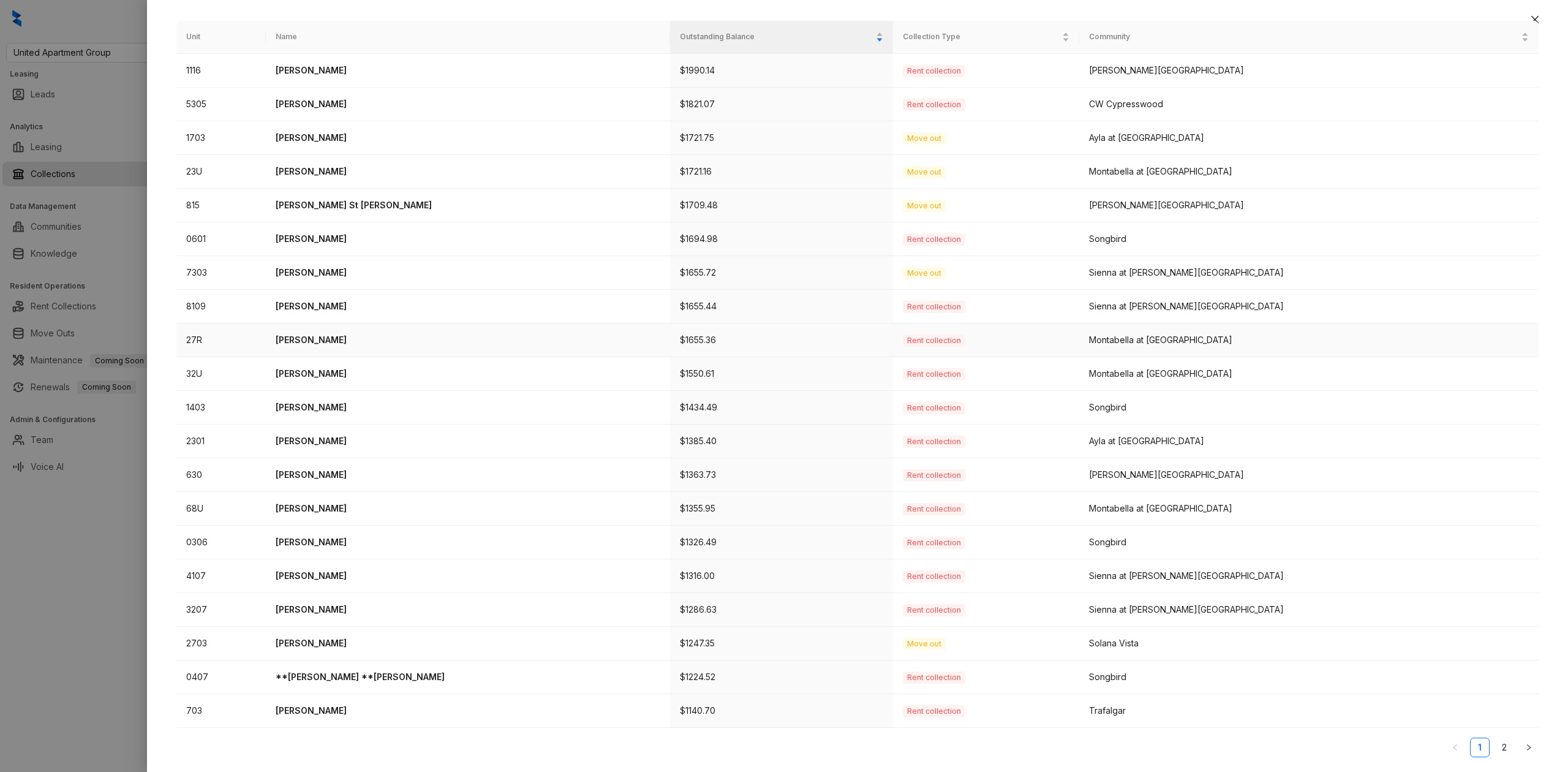 click on "RHONDA JOHNSON" at bounding box center (468, 340) 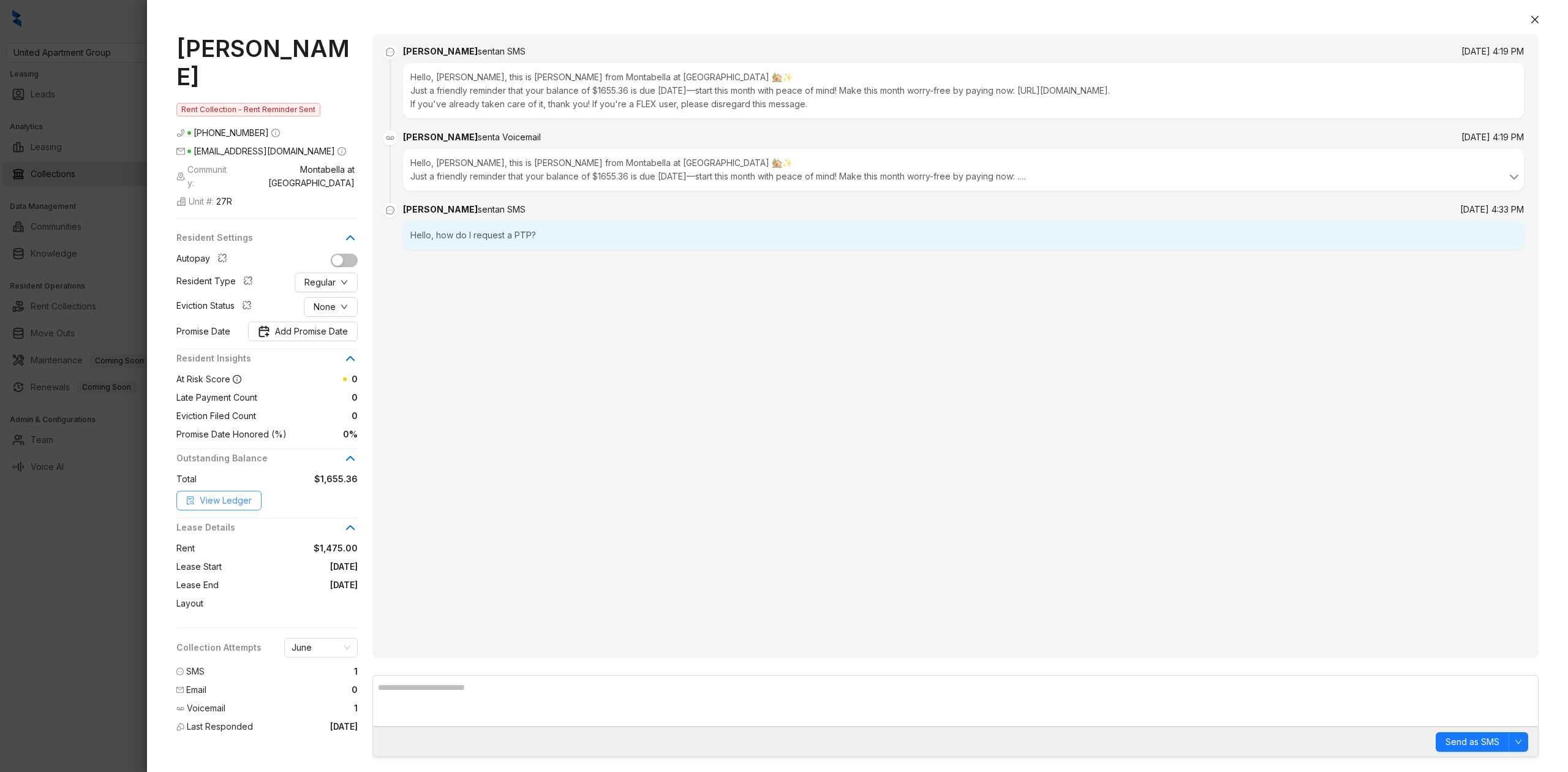 click on "View Ledger" at bounding box center (225, 501) 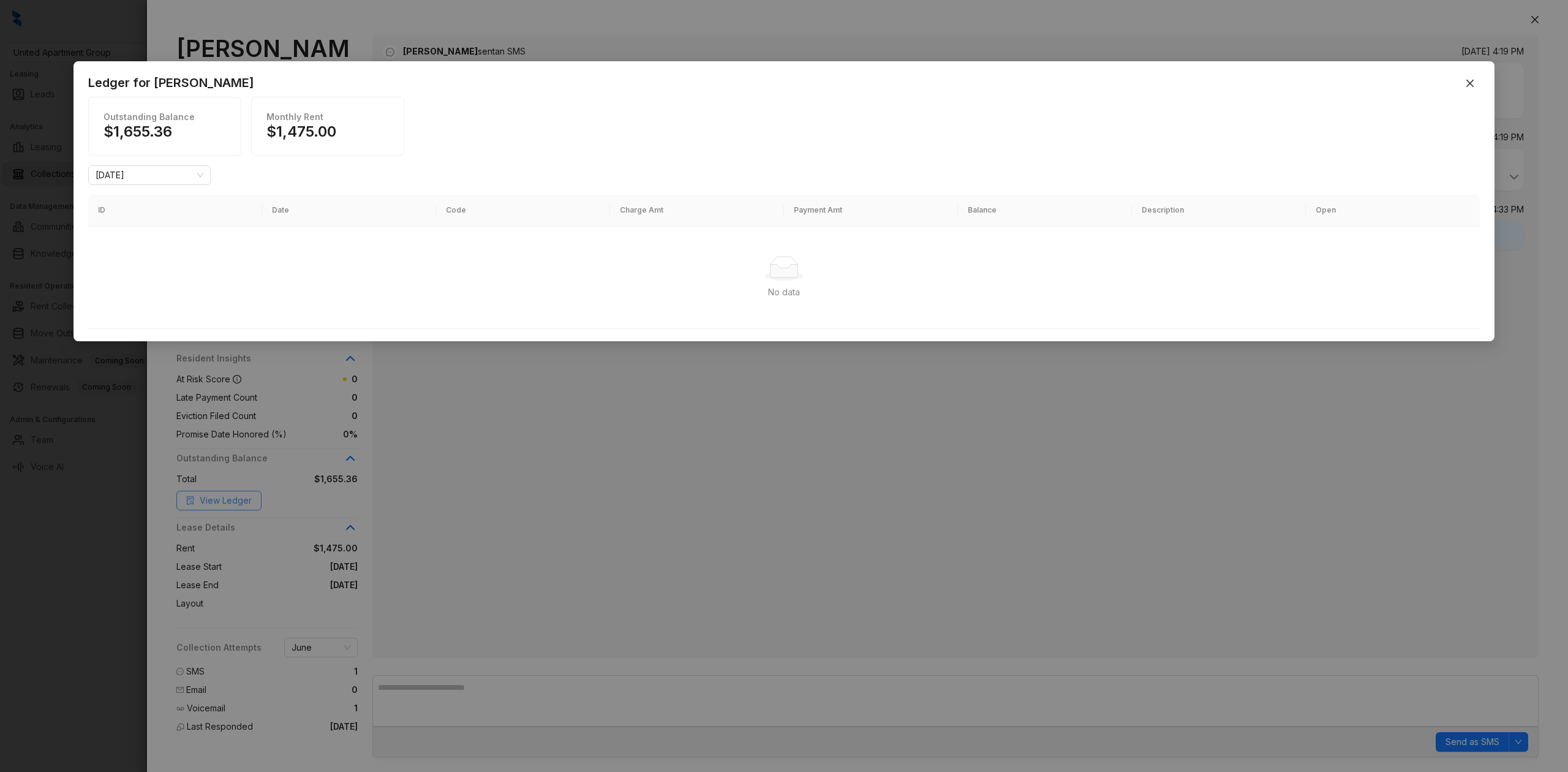 click on "Ledger for RHONDA JOHNSON Outstanding Balance $1,655.36 Monthly Rent $1,475.00 July 2025 ID Date Code Charge Amt Payment Amt Balance Description Open                 No data No data" at bounding box center [784, 386] 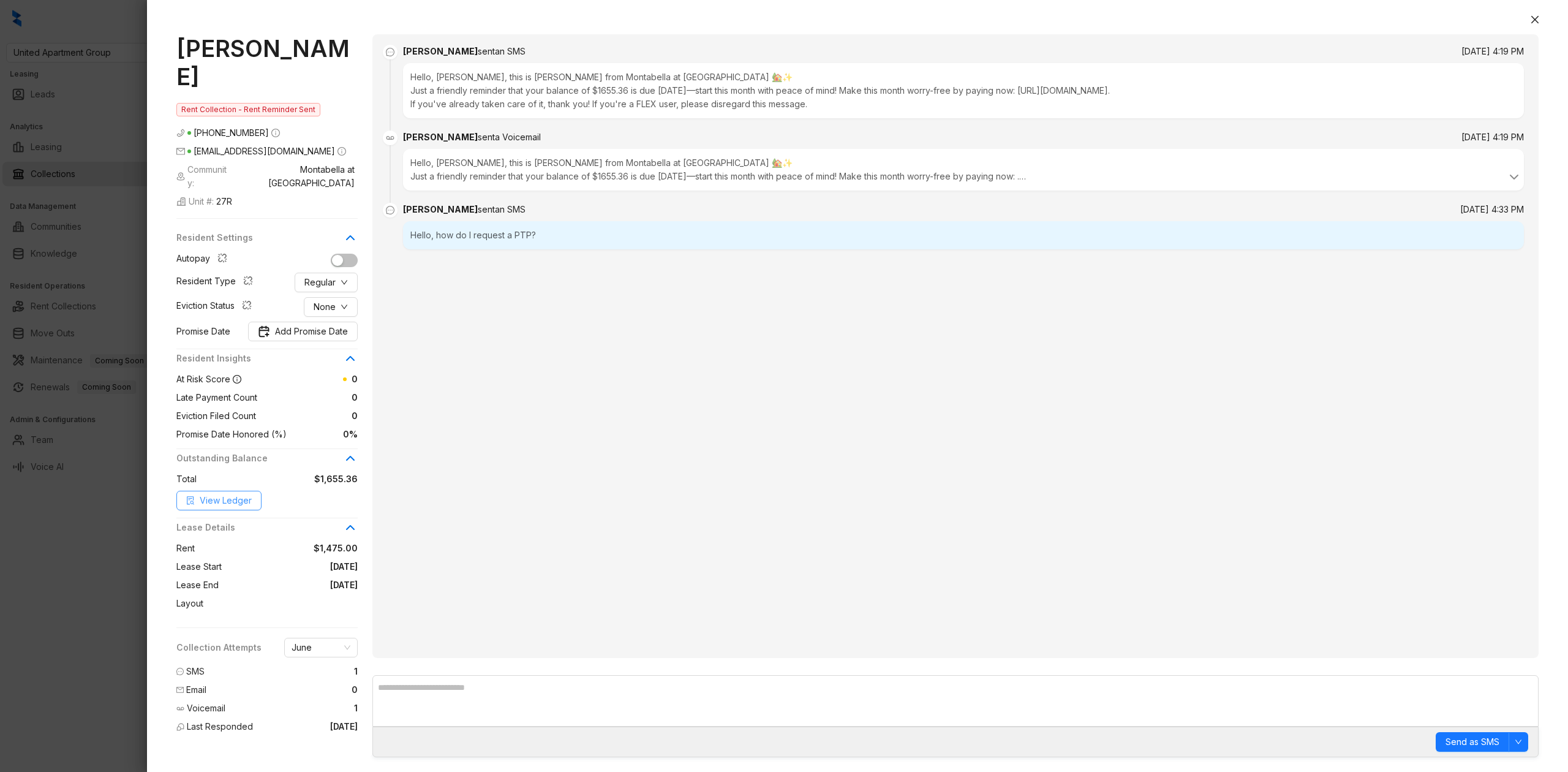 click on "View Ledger" at bounding box center (225, 501) 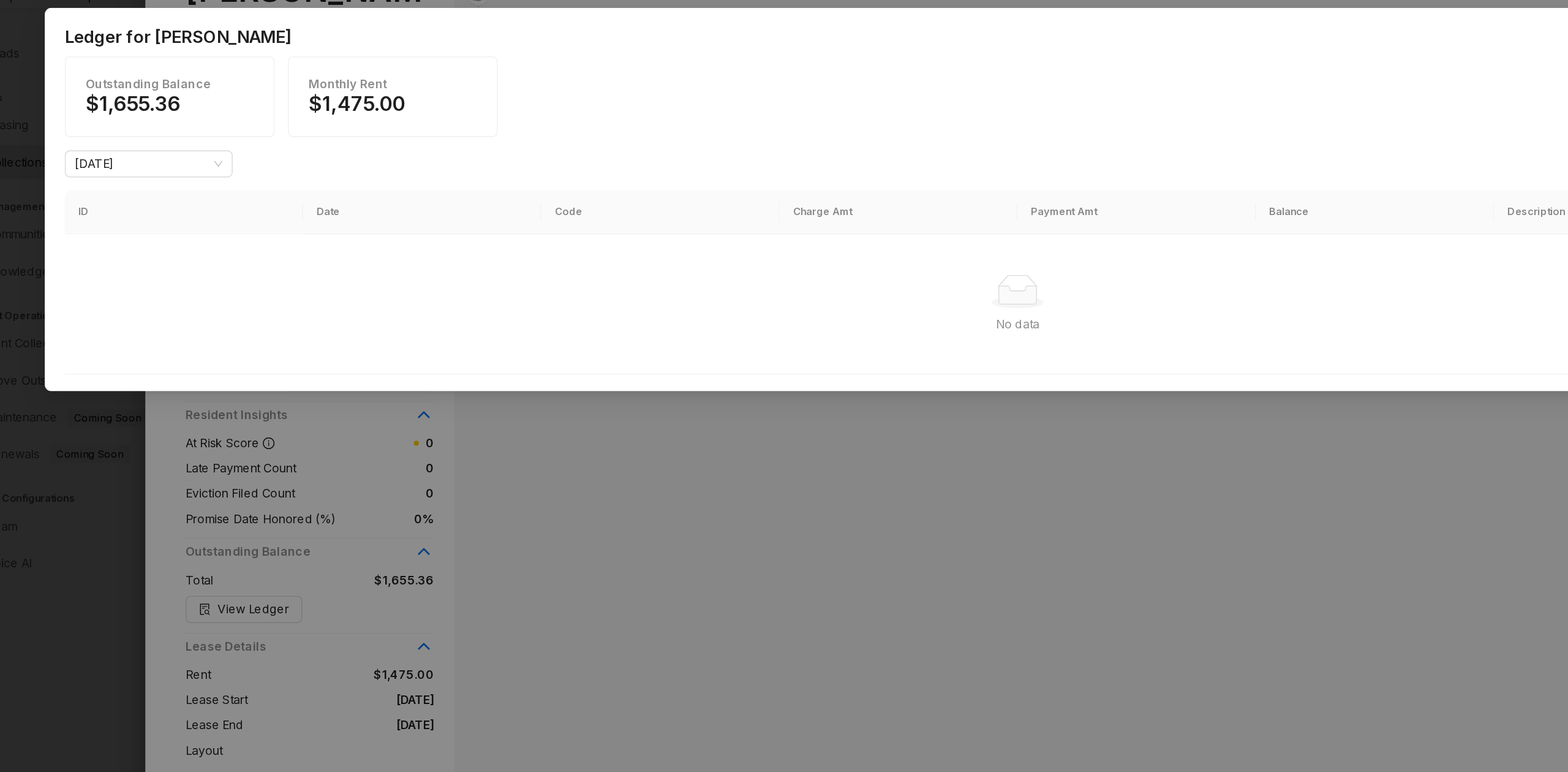 click on "Ledger for RHONDA JOHNSON Outstanding Balance $1,655.36 Monthly Rent $1,475.00 July 2025 ID Date Code Charge Amt Payment Amt Balance Description Open                 No data No data" at bounding box center (784, 386) 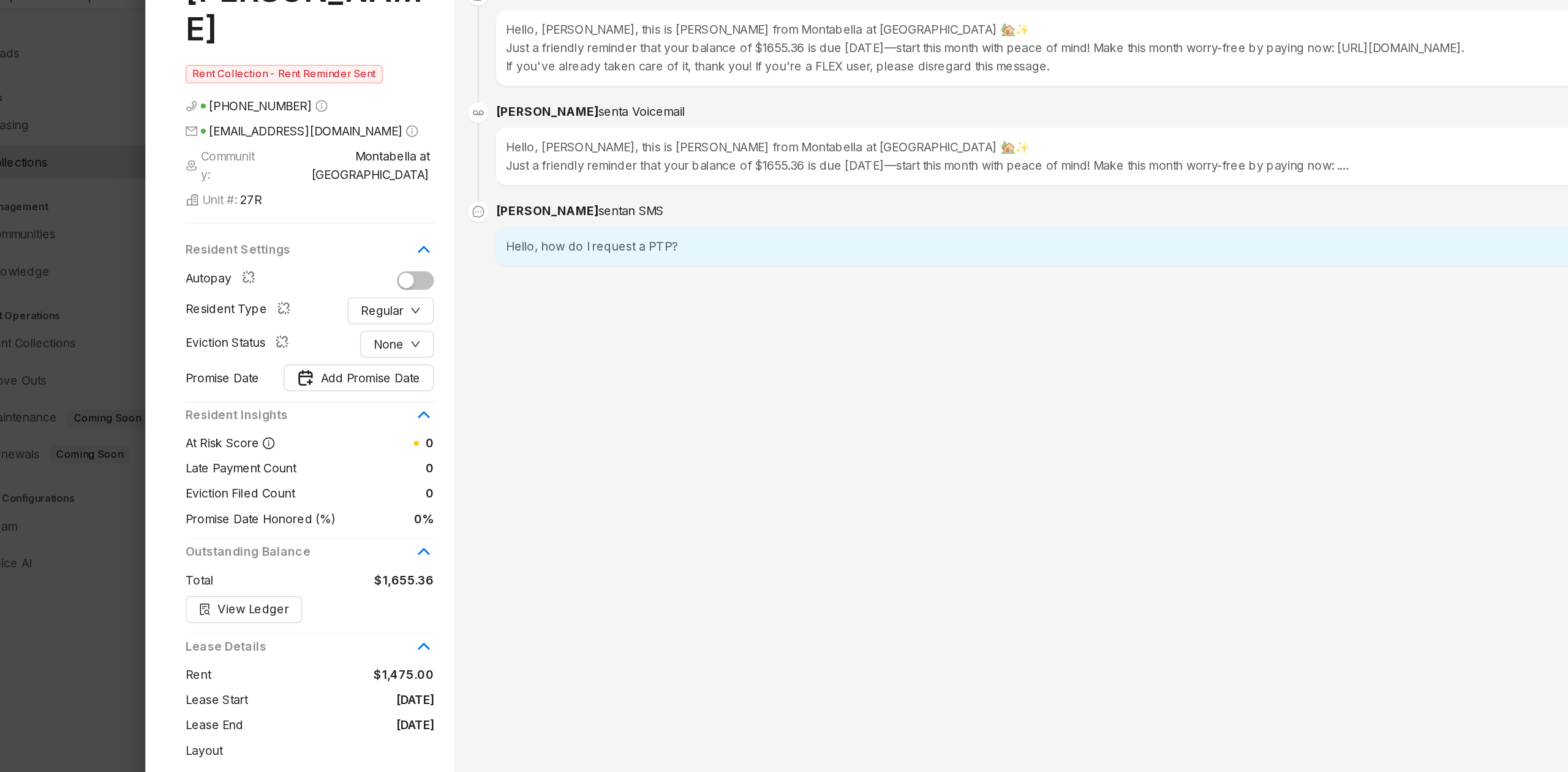 type 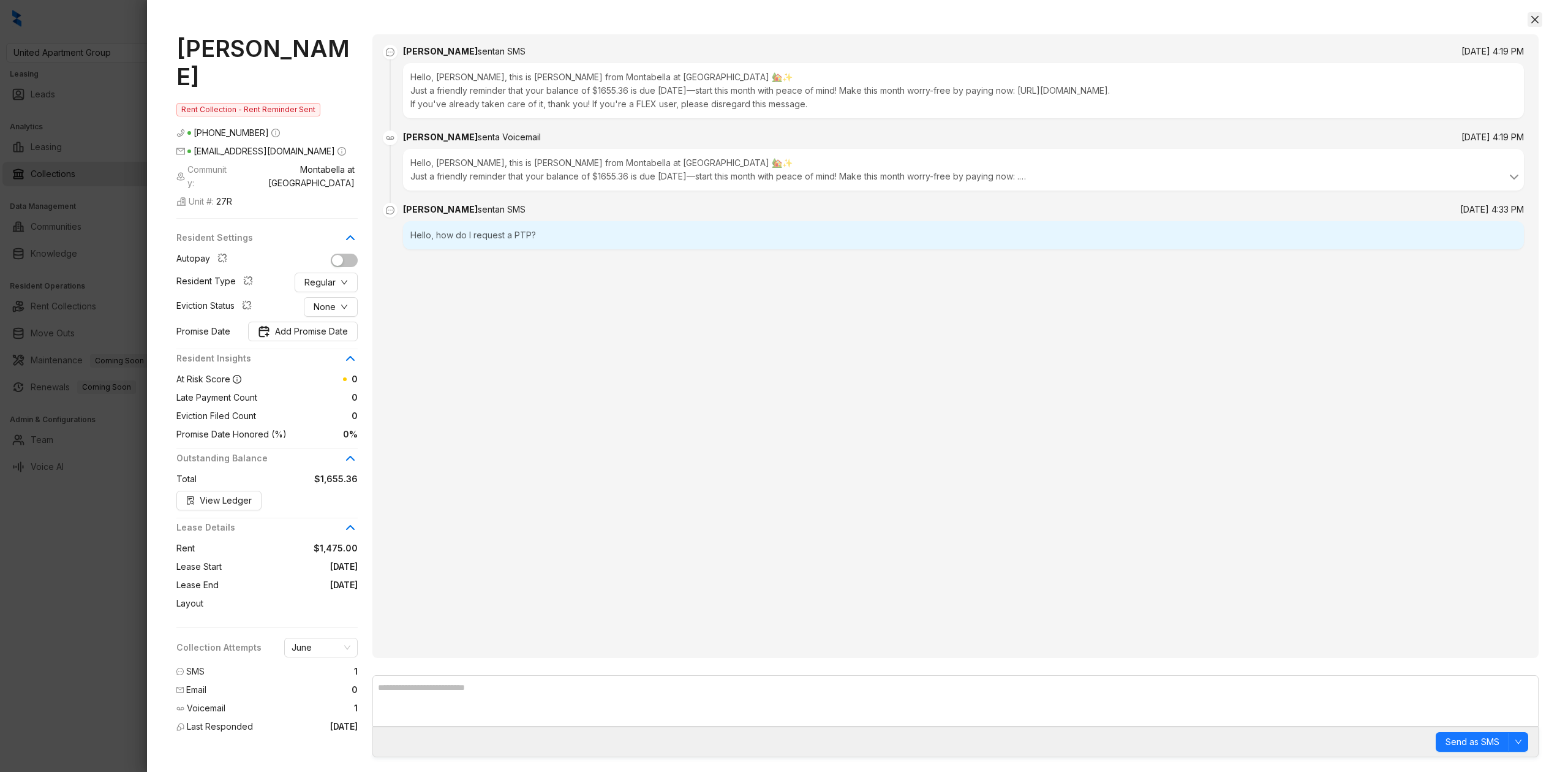 drag, startPoint x: 1532, startPoint y: 28, endPoint x: 1537, endPoint y: 15, distance: 13.928388 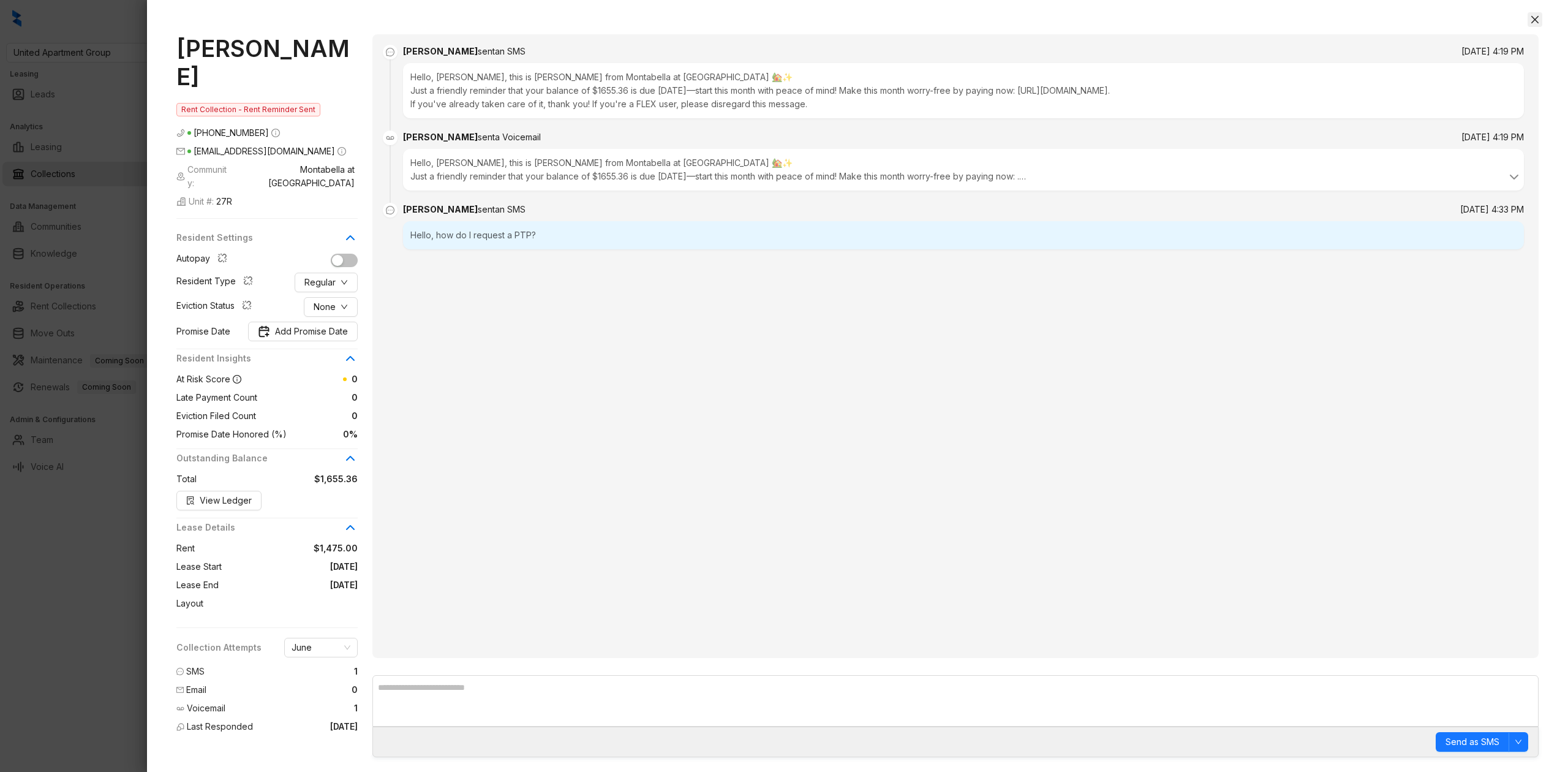 click on "RHONDA JOHNSON Rent Collection - Rent Reminder Sent     (816) 825 4104       ms.rj@live.com     Community:   Montabella at Oak Forest   Unit #:   27R   Resident Settings Autopay Resident Type Regular  Eviction Status None  Promise Date Add Promise Date Resident Insights  At Risk Score 0 Late Payment Count 0 Eviction Filed Count 0 Promise Date Honored (%) 0% Outstanding Balance Total  $1,655.36 View Ledger Lease Details Rent    $1,475.00 Lease Start    10/26/2024 Lease End  10/25/2025 Layout    Collection Attempts June SMS 1 Email 0 Voicemail 1 Last Responded   Today Kelsey  sent  an SMS Jul 1, 2025 at 4:19 PM Hello, RHONDA, this is Kelsey from Montabella at Oak Forest 🏡✨ Just a friendly reminder that your balance of $1655.36 is due today—start this month with peace of mind! Make this month worry-free by paying now: https://montabella.loftliving.com/login. If you've already taken care of it, thank you! If you're a FLEX user, please disregard this message. Kelsey  sent  a Voicemail RHONDA JOHNSON" at bounding box center (858, 386) 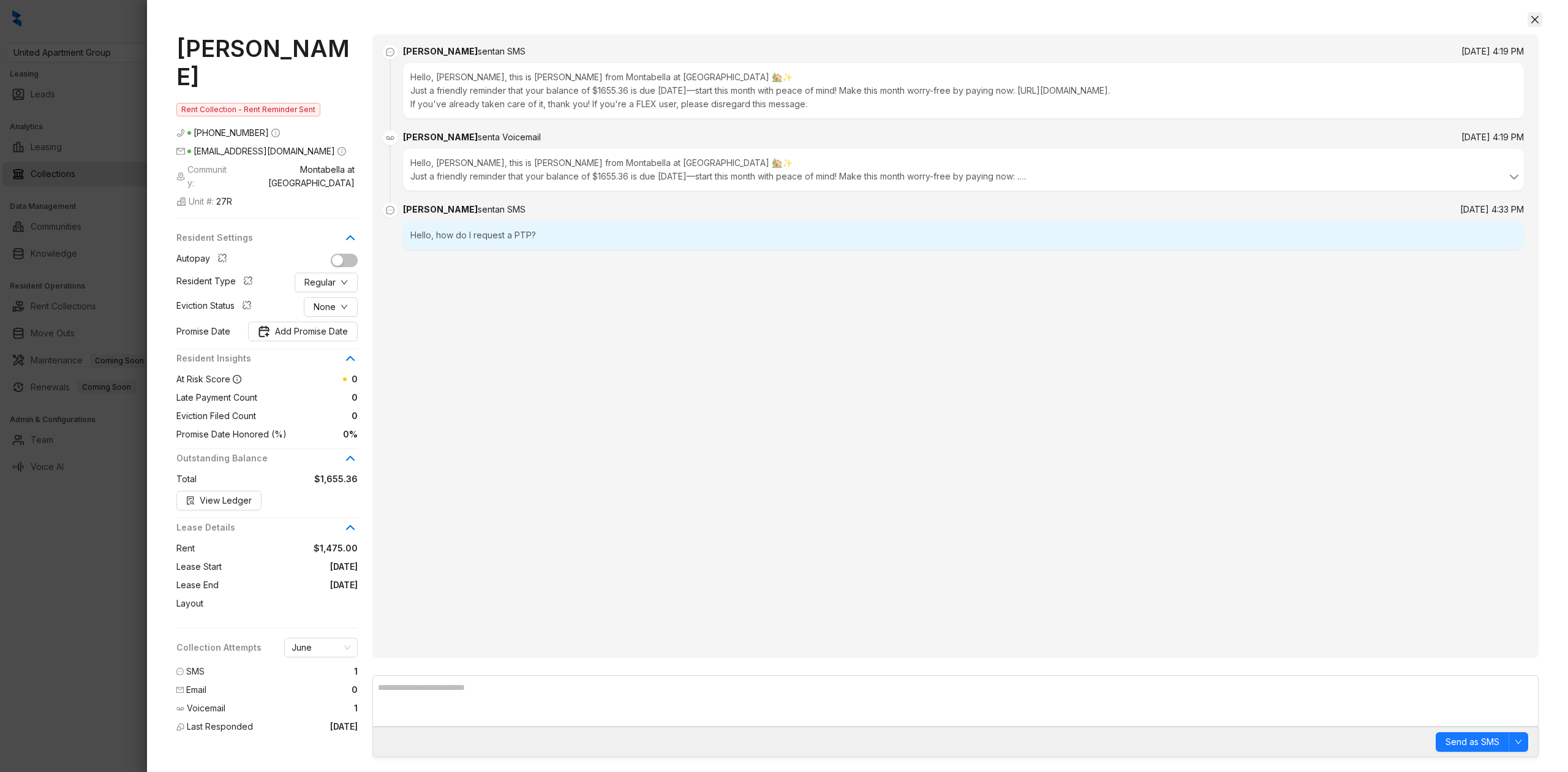 click 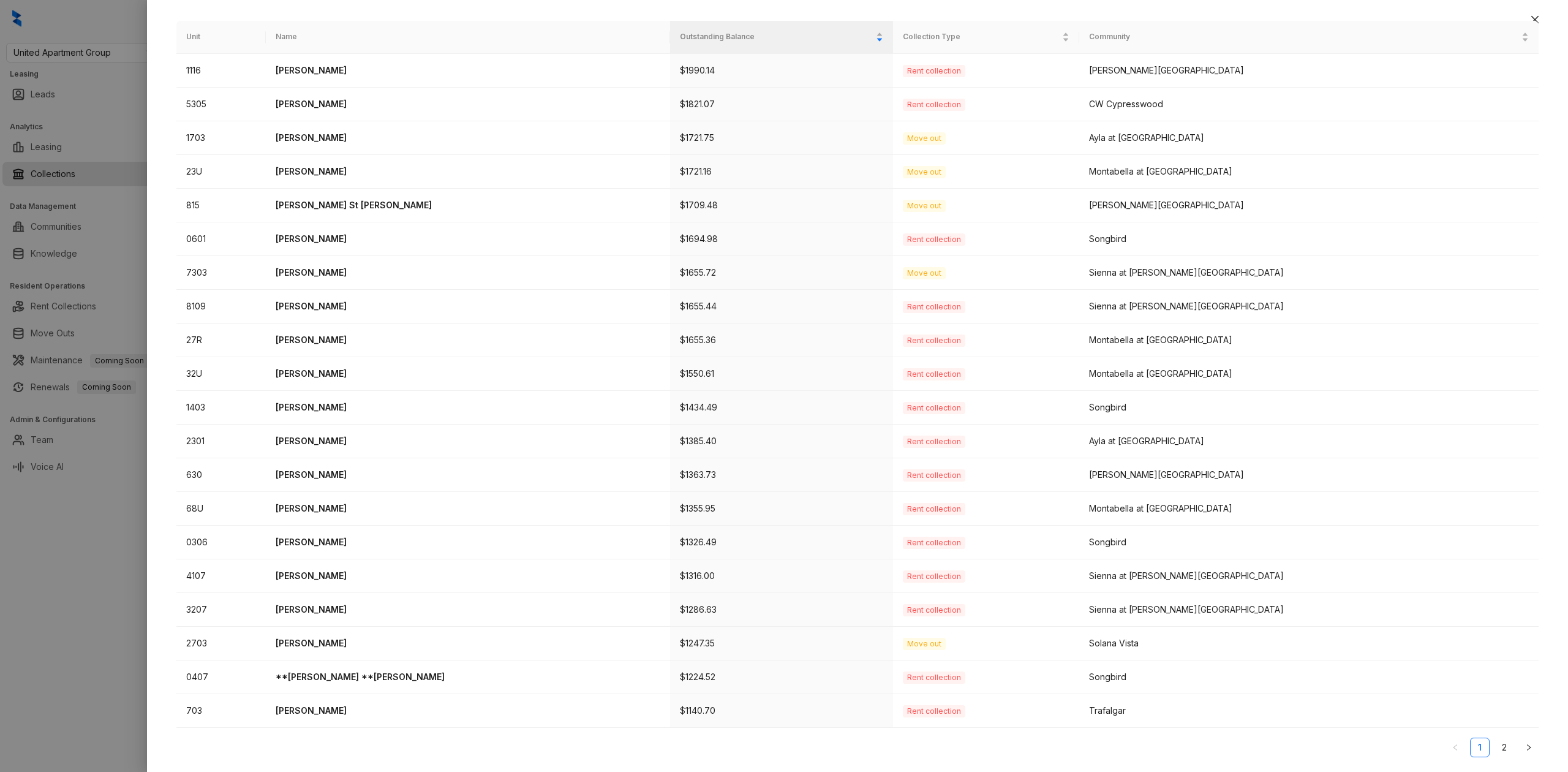 click at bounding box center (784, 386) 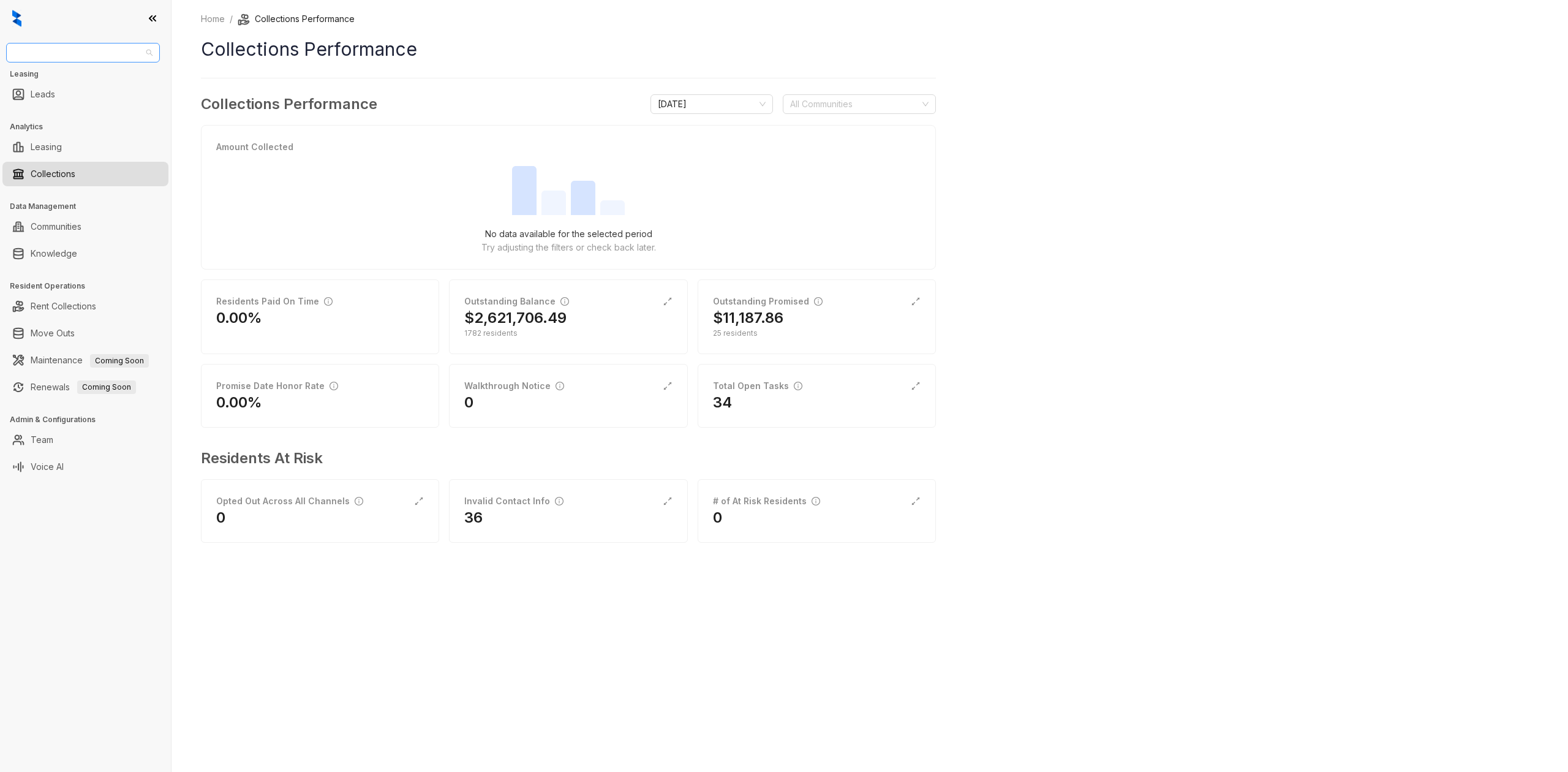 click on "United Apartment Group" at bounding box center (83, 53) 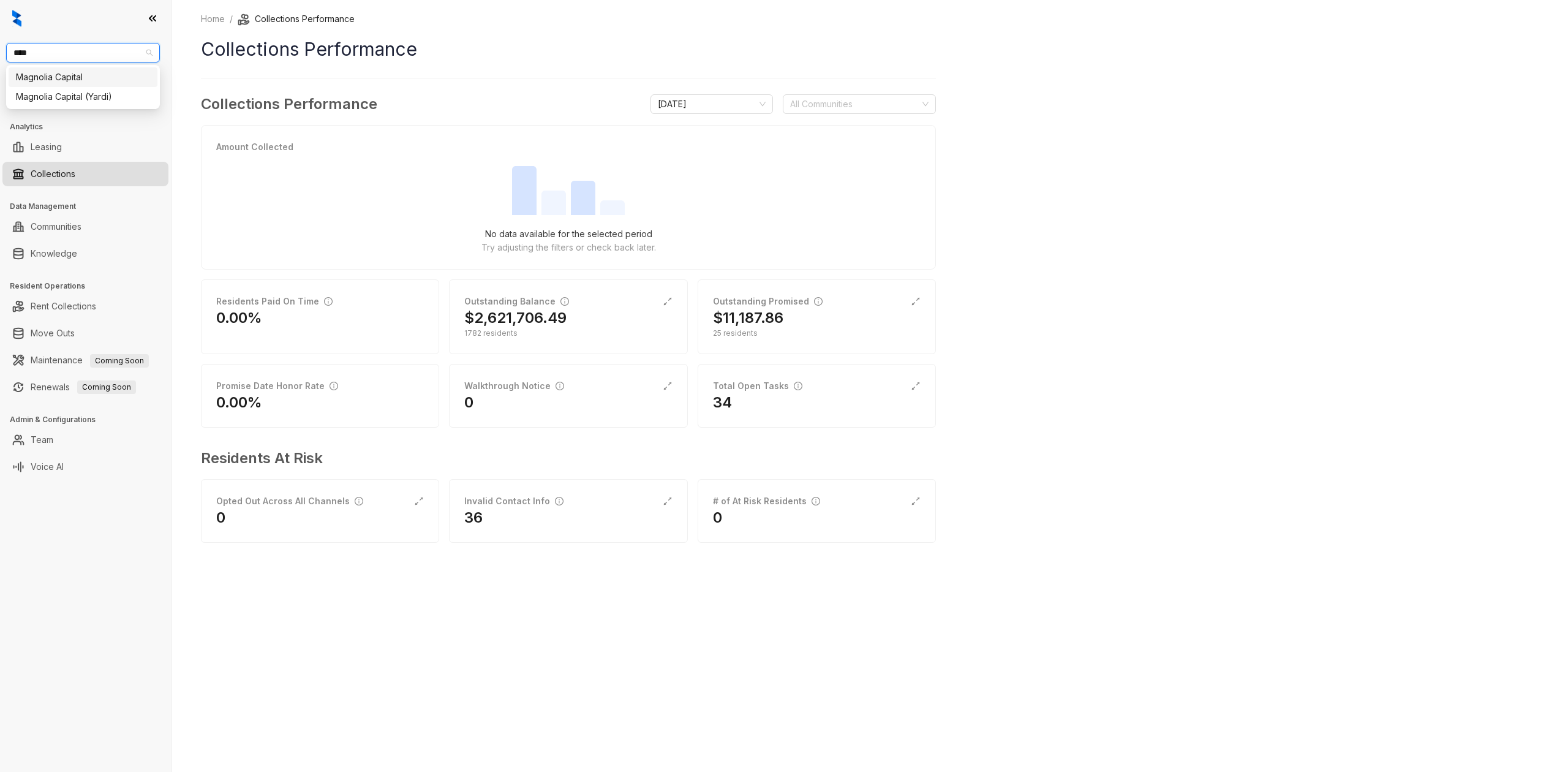 type on "*****" 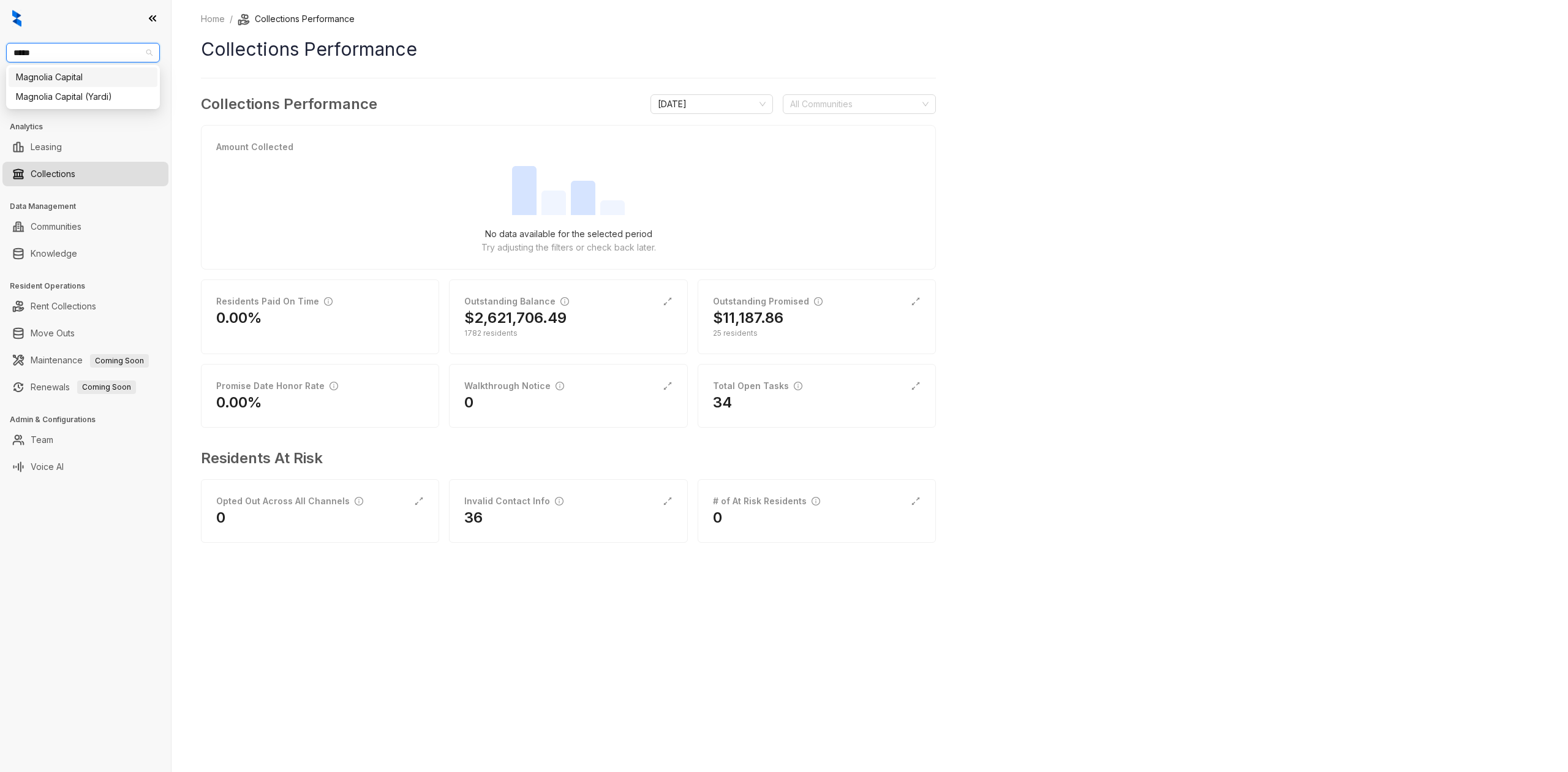 type 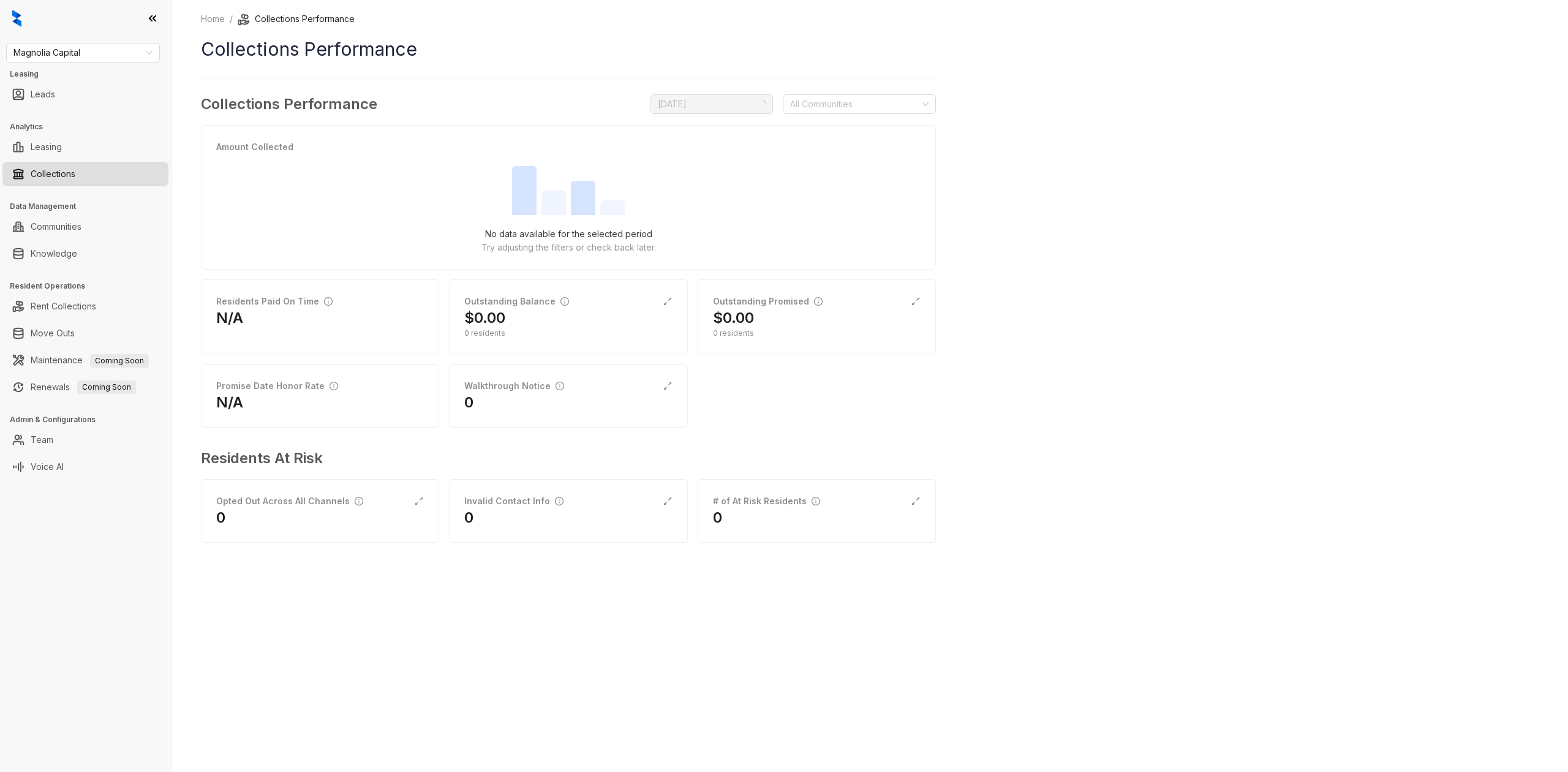 scroll, scrollTop: 0, scrollLeft: 0, axis: both 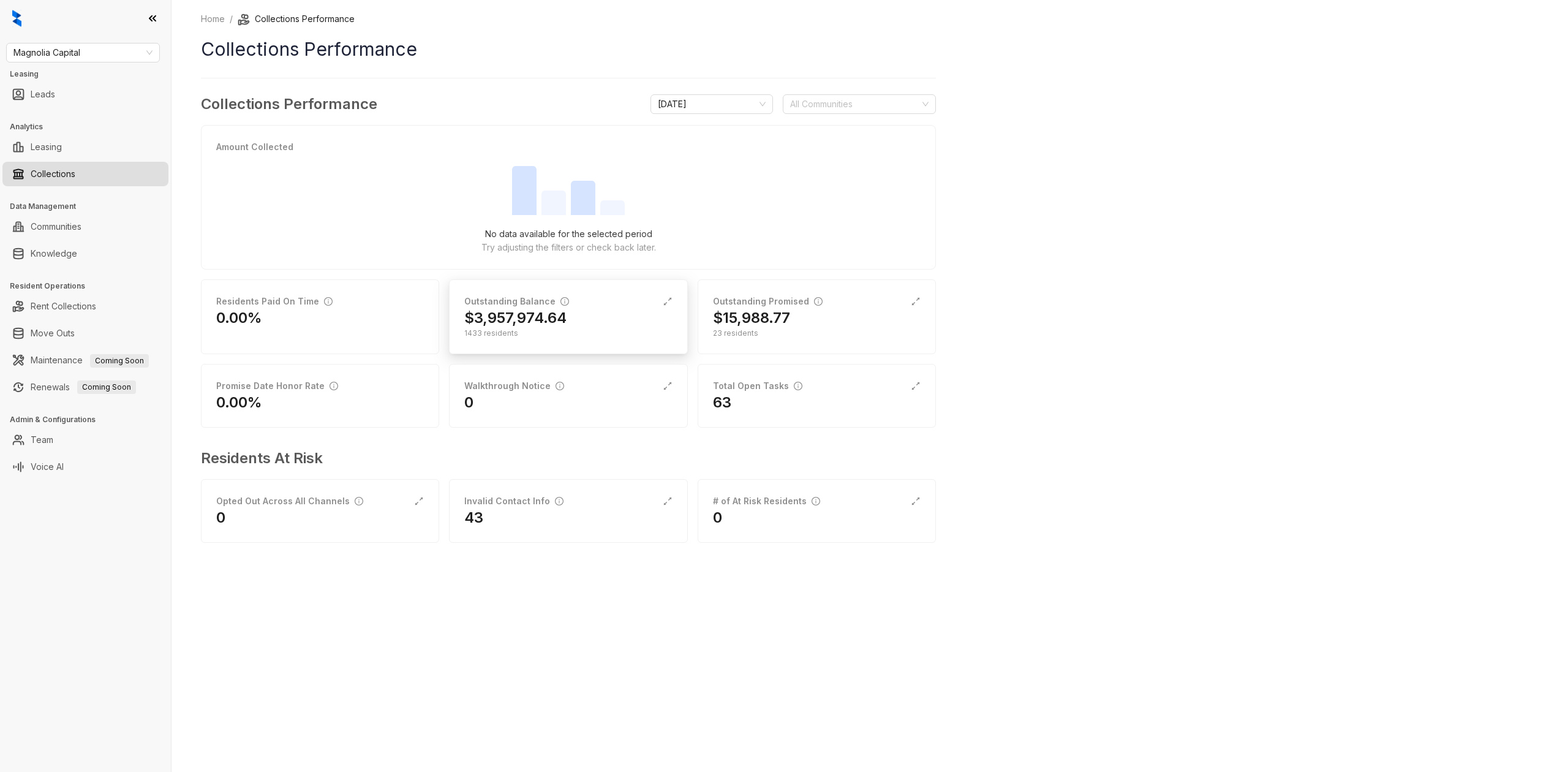 click on "$3,957,974.64" at bounding box center [515, 318] 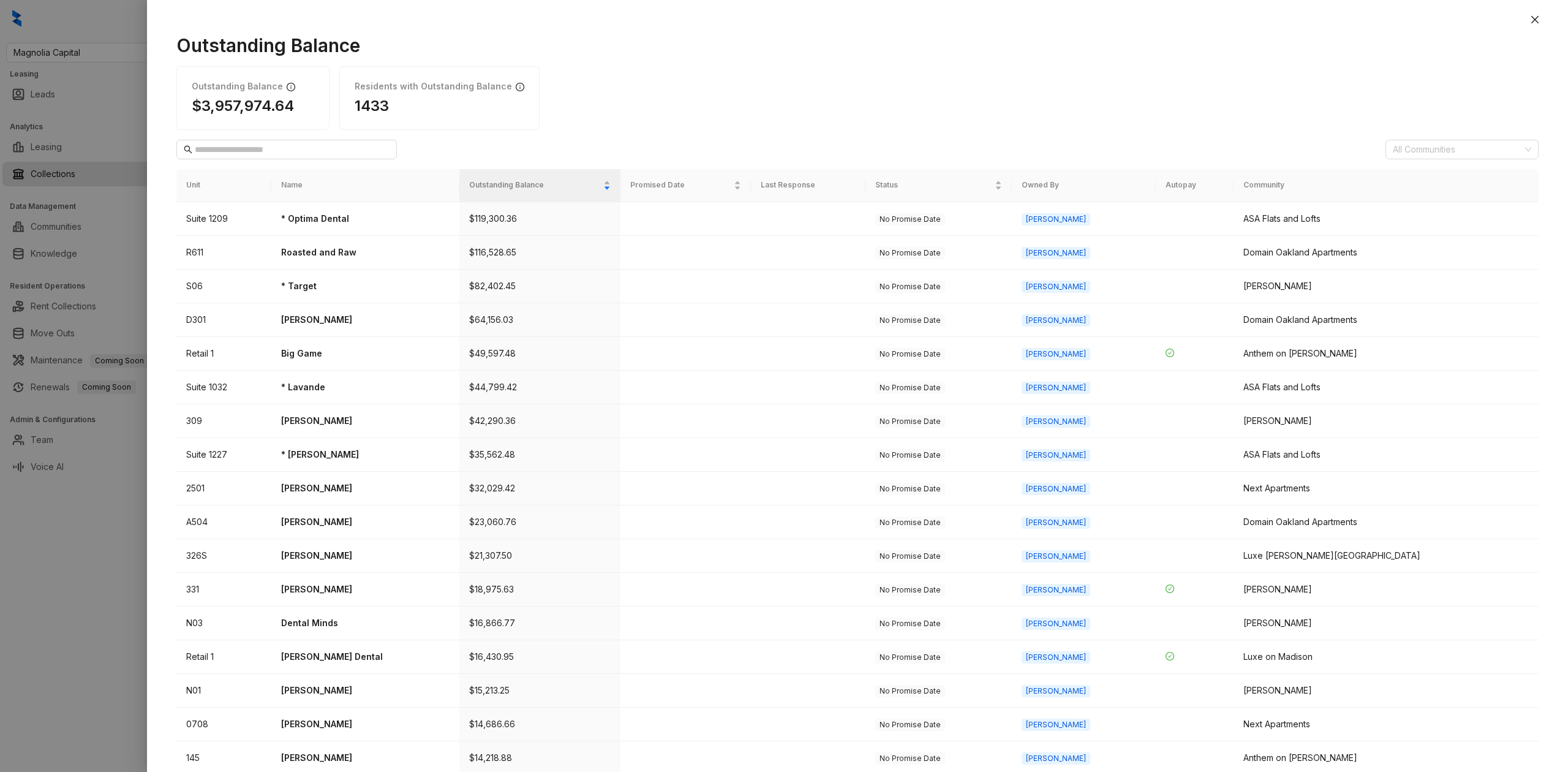 click at bounding box center (784, 386) 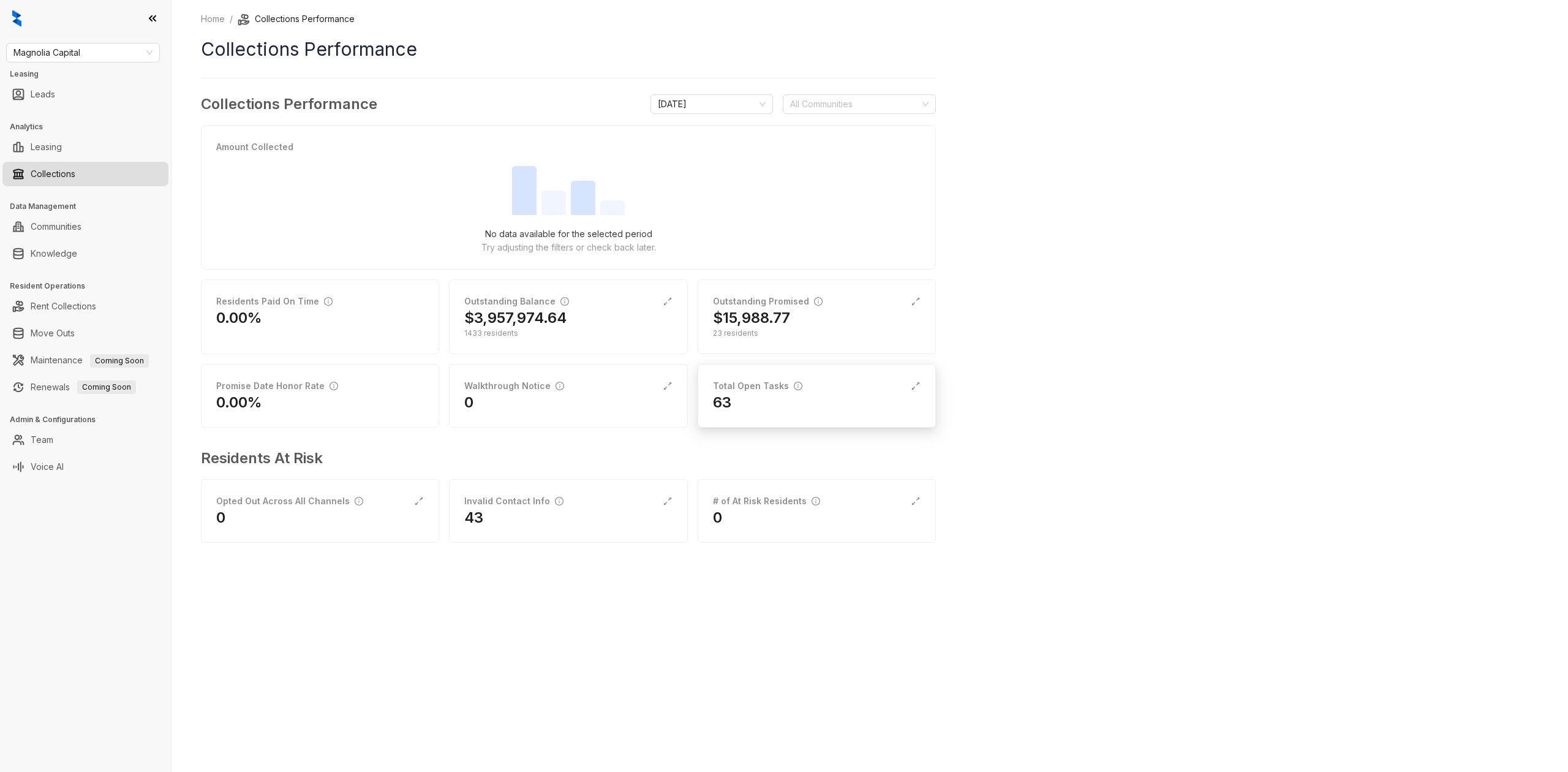 click on "63" at bounding box center (816, 403) 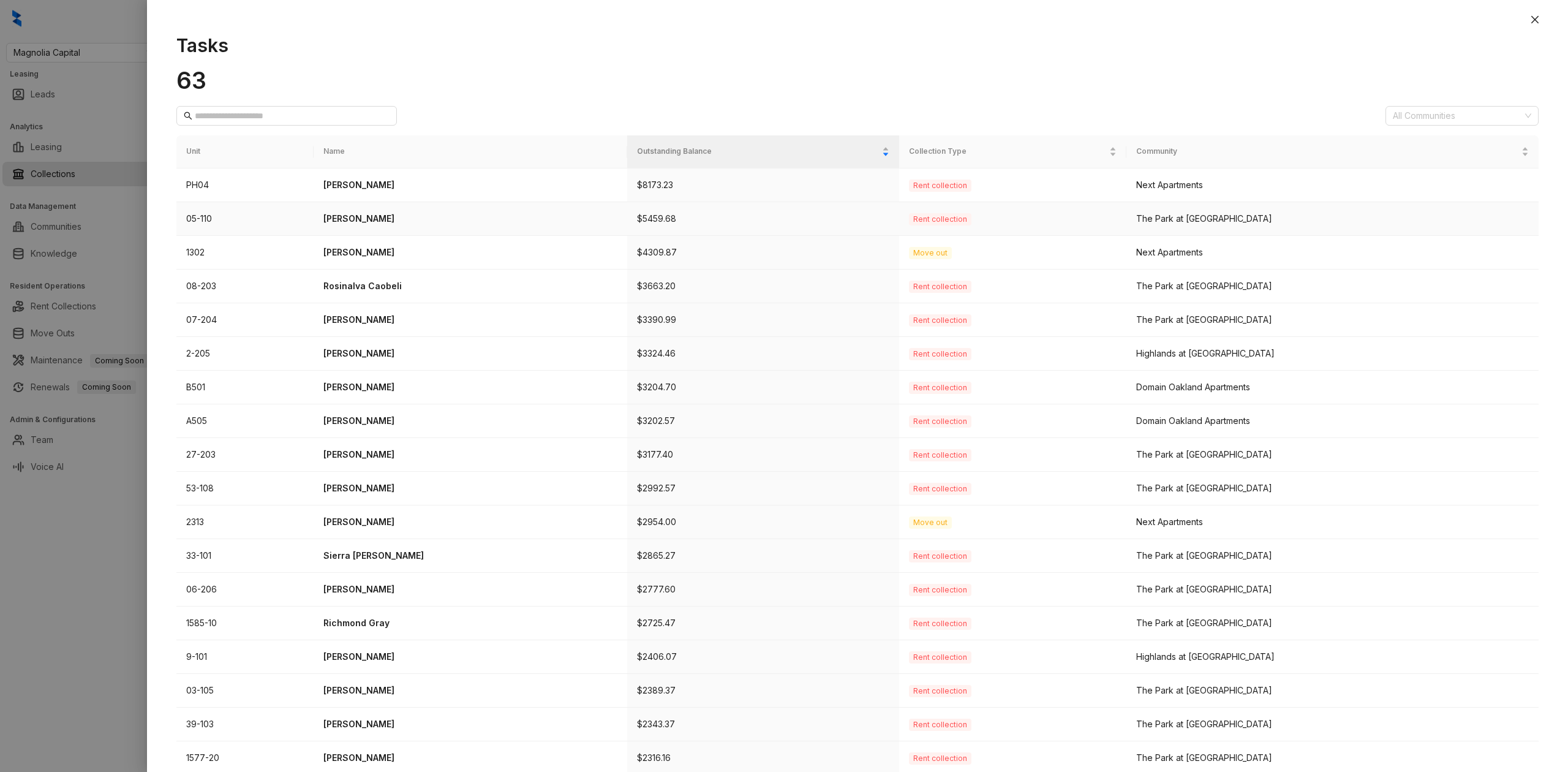 click on "Yvonne Hair" at bounding box center [470, 219] 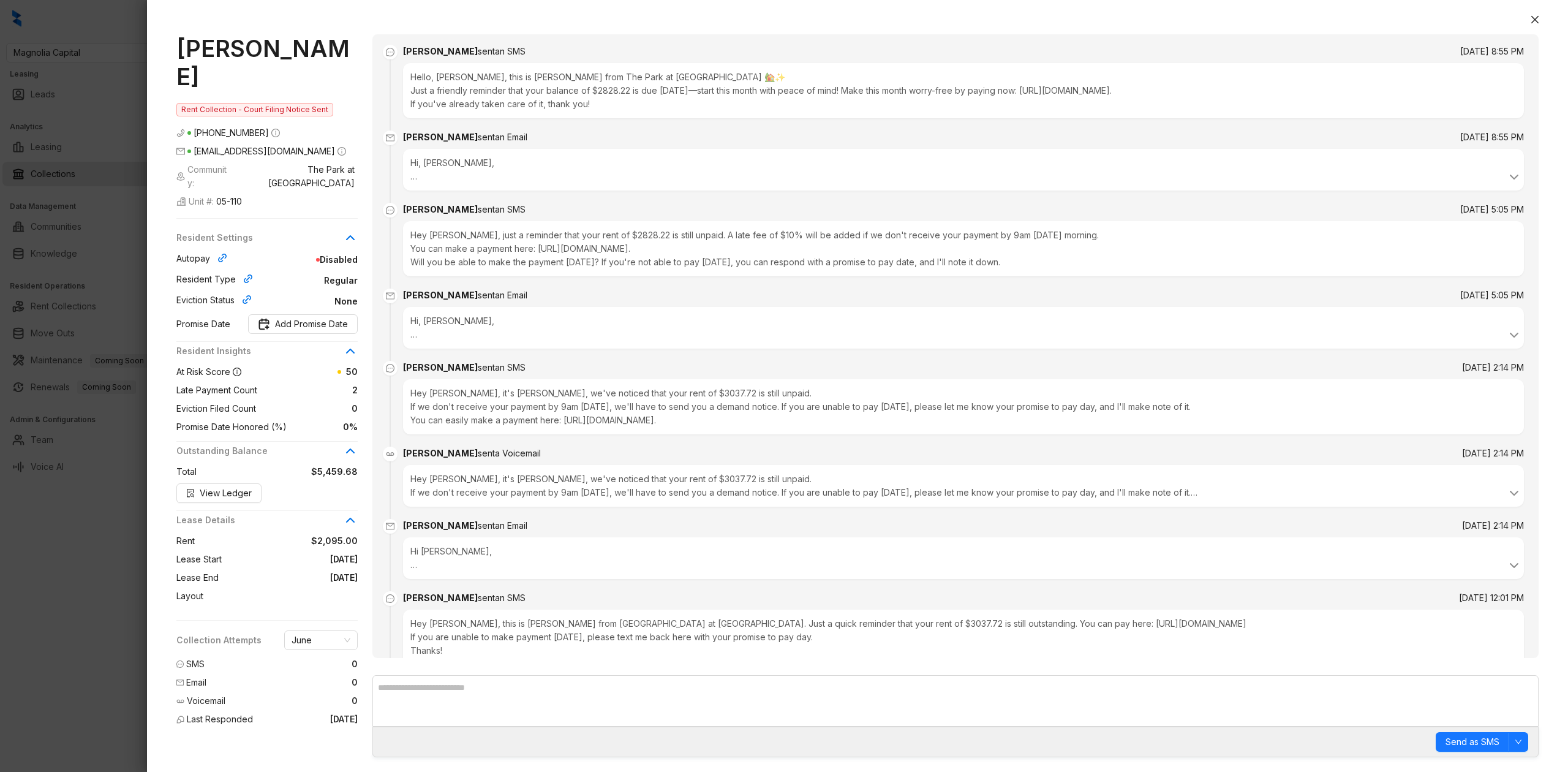 scroll, scrollTop: 1218, scrollLeft: 0, axis: vertical 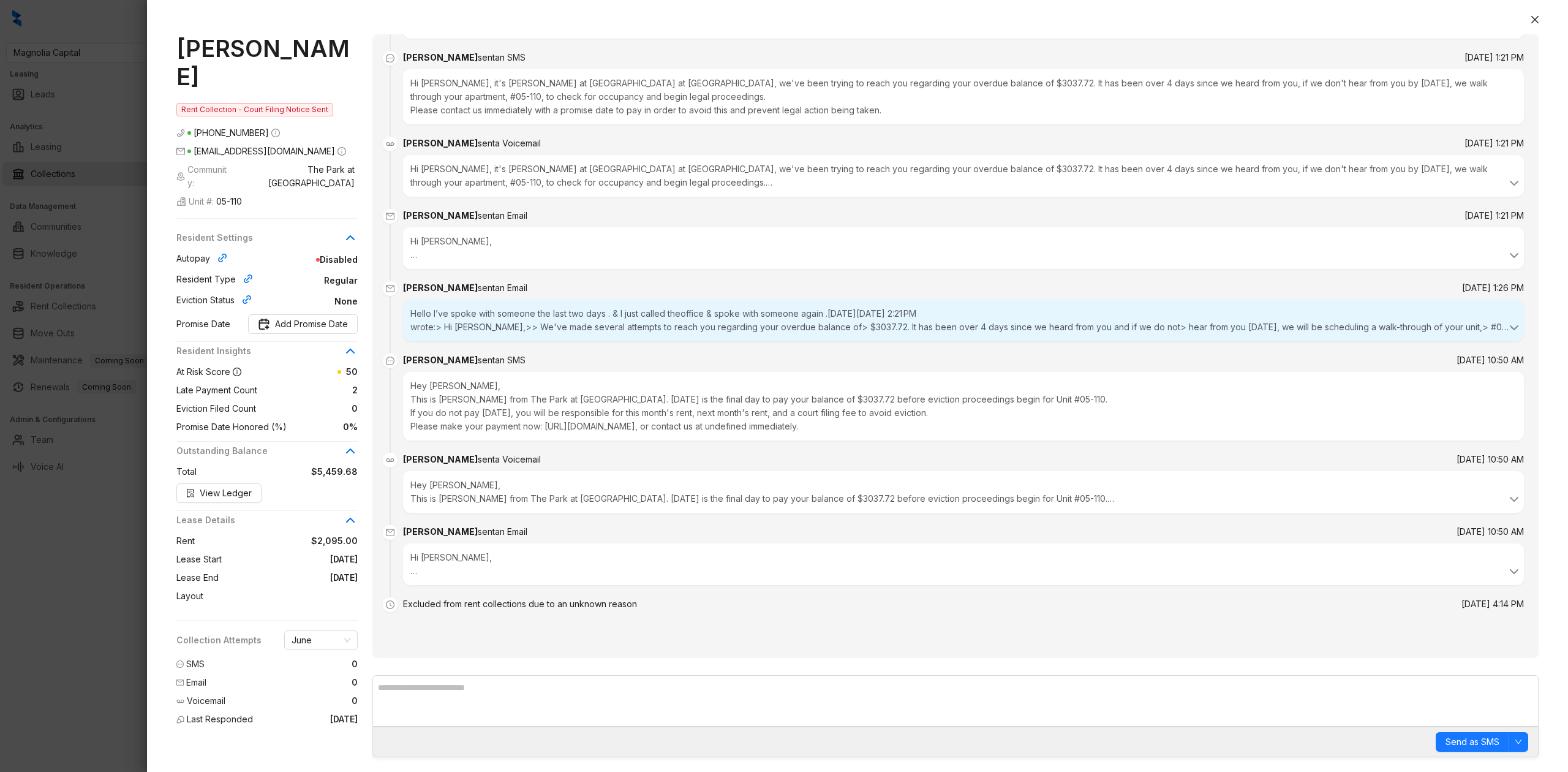 click on "Excluded from rent collections due to an unknown reason" at bounding box center (520, 604) 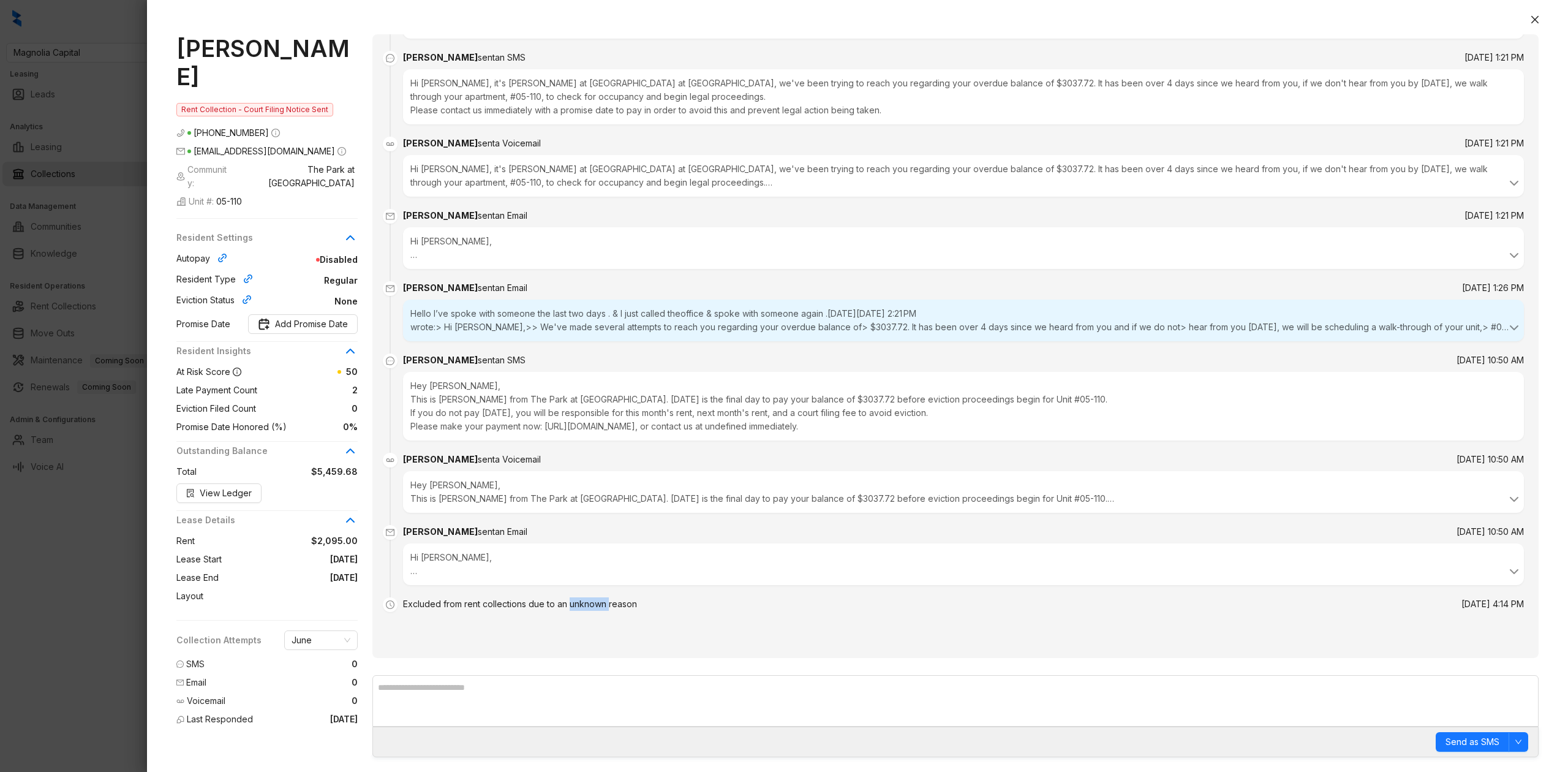 click on "Excluded from rent collections due to an unknown reason" at bounding box center [520, 604] 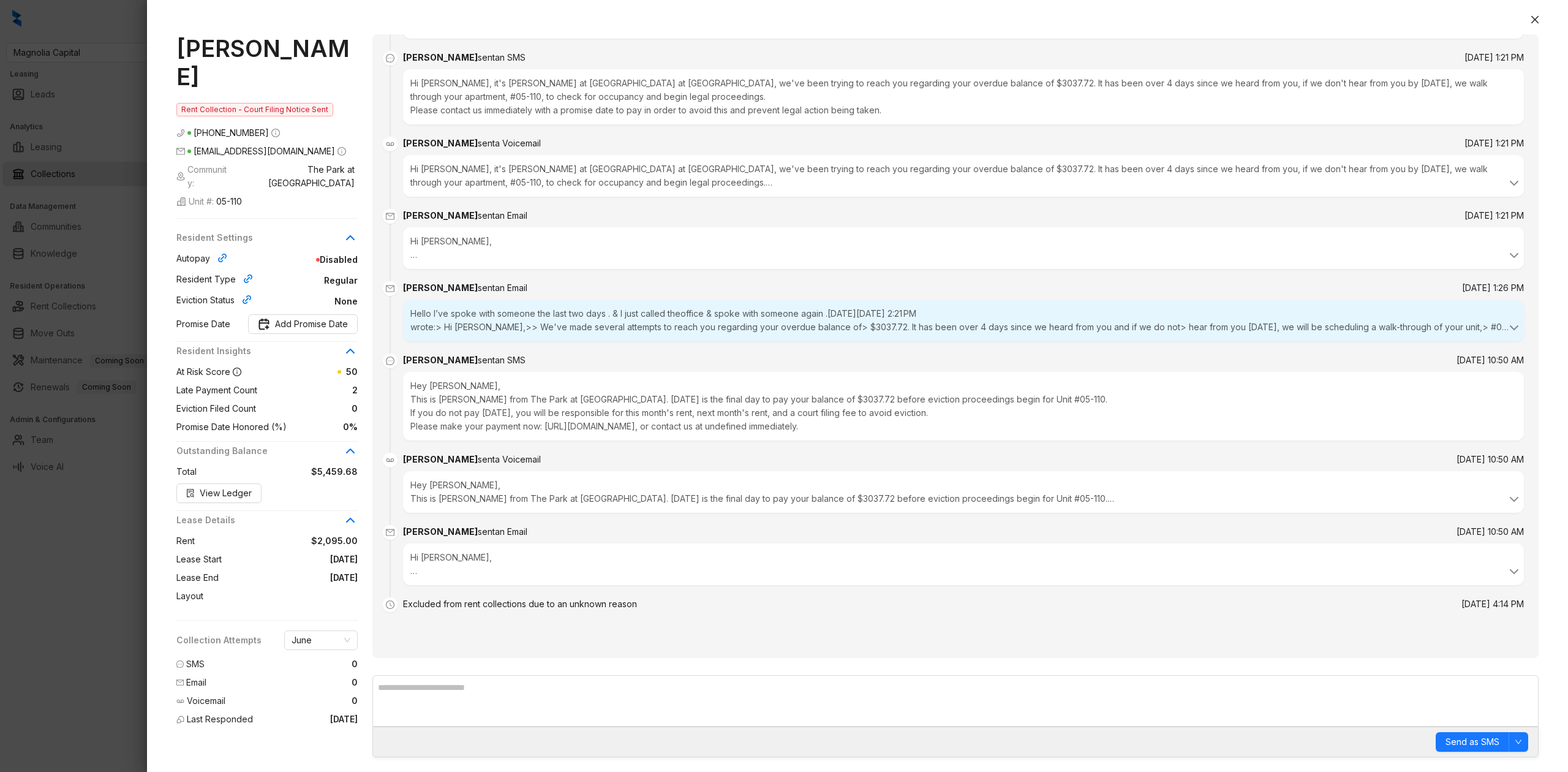 click at bounding box center (784, 386) 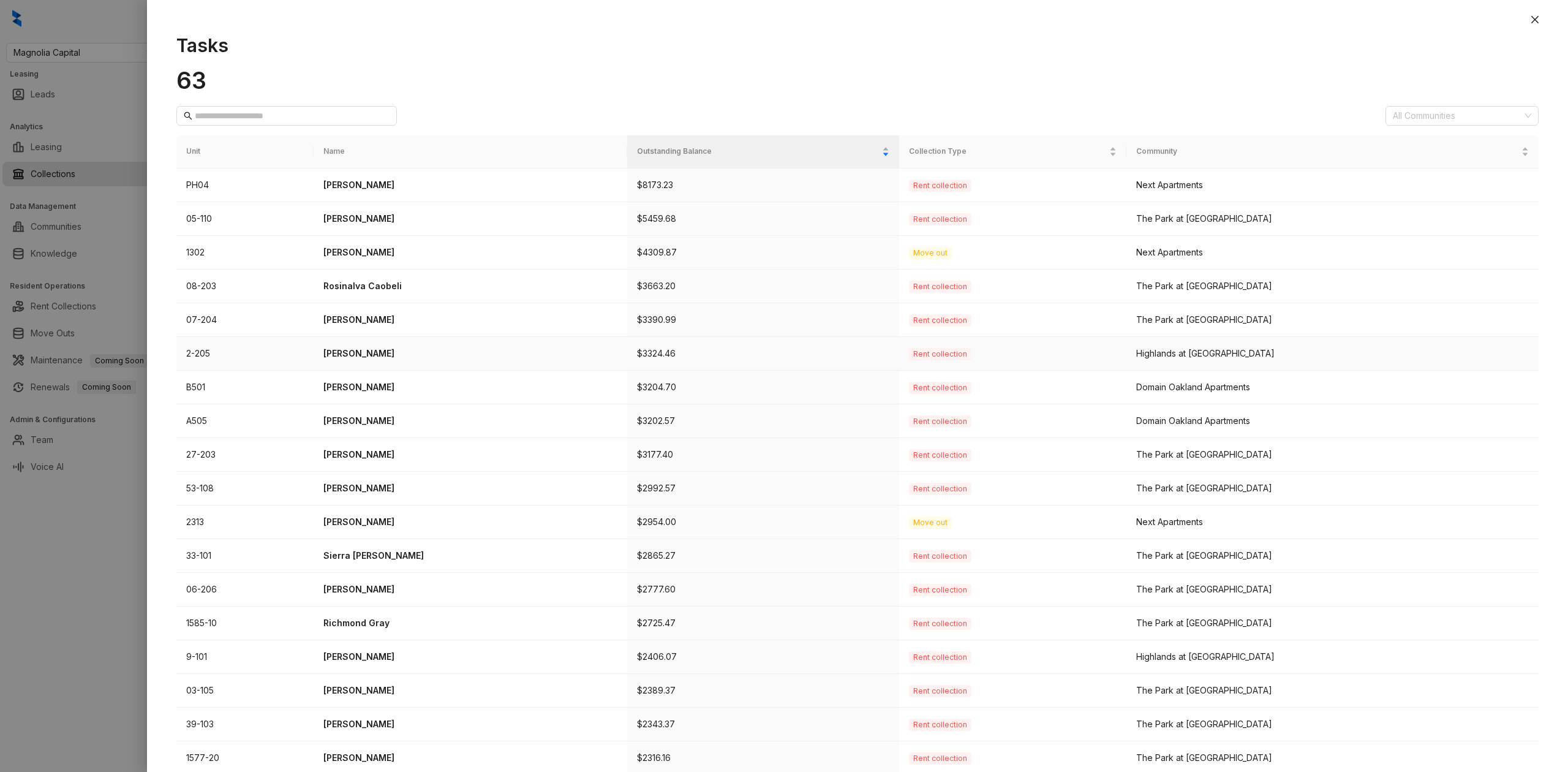 click on "Millie Harris" at bounding box center [470, 354] 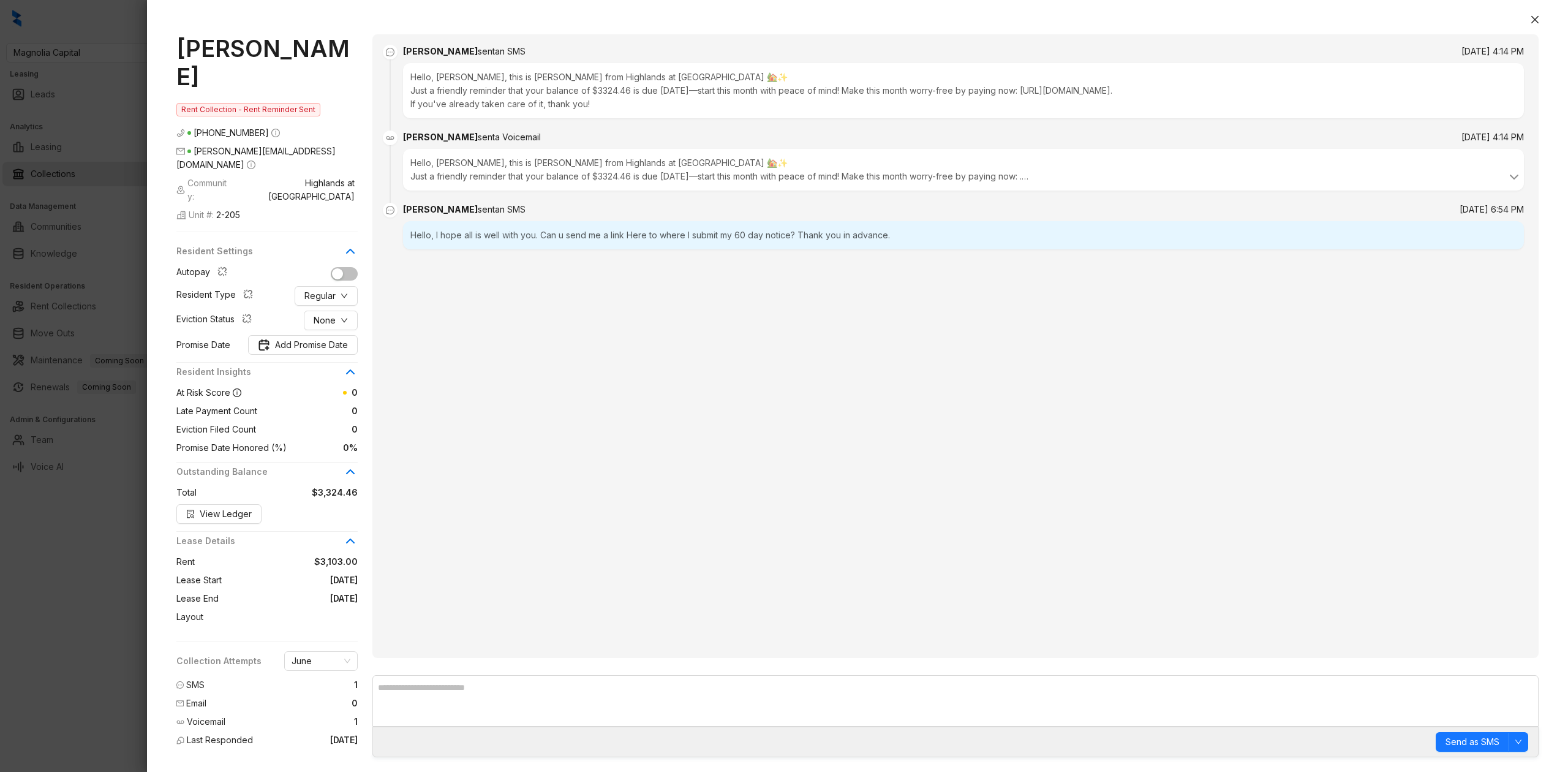 click at bounding box center [784, 386] 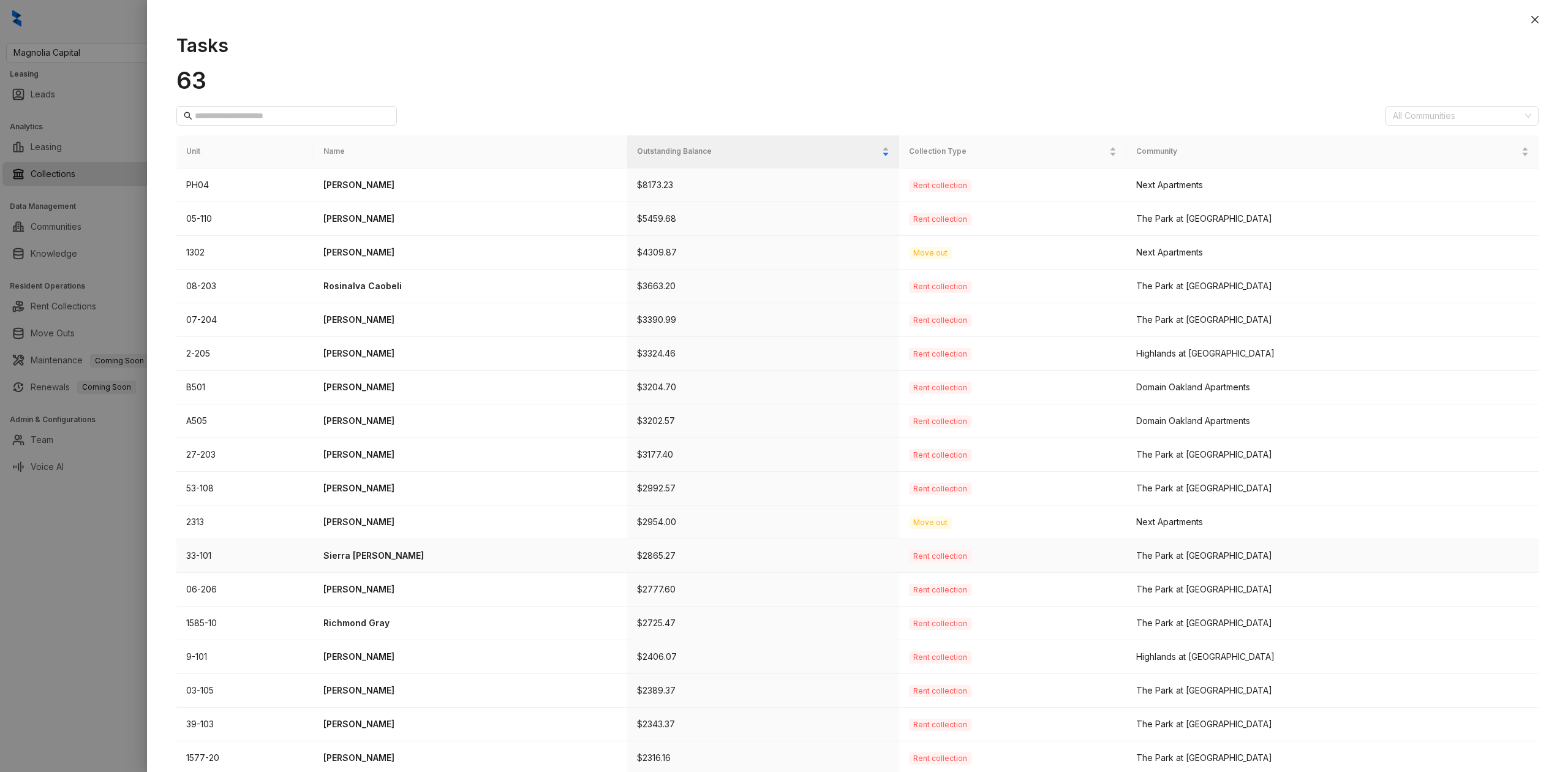 click on "Sierra Chavez" at bounding box center [470, 556] 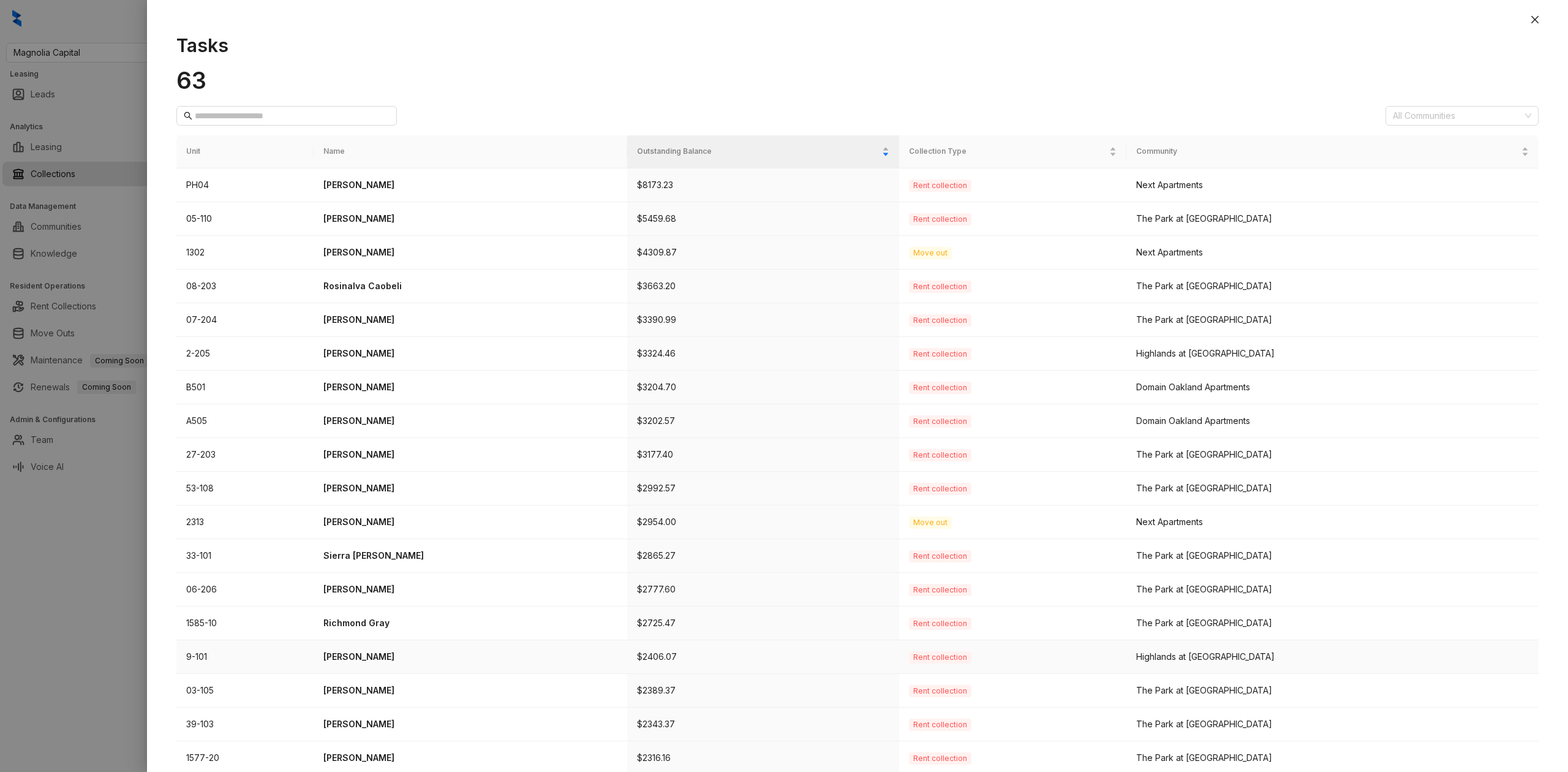 click on "Ritchel Calvaire" at bounding box center (470, 657) 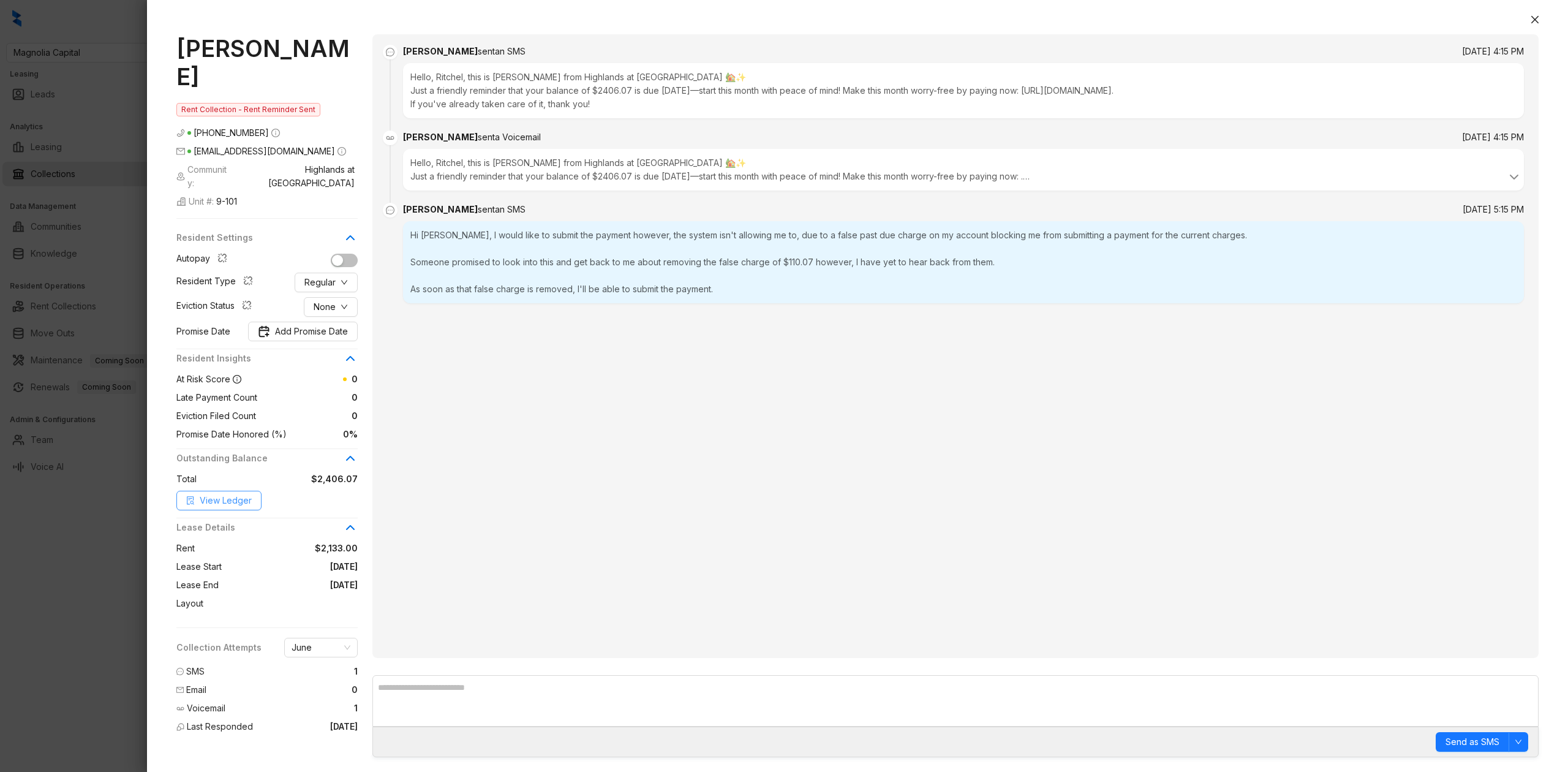 click on "View Ledger" at bounding box center [219, 501] 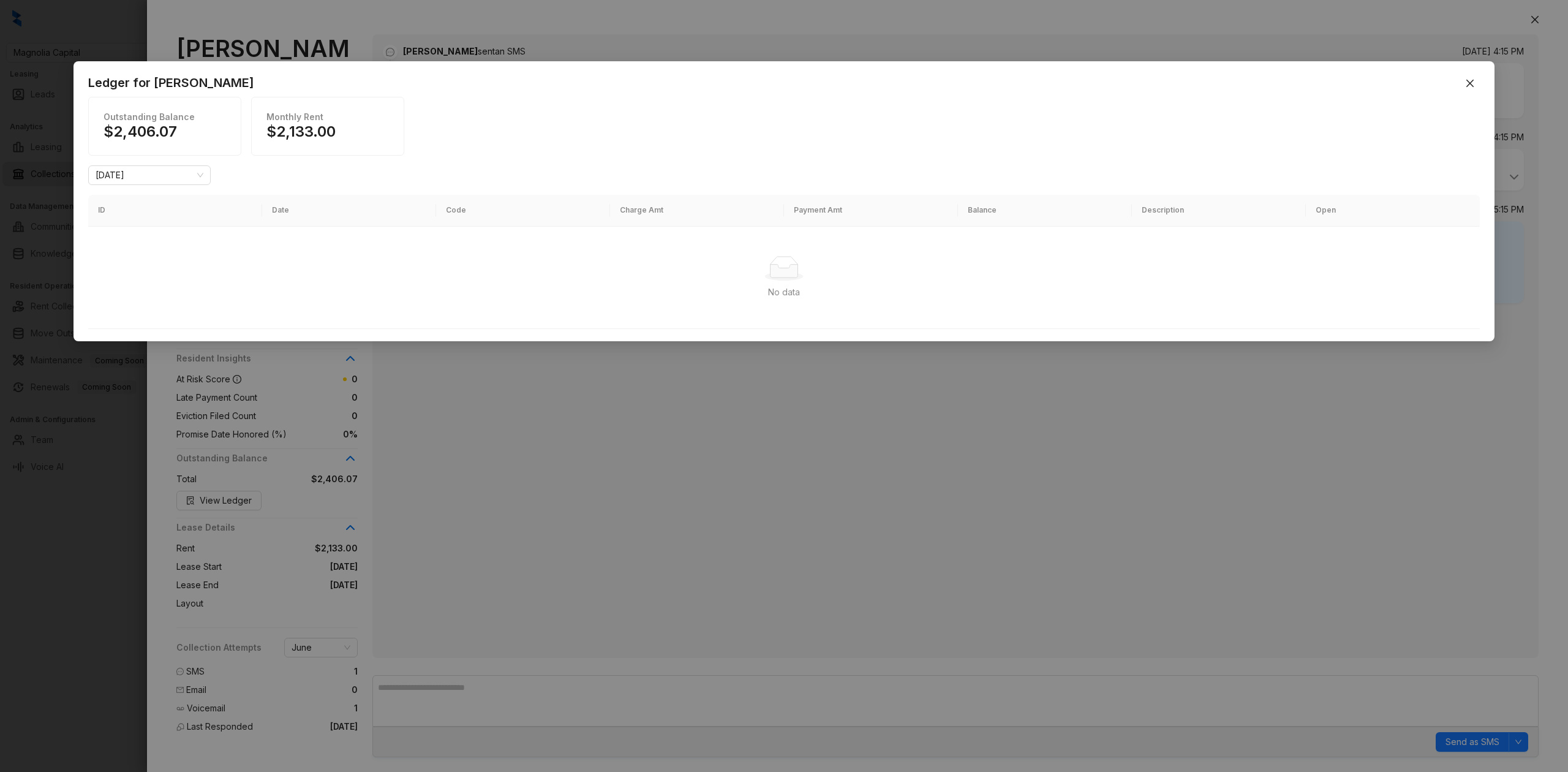 click on "Date" at bounding box center (349, 211) 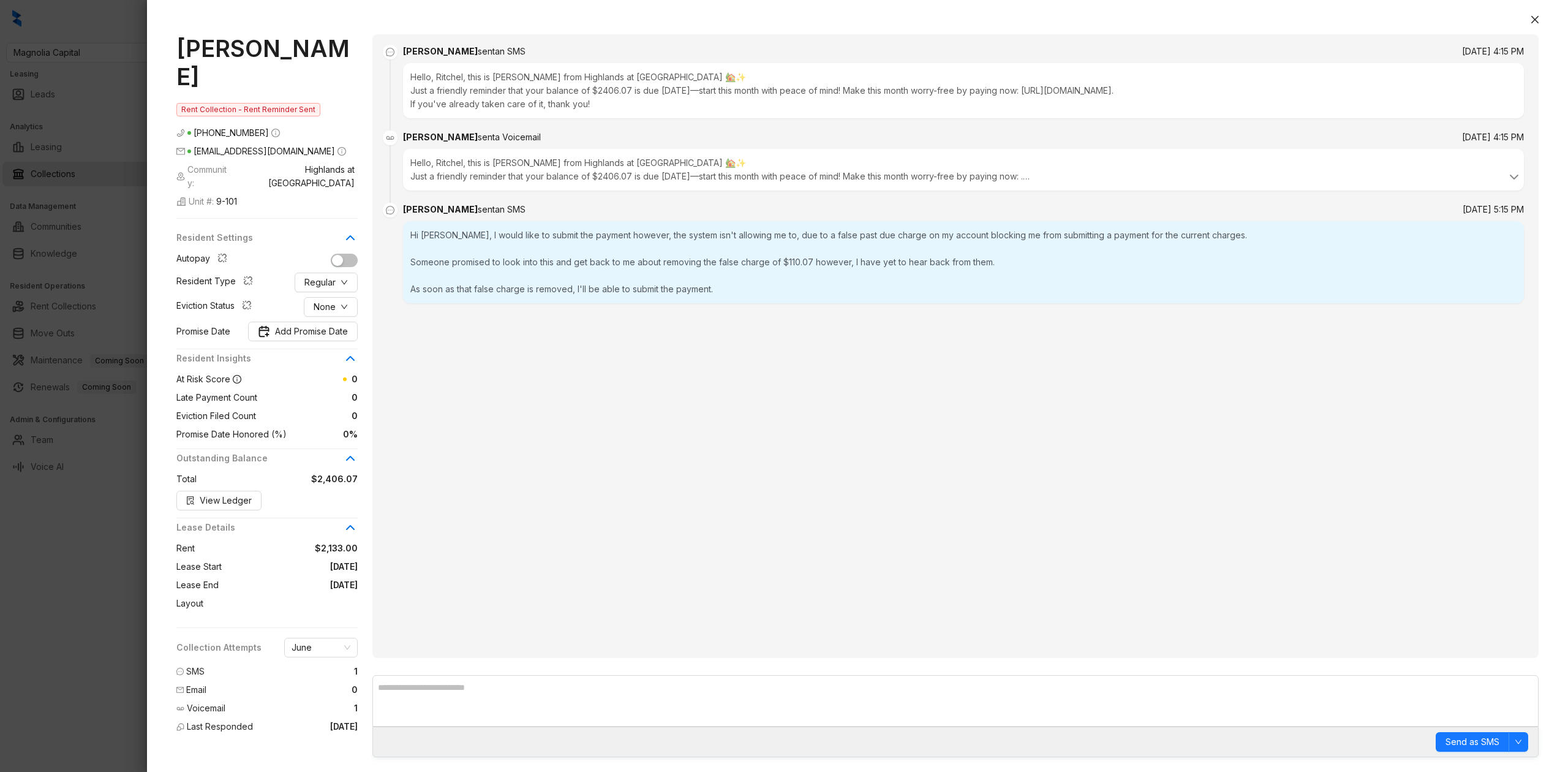 click on "Ritchel Calvaire Rent Collection - Rent Reminder Sent     (786) 704 4856       calvairer@gmail.com     Community:   Highlands at Alexander Pointe   Unit #:   9-101   Resident Settings Autopay Resident Type Regular  Eviction Status None  Promise Date Add Promise Date Resident Insights  At Risk Score 0 Late Payment Count 0 Eviction Filed Count 0 Promise Date Honored (%) 0% Outstanding Balance Total  $2,406.07 View Ledger Lease Details Rent    $2,133.00 Lease Start    05/19/2025 Lease End  08/18/2026 Layout    Collection Attempts June SMS 1 Email 0 Voicemail 1 Last Responded   Today Kelsey  sent  an SMS Jul 1, 2025 at 4:15 PM Hello, Ritchel, this is Kelsey from Highlands at Alexander Pointe 🏡✨ Just a friendly reminder that your balance of $2406.07 is due today—start this month with peace of mind! Make this month worry-free by paying now: https://highlandsatalexanderpointe.loftliving.com/login. If you've already taken care of it, thank you! Kelsey  sent  a Voicemail Jul 1, 2025 at 4:15 PM  sent  an SMS" at bounding box center [858, 396] 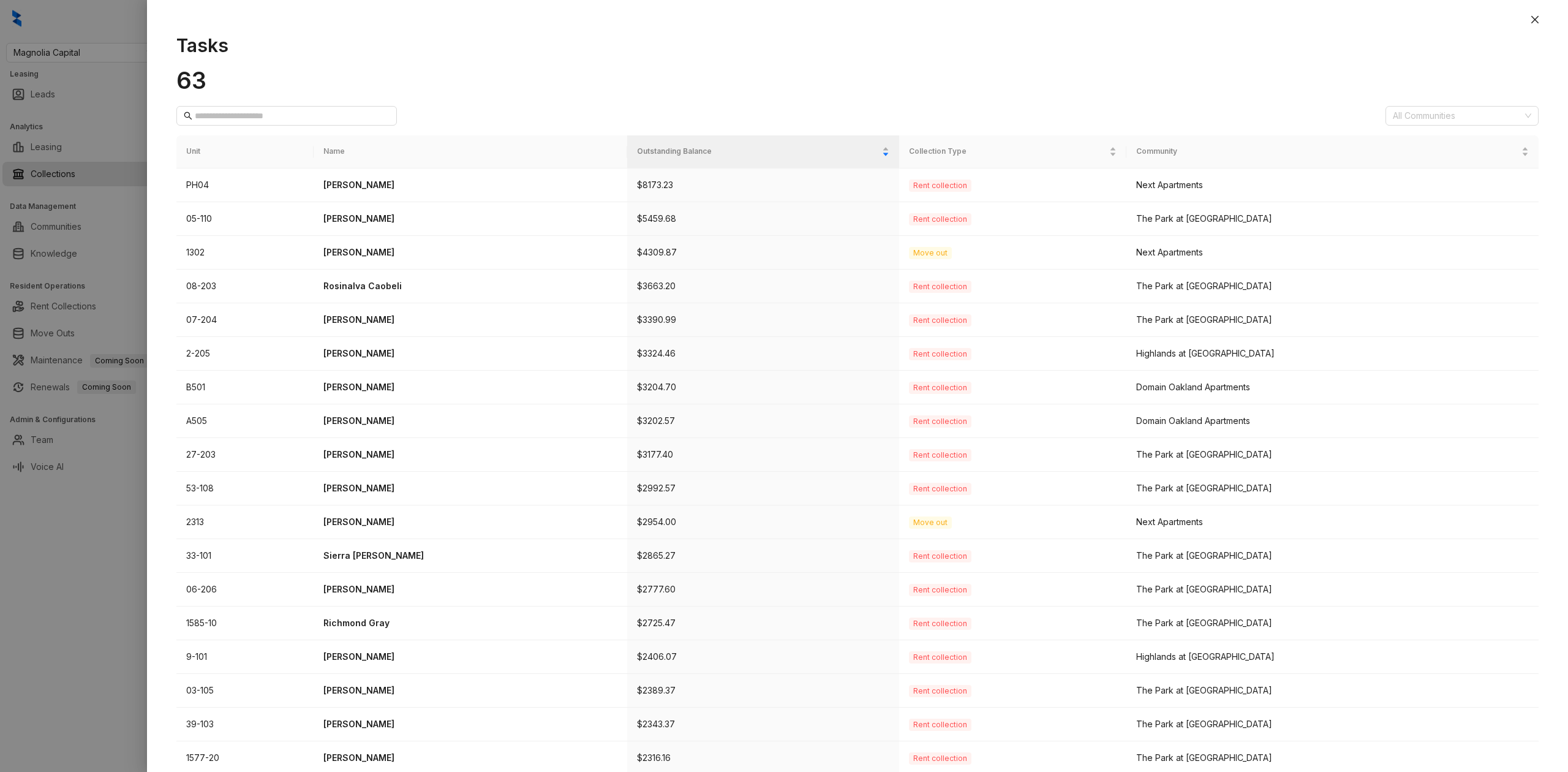 click at bounding box center [784, 386] 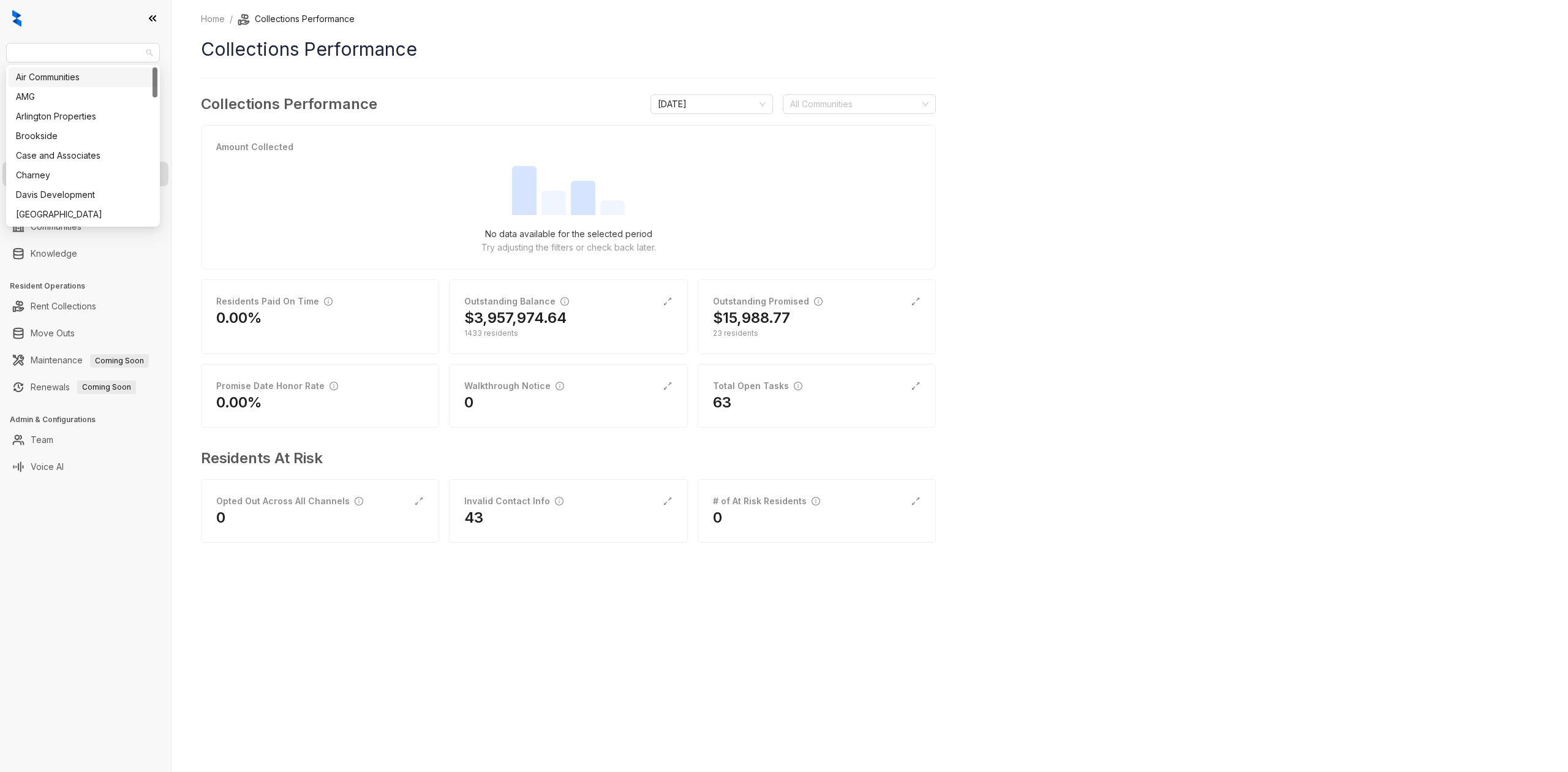 click on "Magnolia Capital" at bounding box center [83, 53] 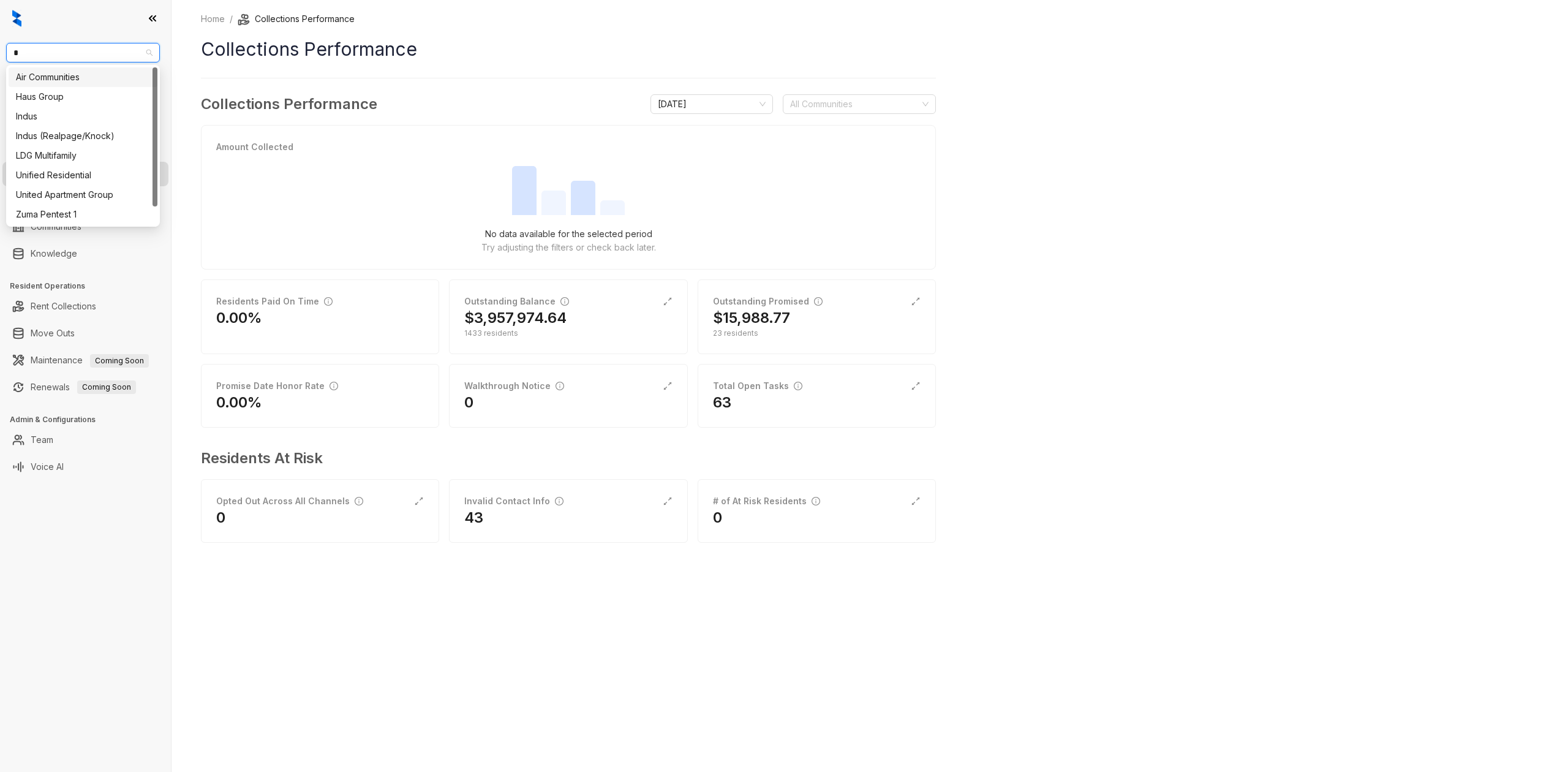 type on "**" 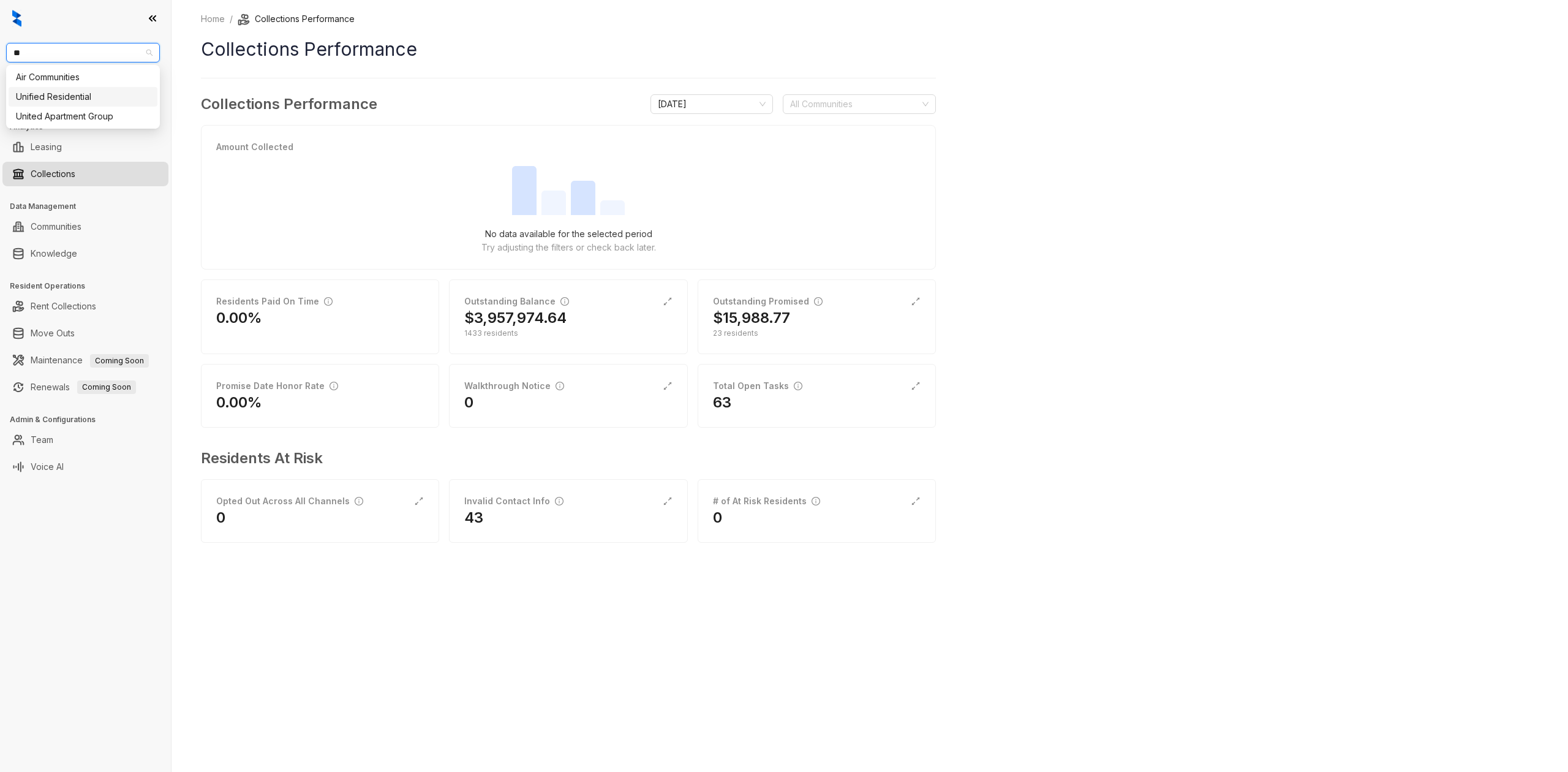 type 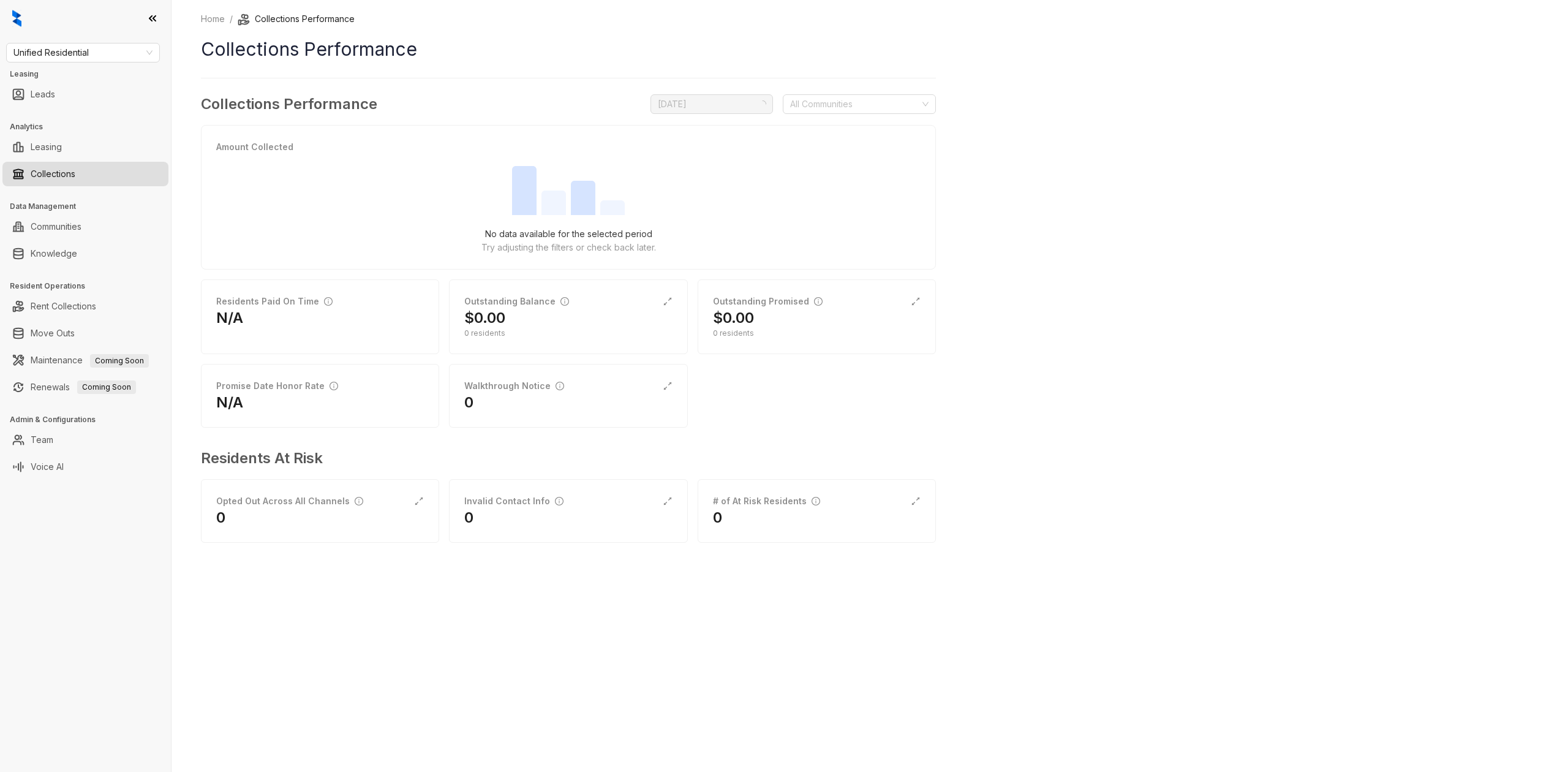 scroll, scrollTop: 0, scrollLeft: 0, axis: both 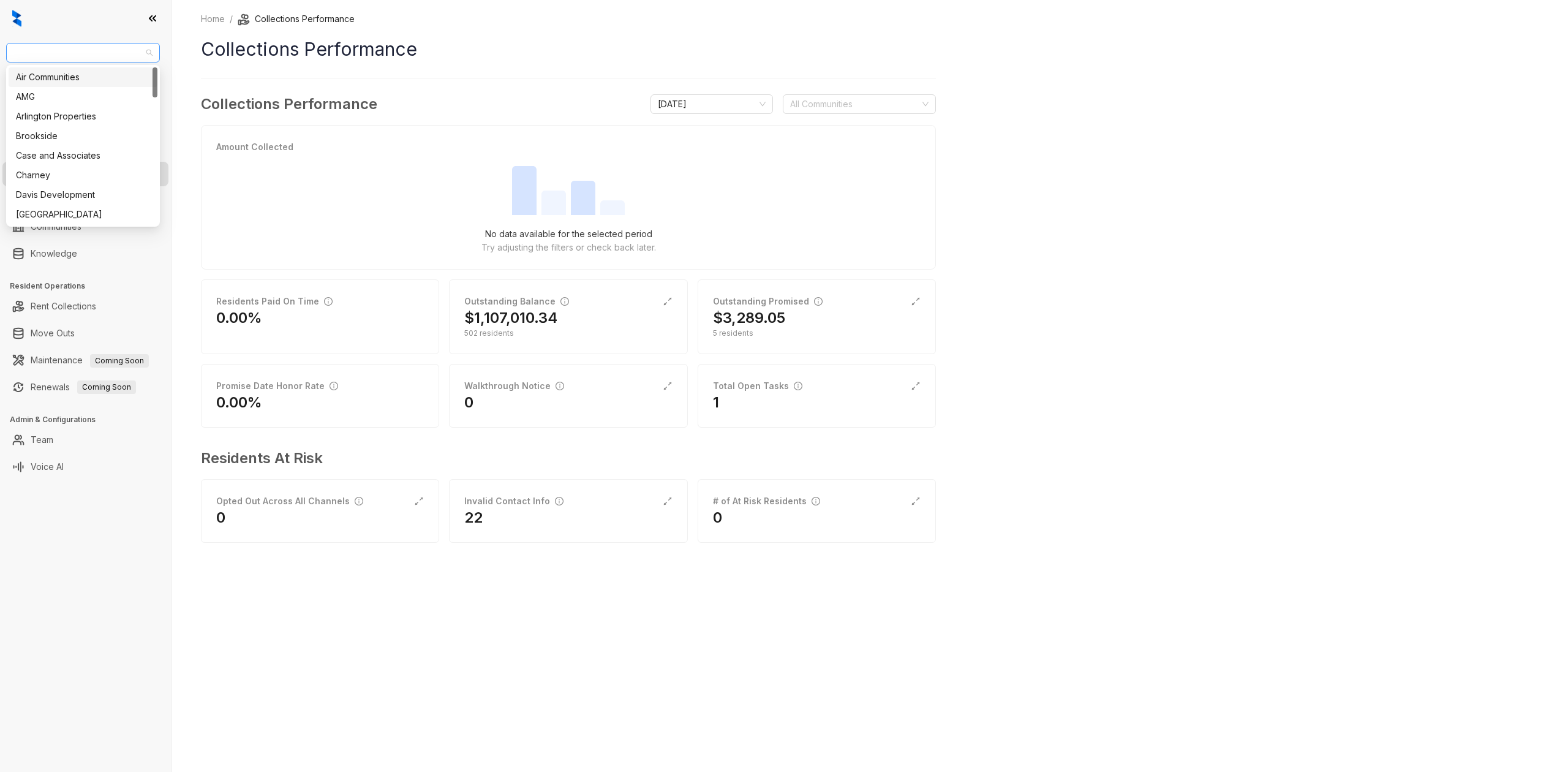 click on "Unified Residential" at bounding box center (83, 53) 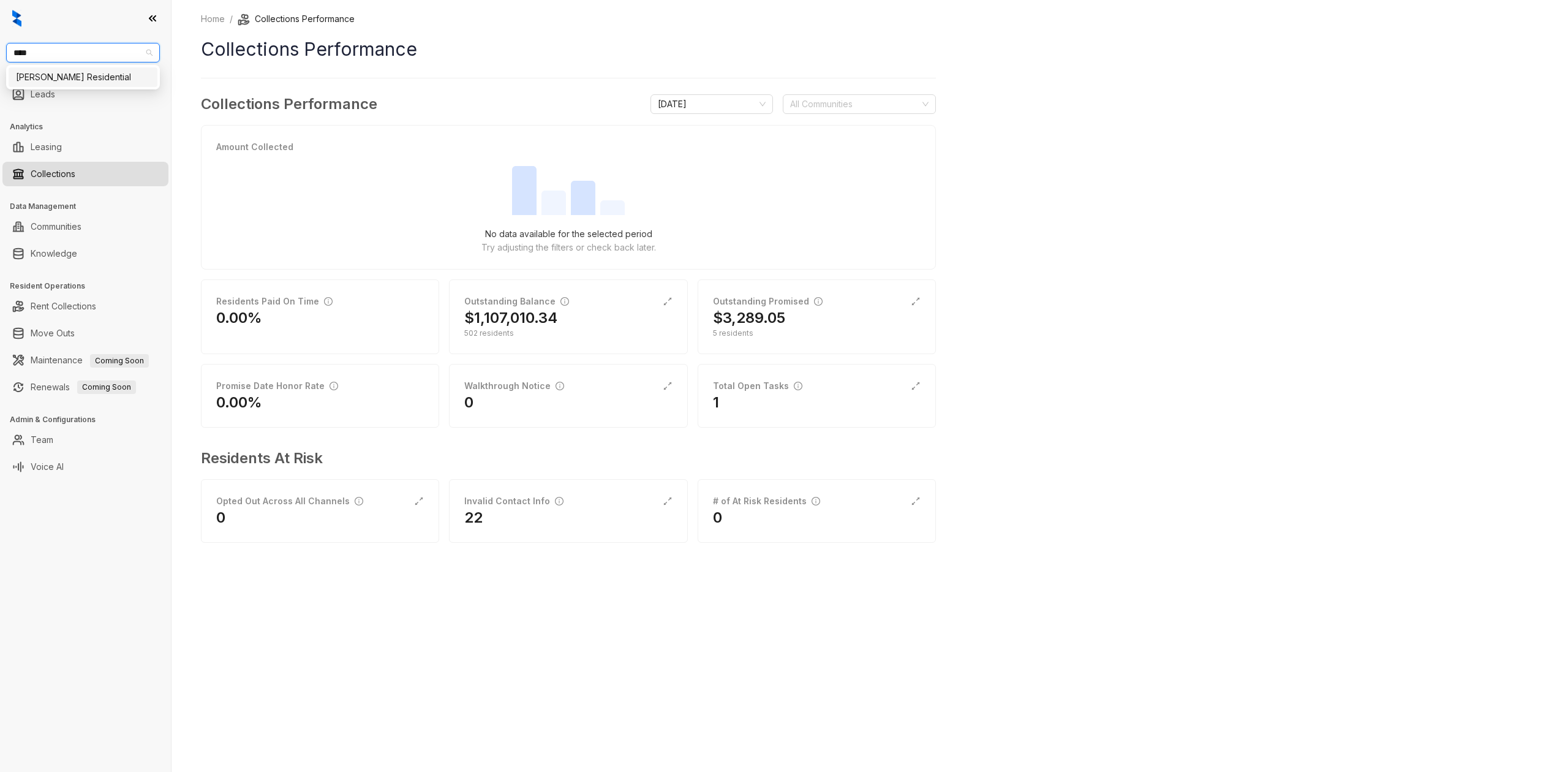 type on "*****" 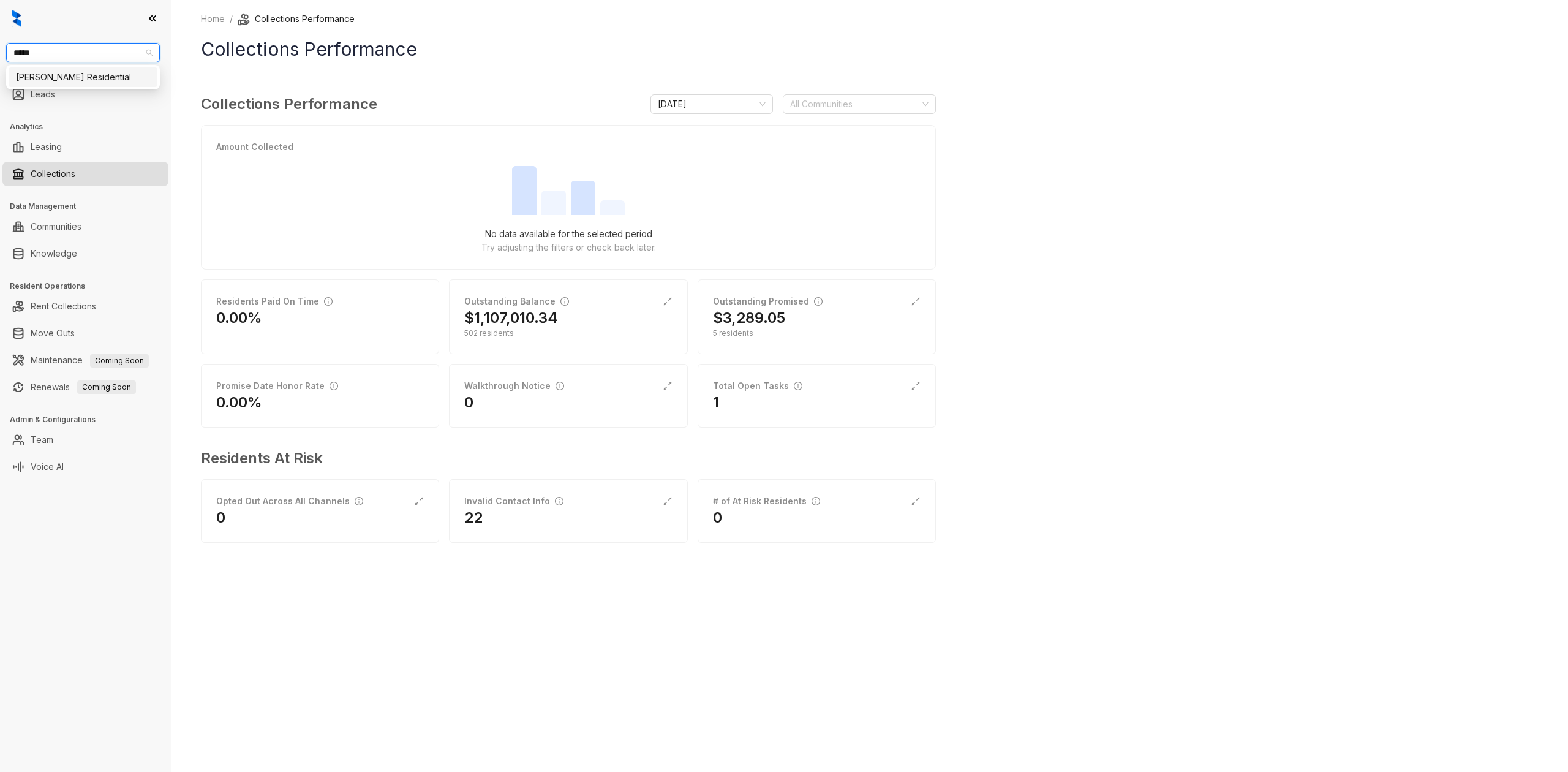 type 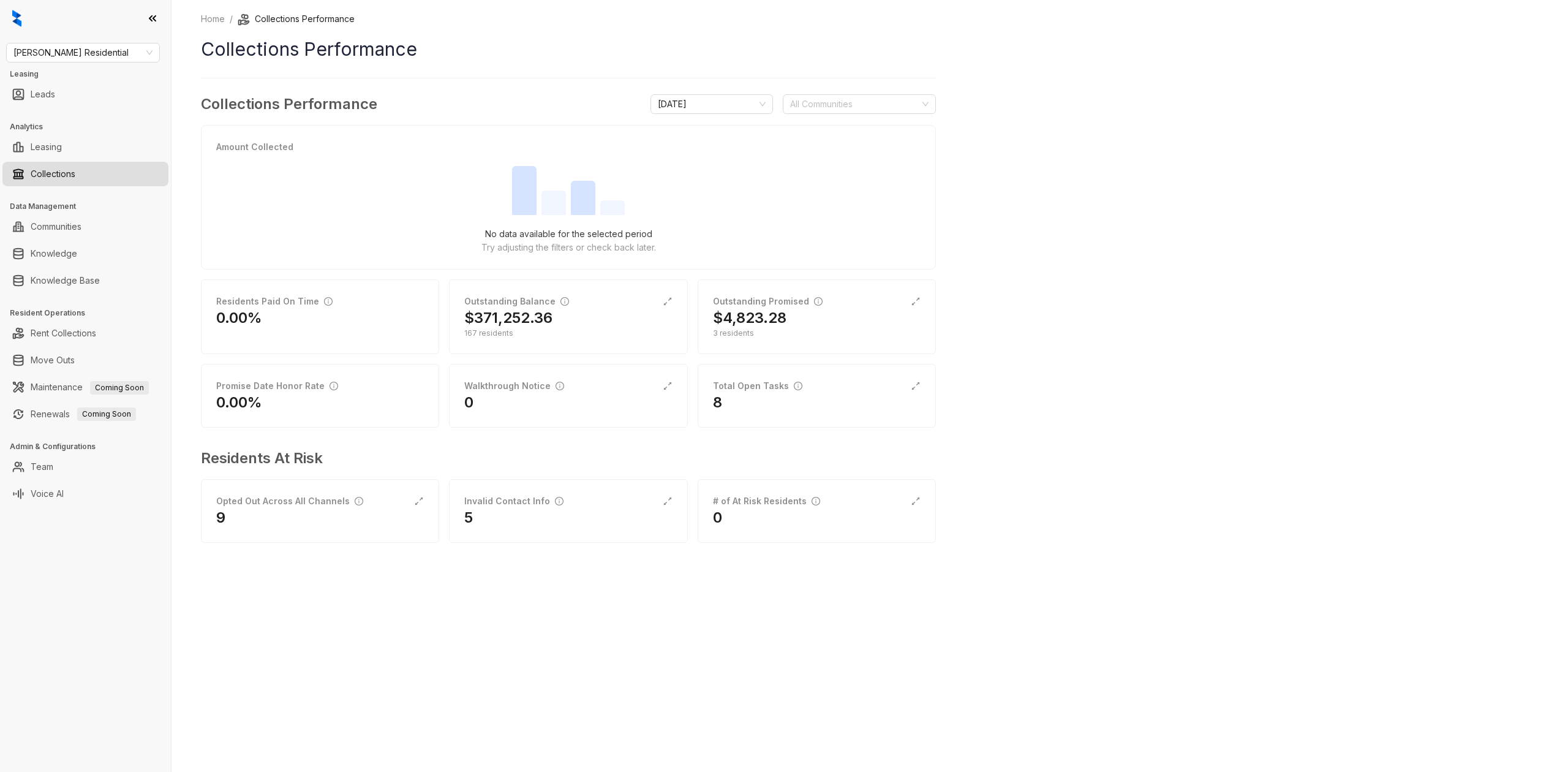 scroll, scrollTop: 0, scrollLeft: 0, axis: both 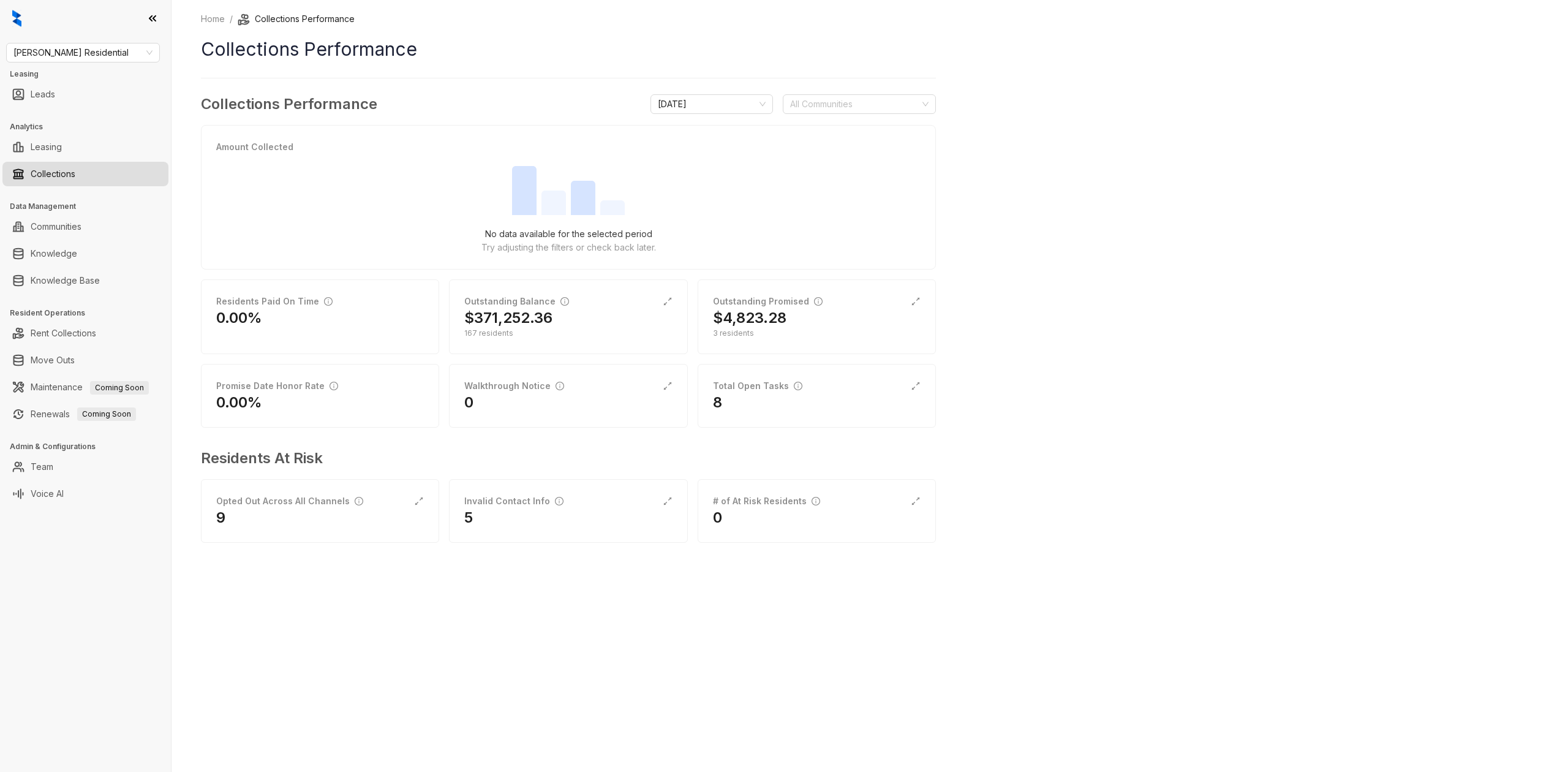 click on "Collections" at bounding box center [53, 174] 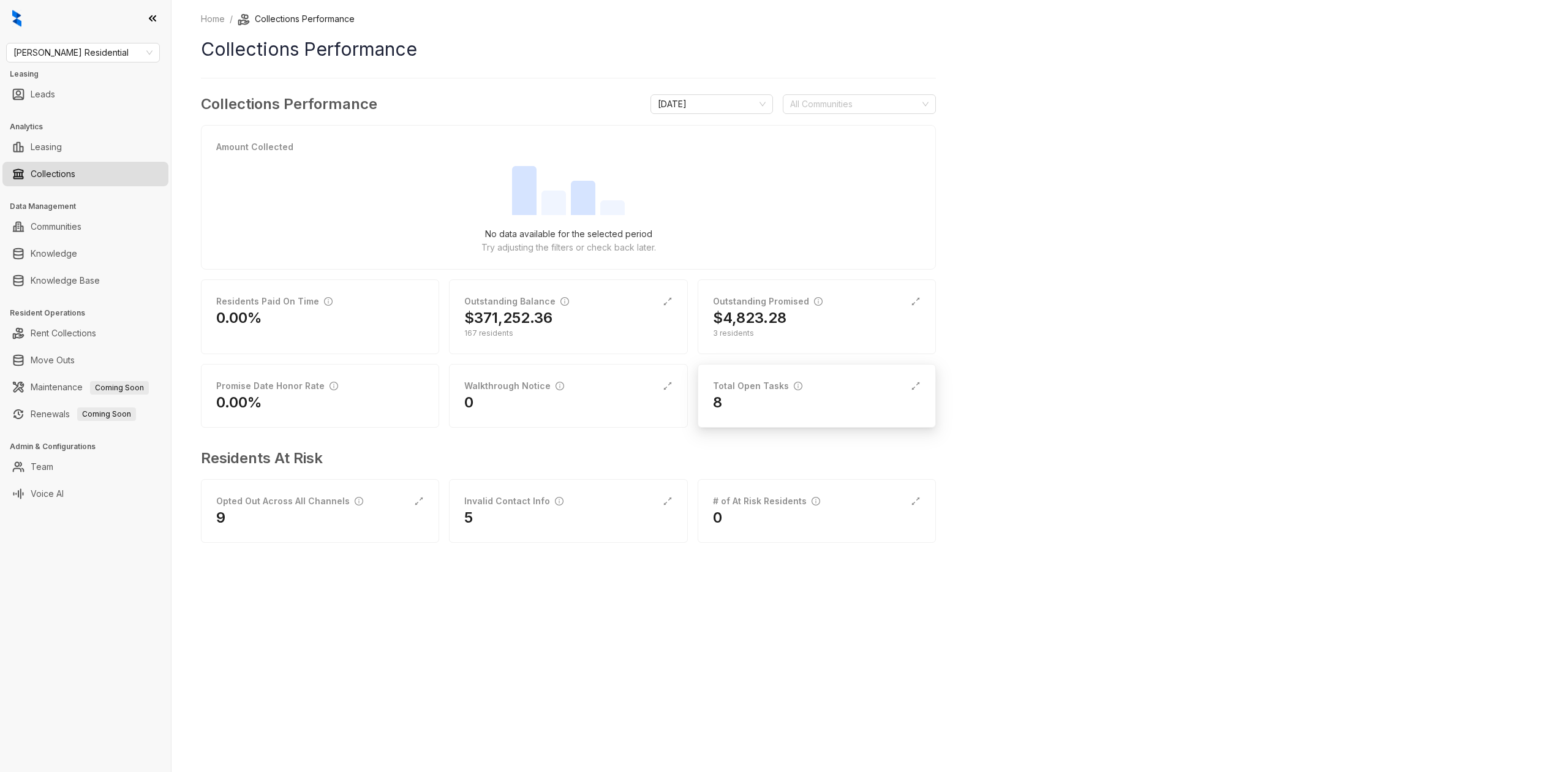 click on "8" at bounding box center [816, 403] 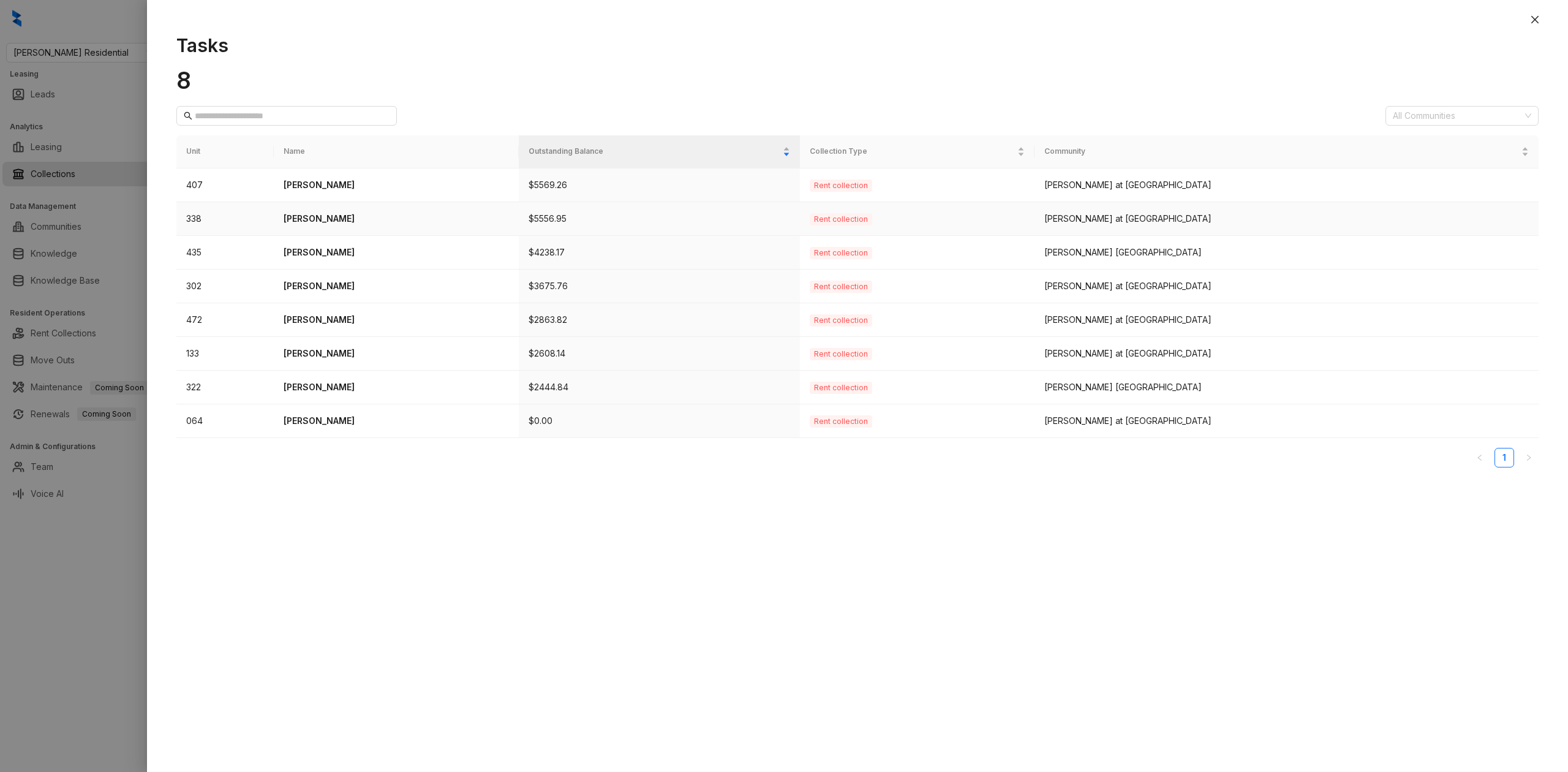click on "Anjel Harris" at bounding box center [396, 219] 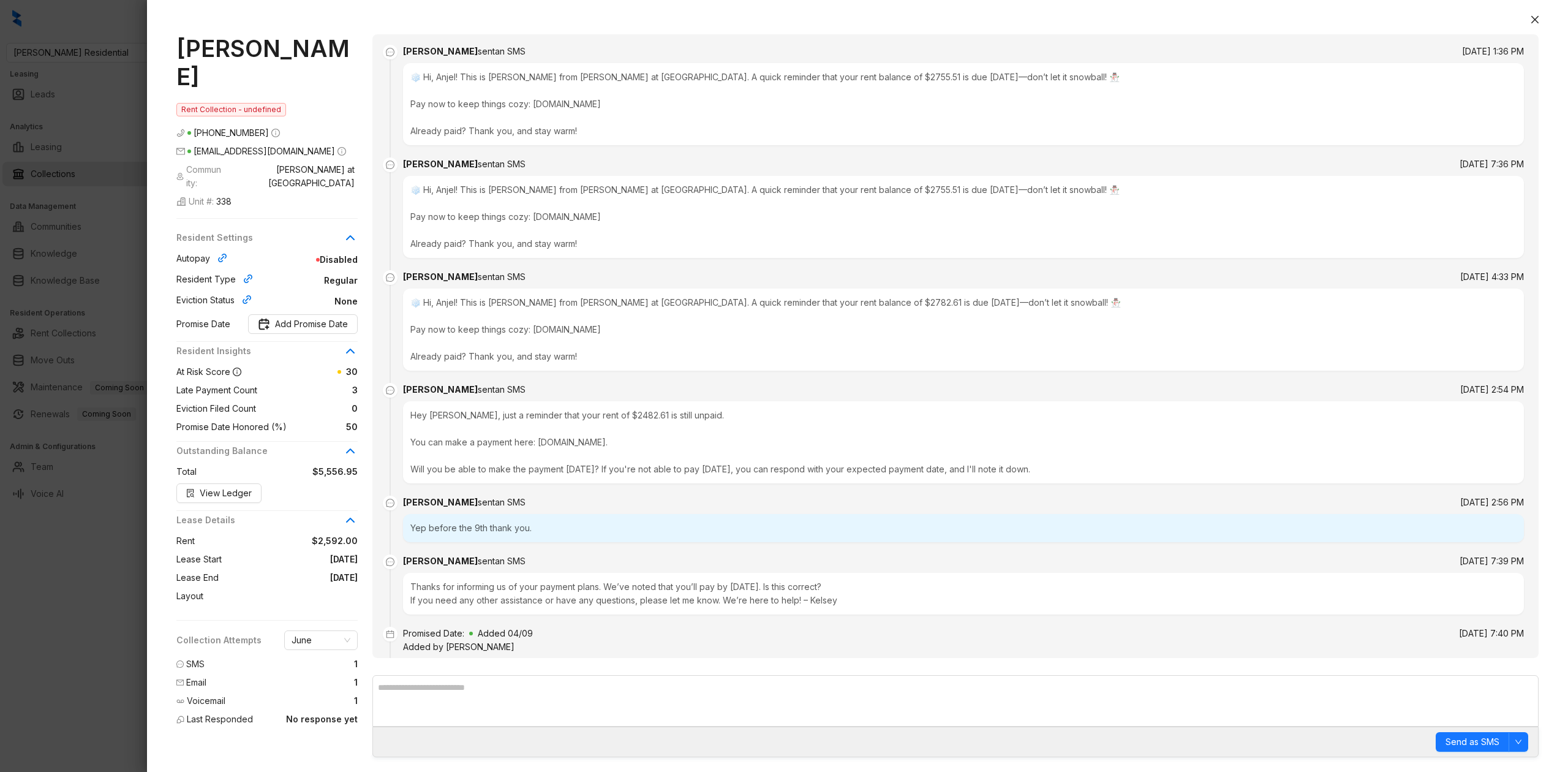 scroll, scrollTop: 5144, scrollLeft: 0, axis: vertical 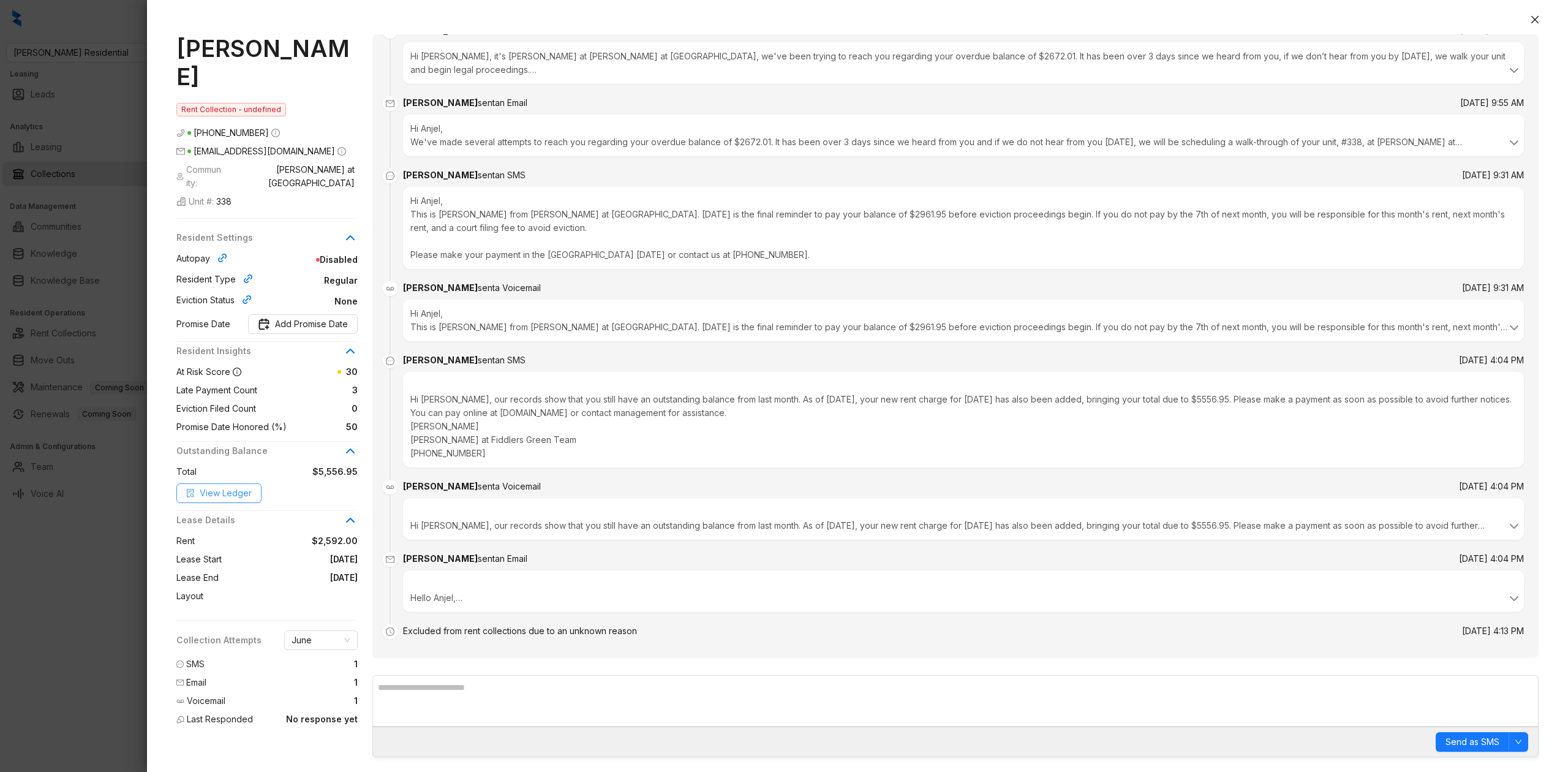 click on "View Ledger" at bounding box center (225, 493) 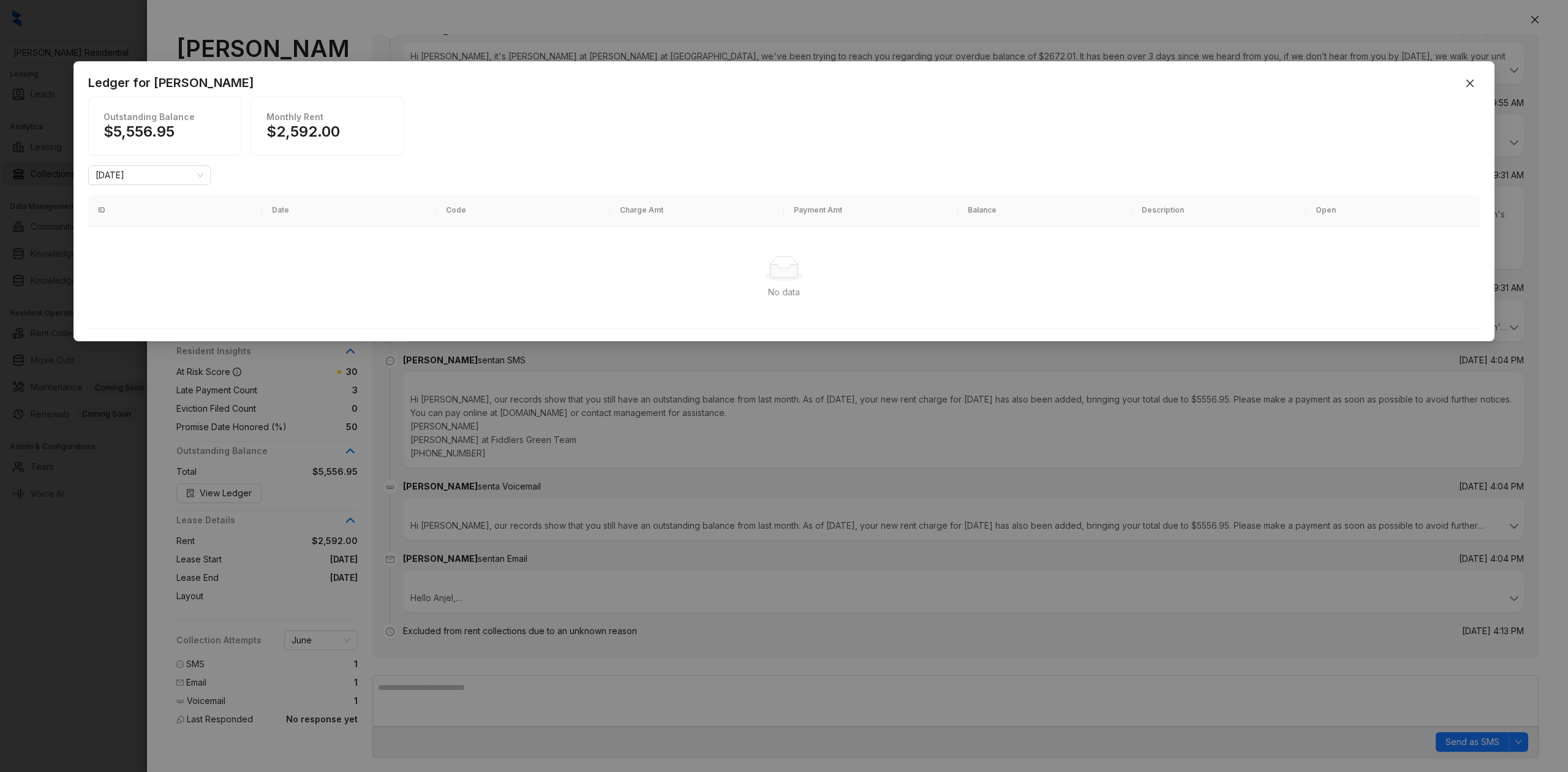 click on "Ledger for Anjel Harris Outstanding Balance $5,556.95 Monthly Rent $2,592.00 July 2025 ID Date Code Charge Amt Payment Amt Balance Description Open                 No data No data" at bounding box center (784, 386) 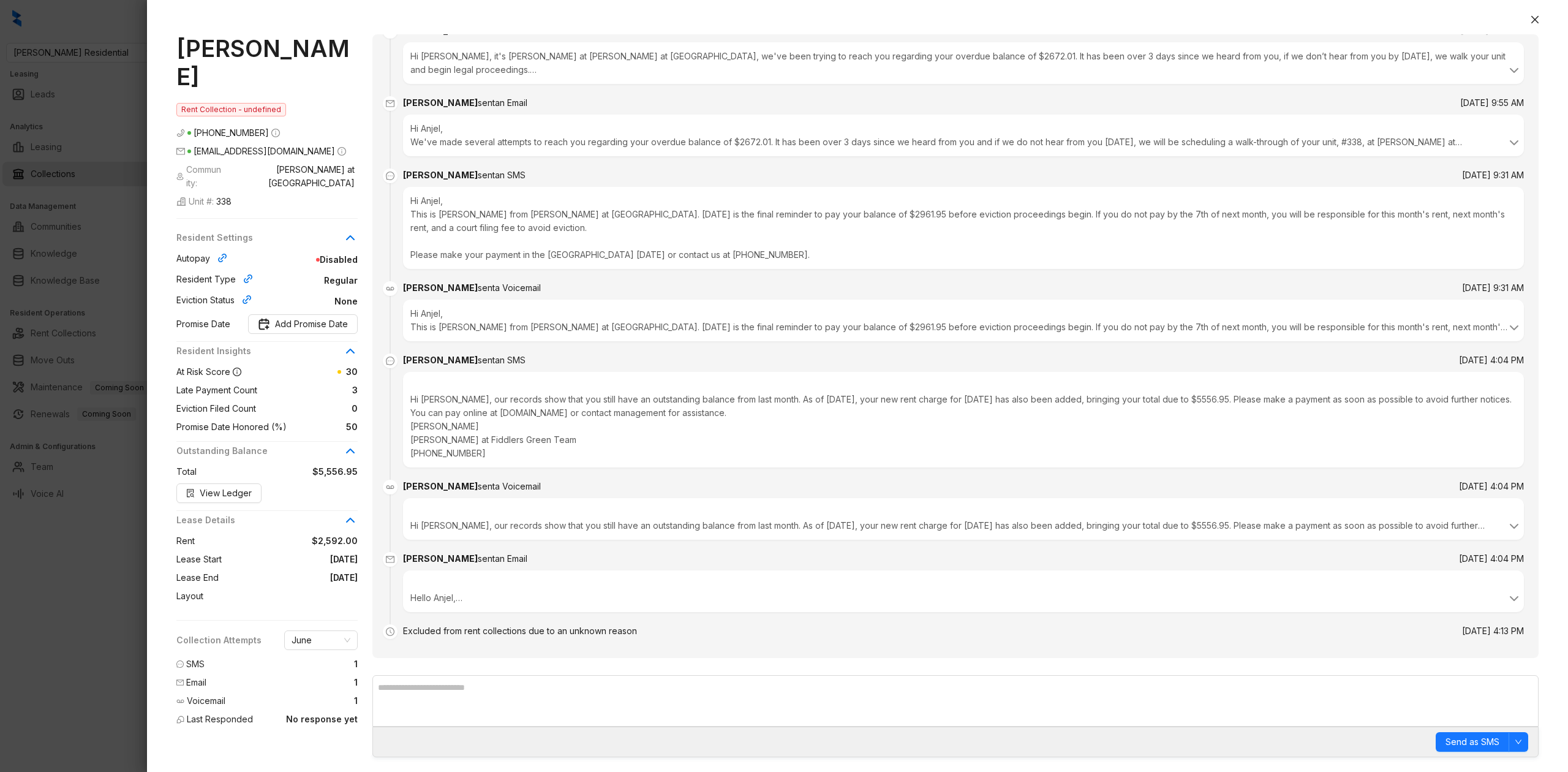 click at bounding box center [784, 386] 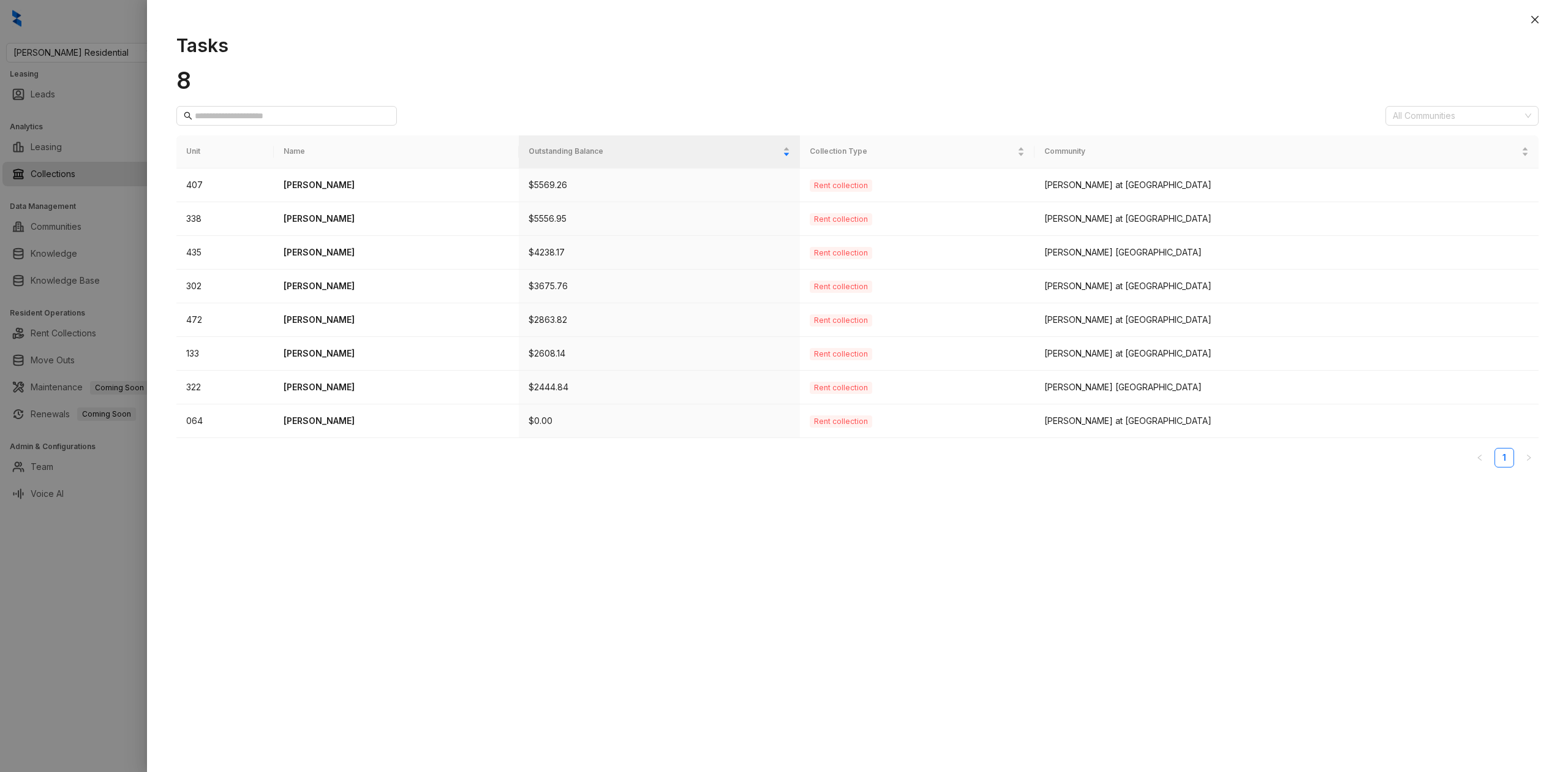 click at bounding box center [784, 386] 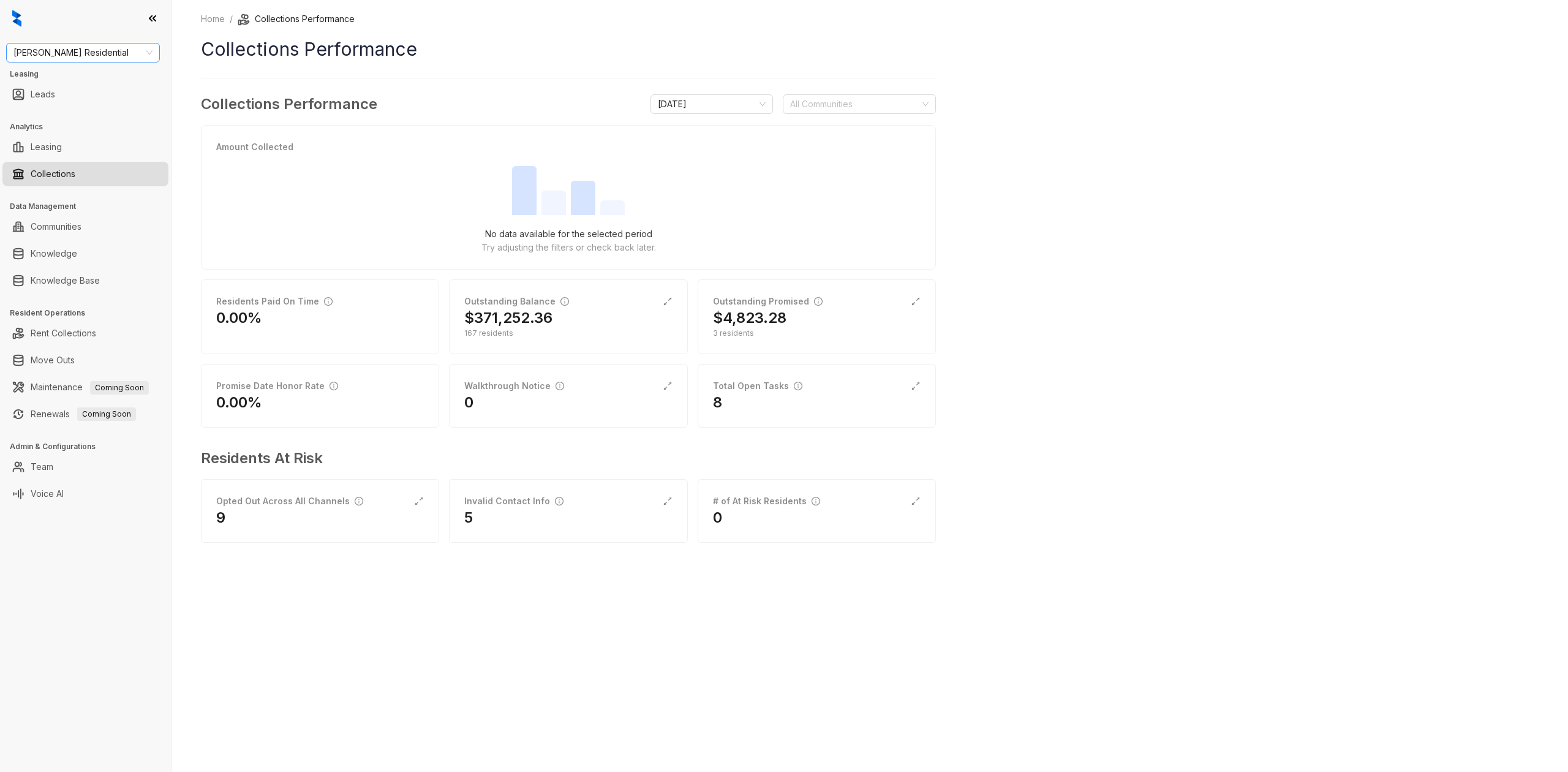 click on "Griffis Residential" at bounding box center [83, 53] 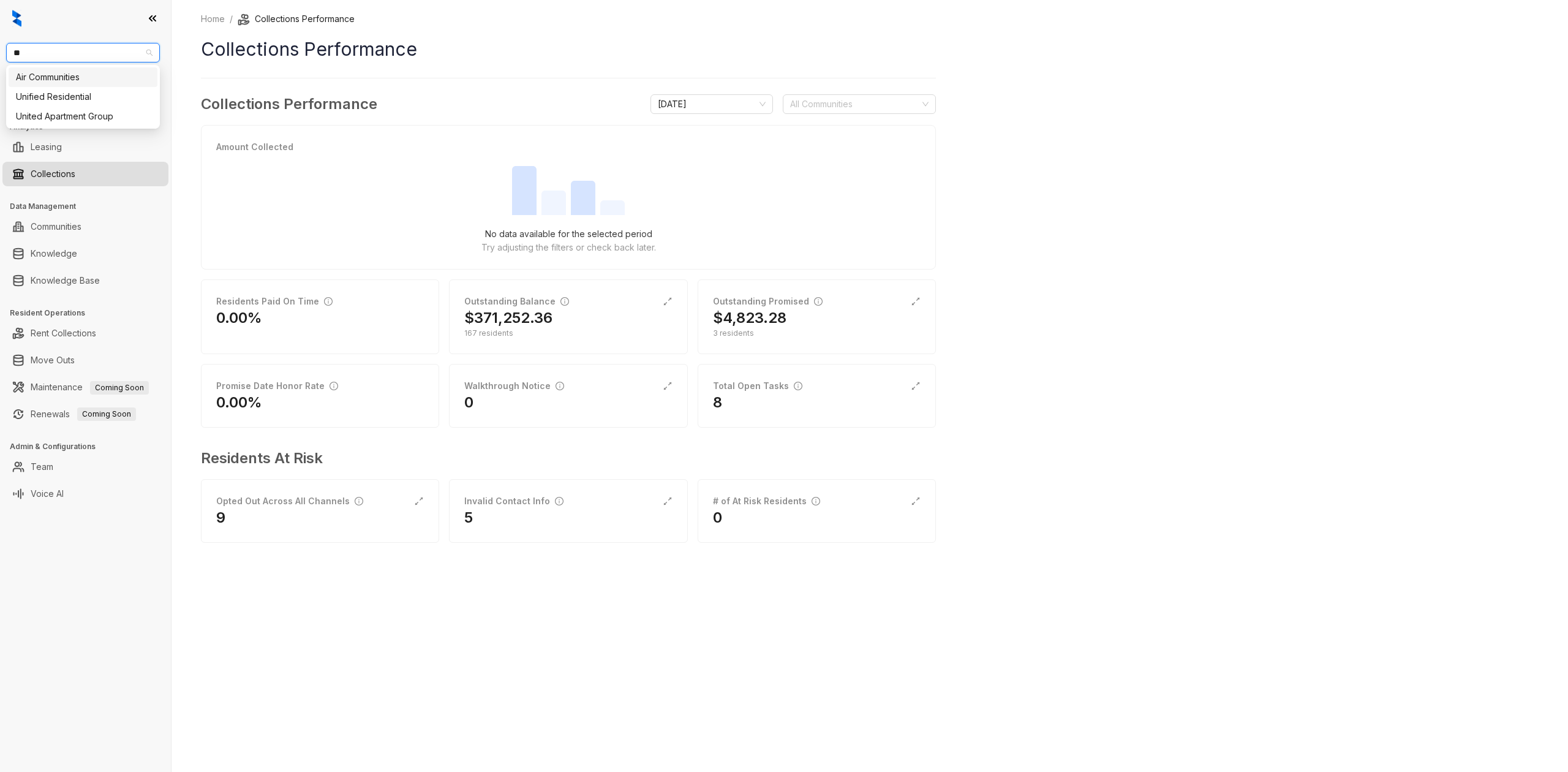 type on "***" 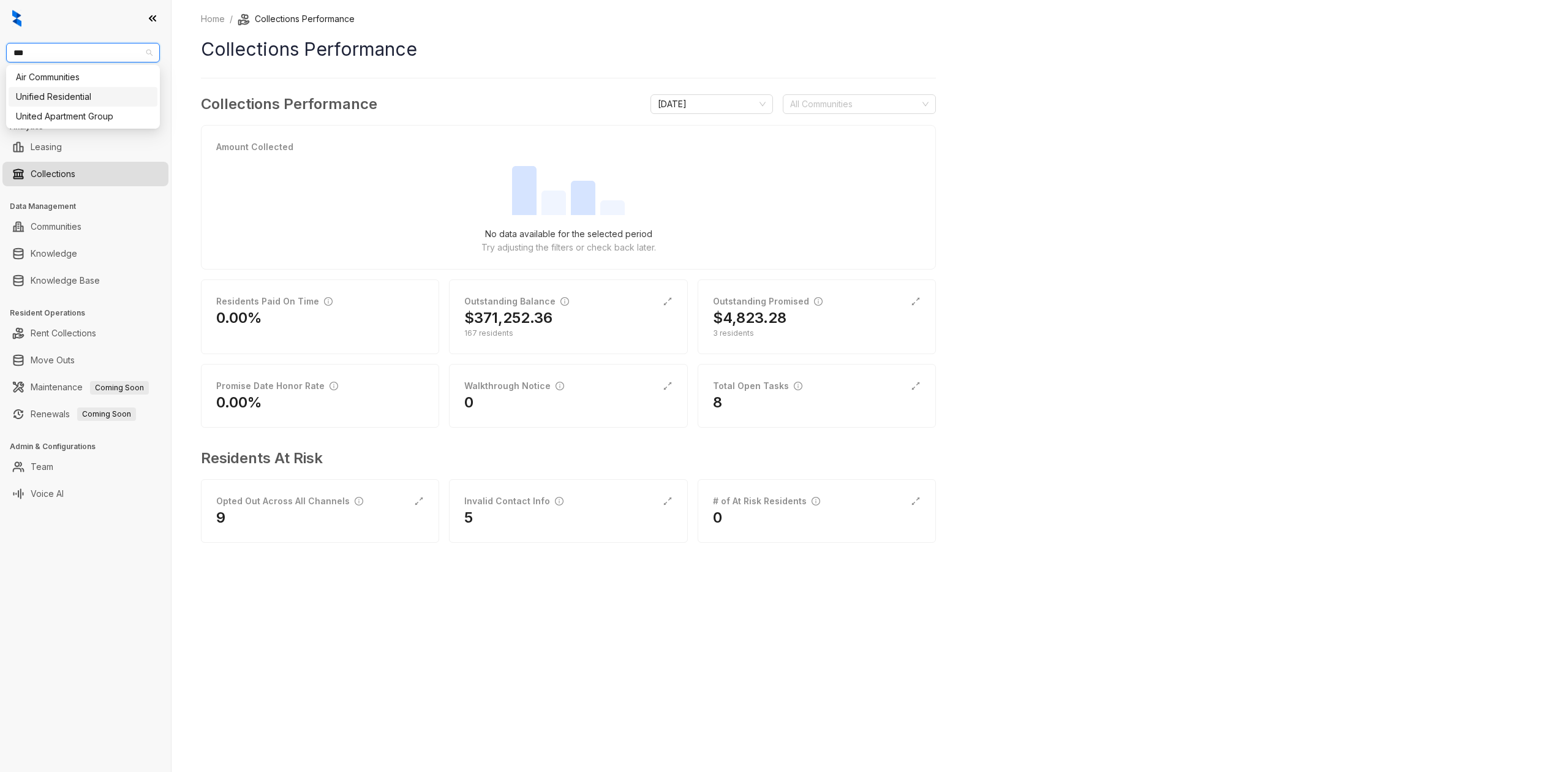 type 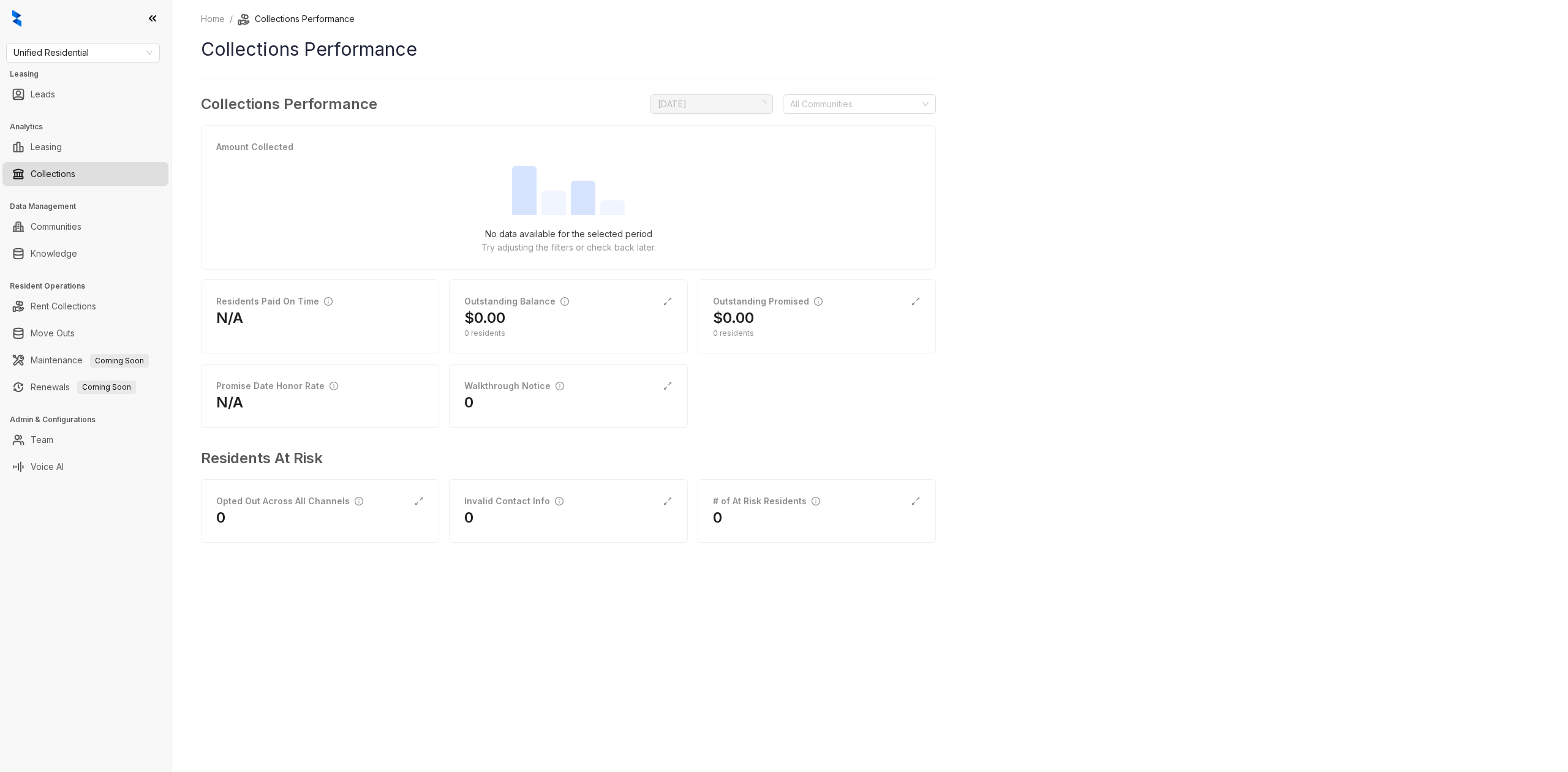 scroll, scrollTop: 0, scrollLeft: 0, axis: both 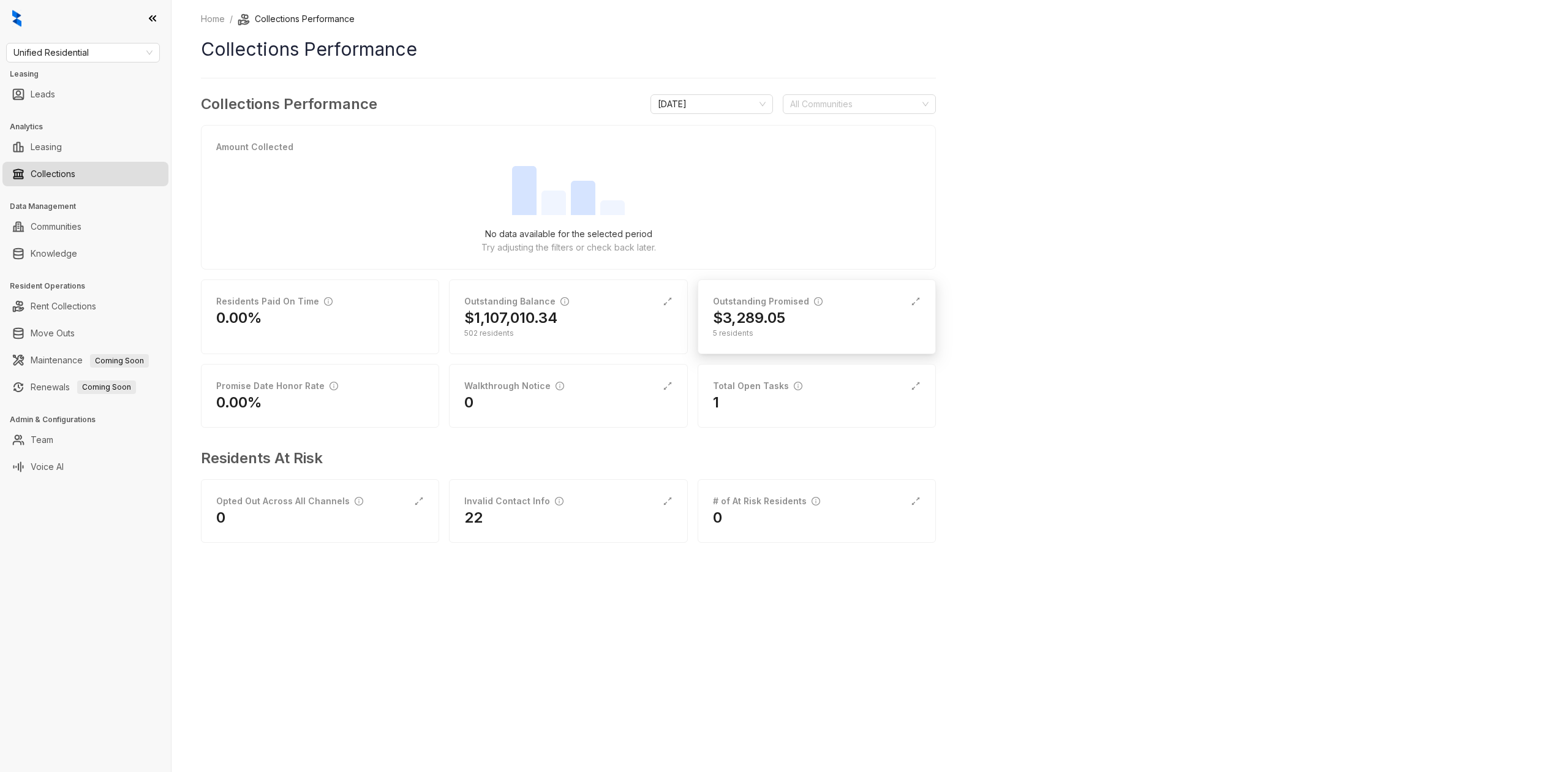 click on "Outstanding Promised $3,289.05 5 residents" at bounding box center (816, 317) 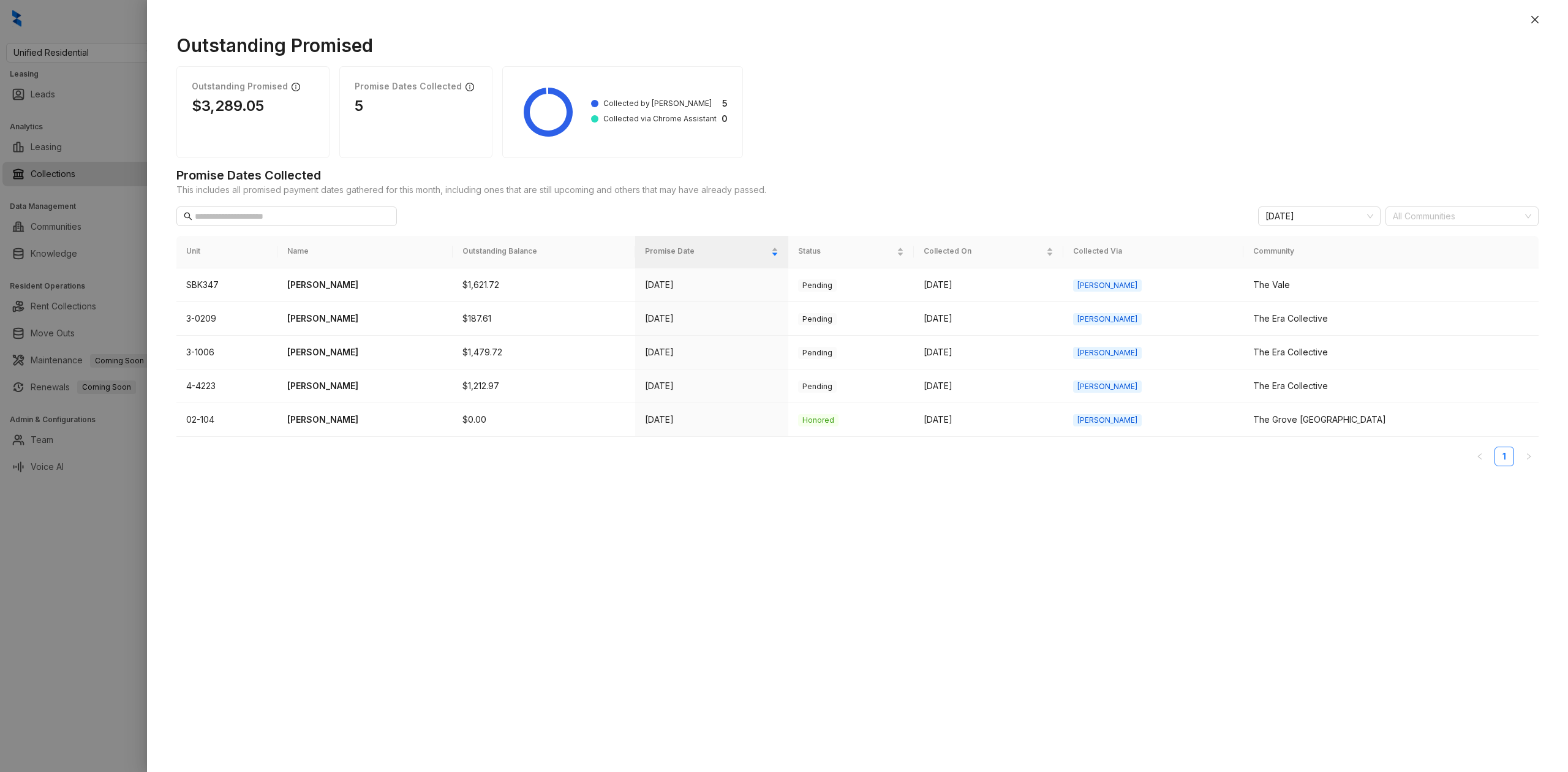 click at bounding box center (784, 386) 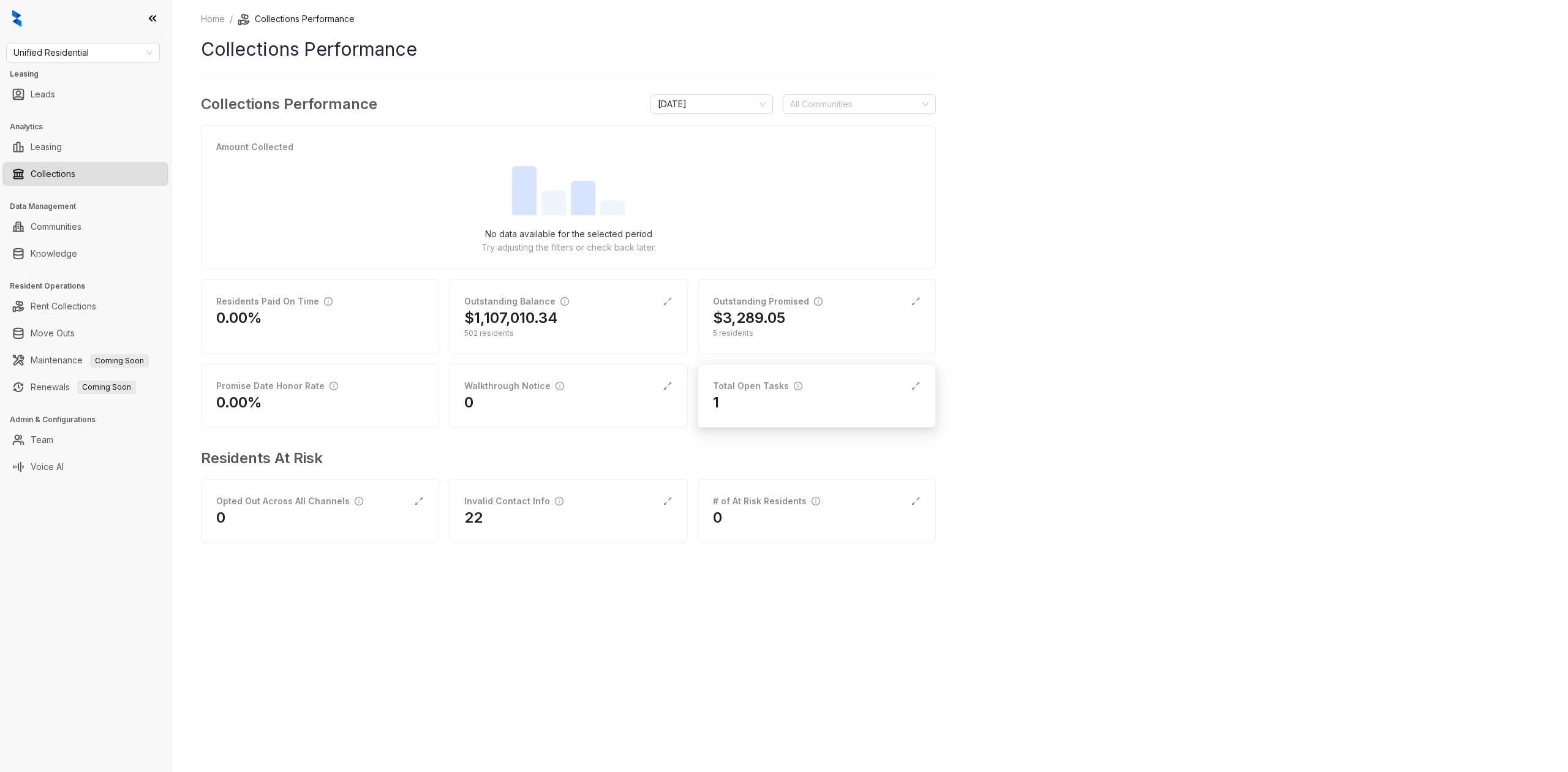click on "1" at bounding box center [816, 403] 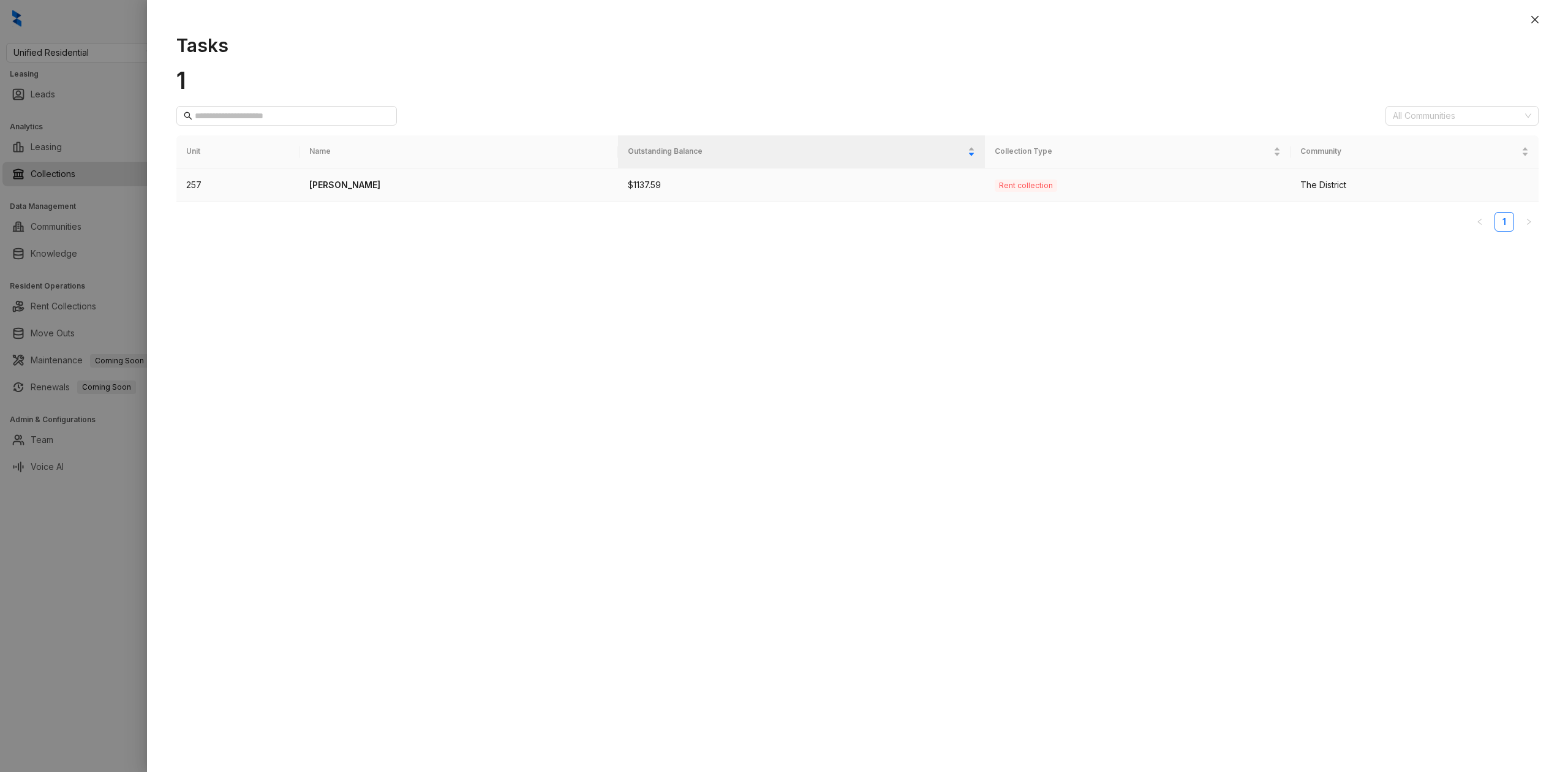 click on "[PERSON_NAME]" at bounding box center (459, 185) 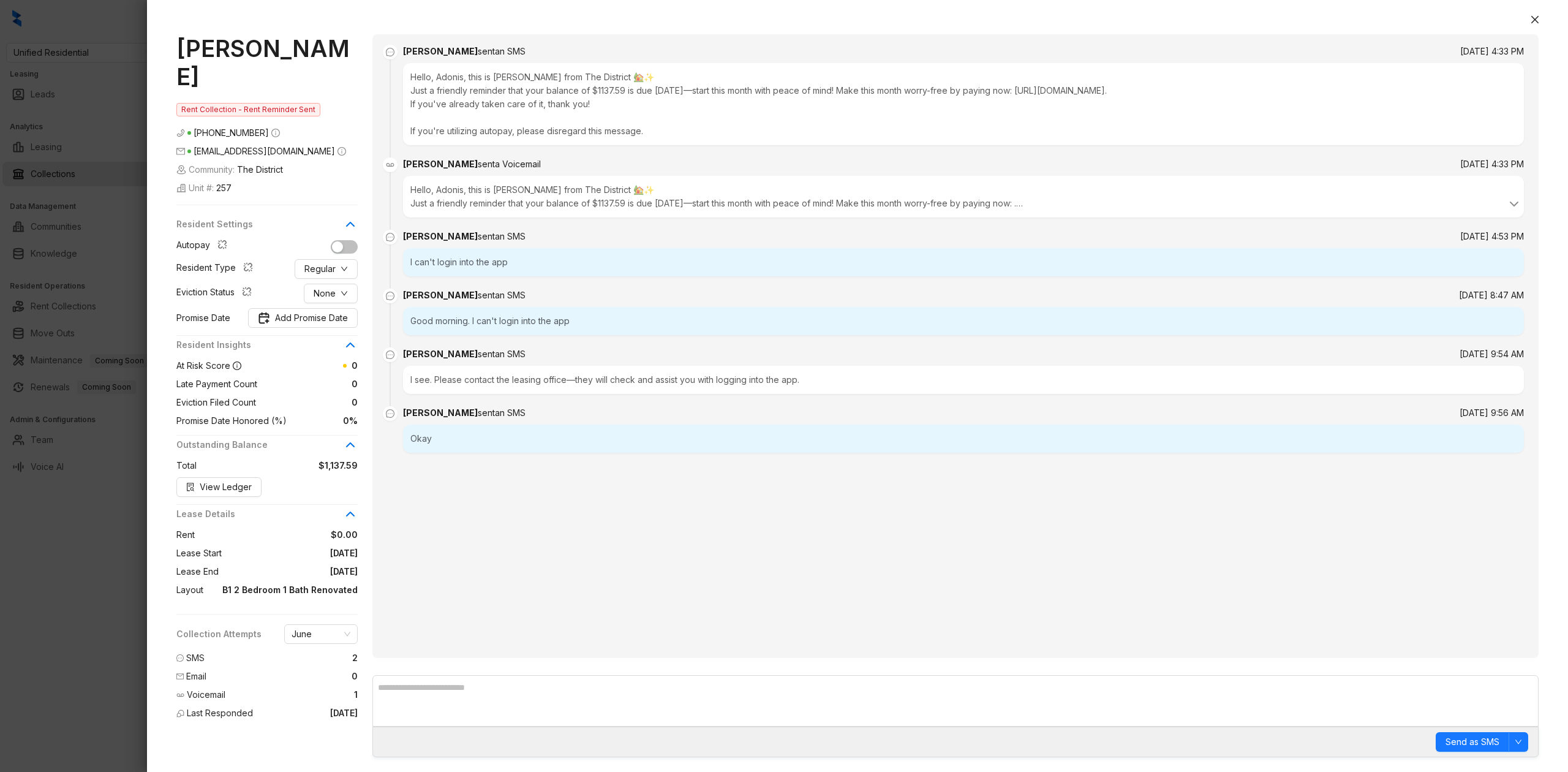 click at bounding box center [784, 386] 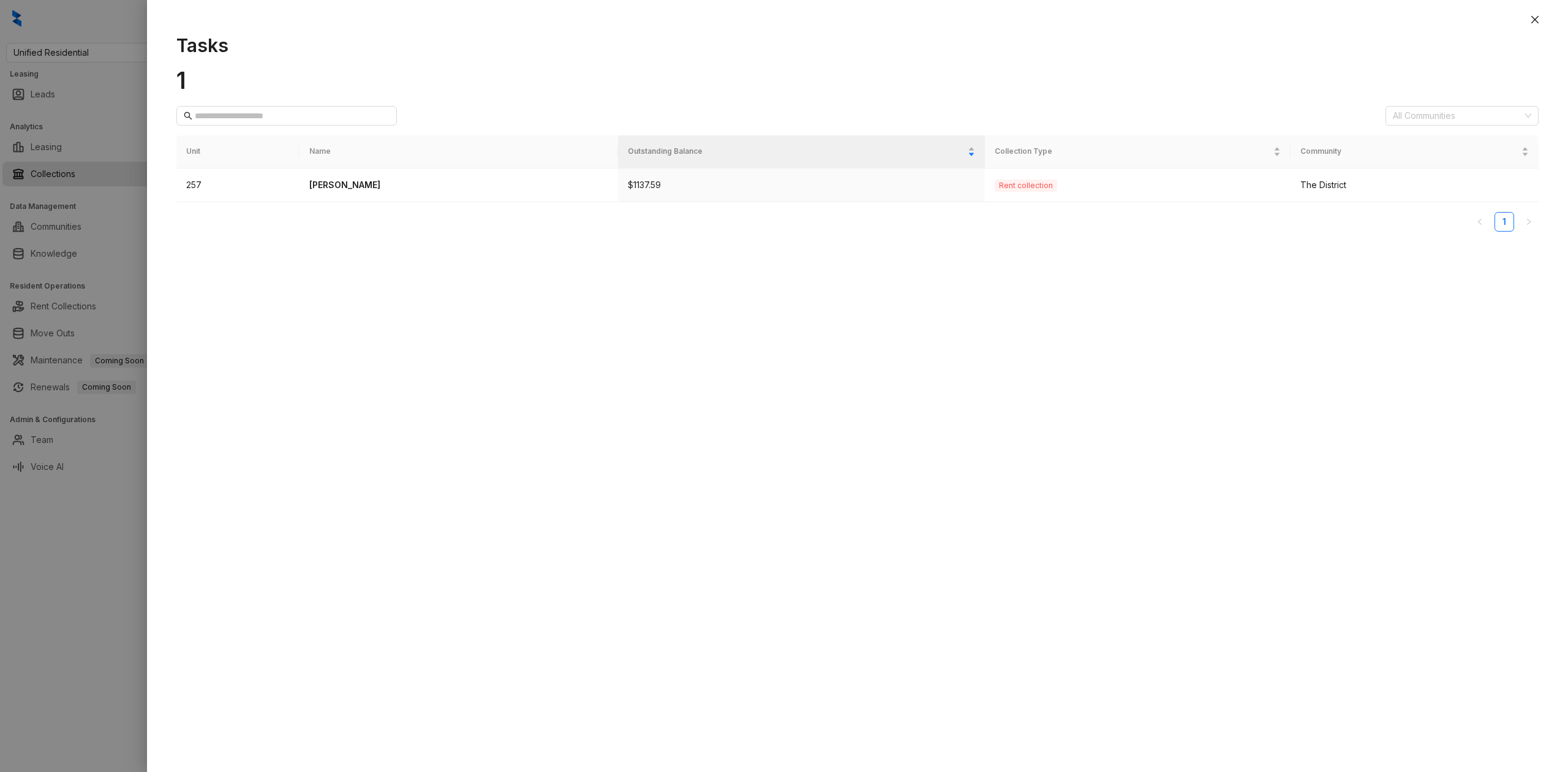 click at bounding box center [784, 386] 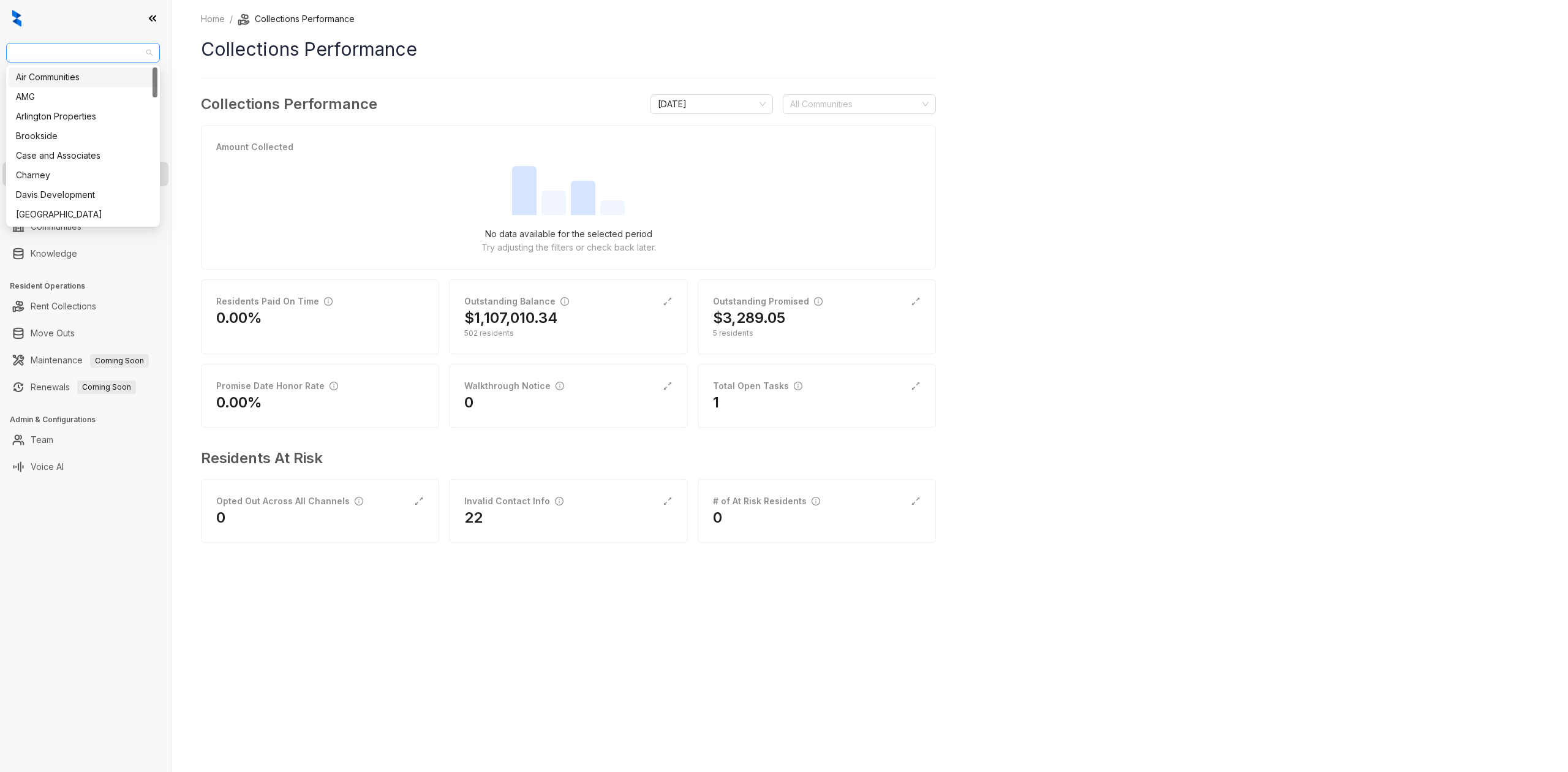 click on "Unified Residential" at bounding box center [83, 53] 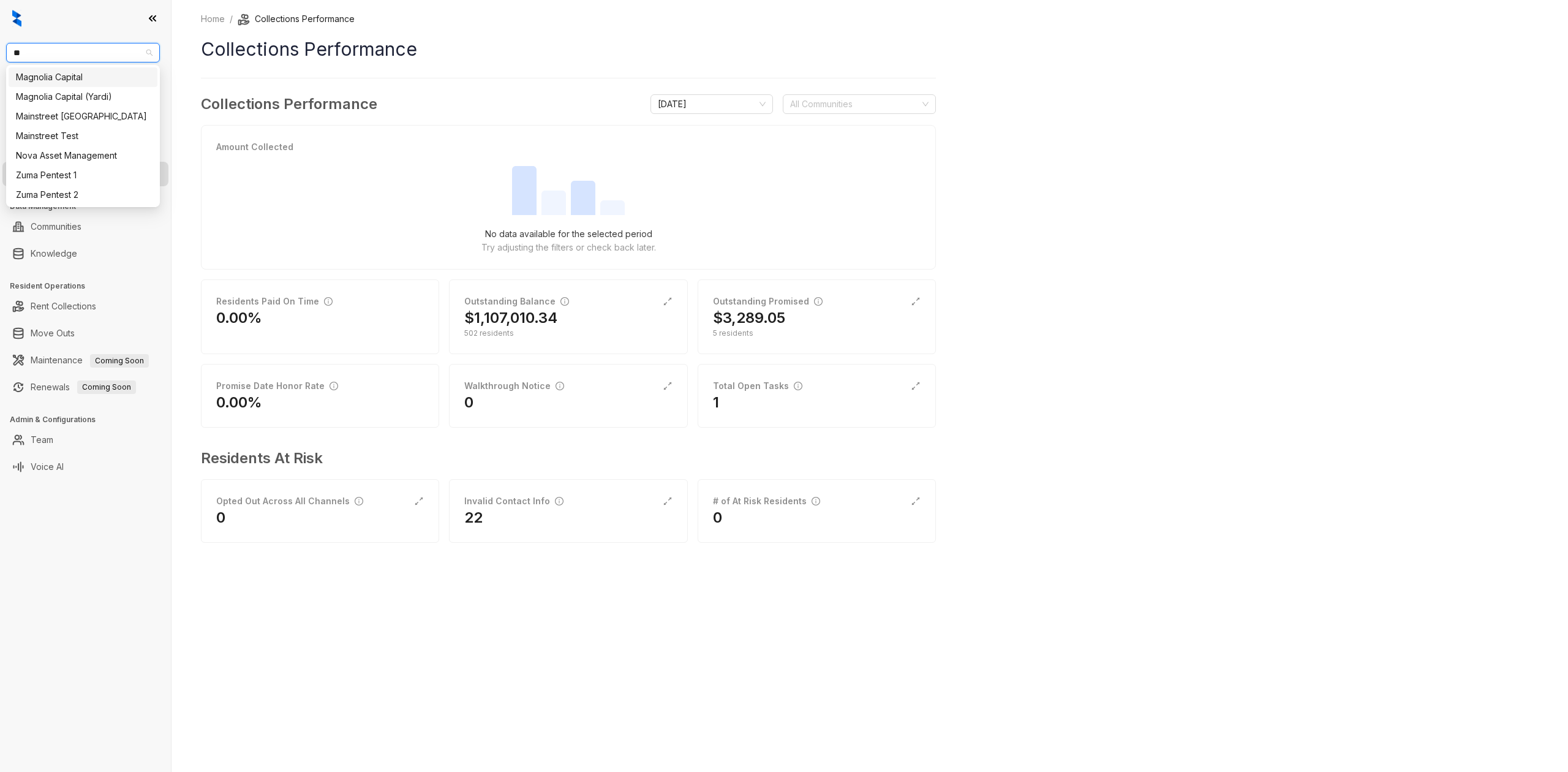 type on "*" 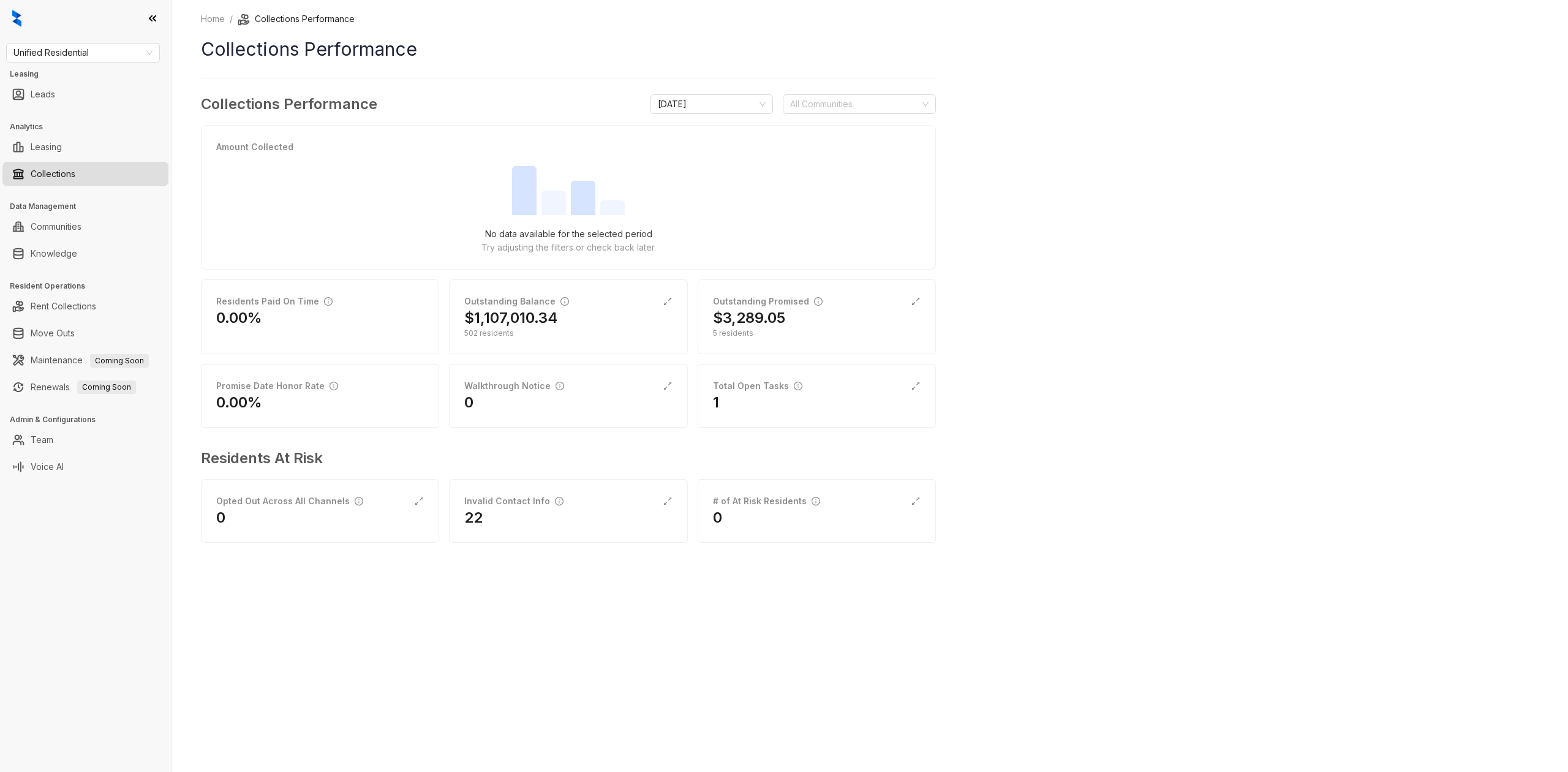 click on "Unified Residential Leasing Leads Analytics Leasing Collections Data Management Communities Knowledge Resident Operations Rent Collections Move Outs Maintenance Coming Soon Renewals Coming Soon Admin & Configurations Team Voice AI" at bounding box center [85, 386] 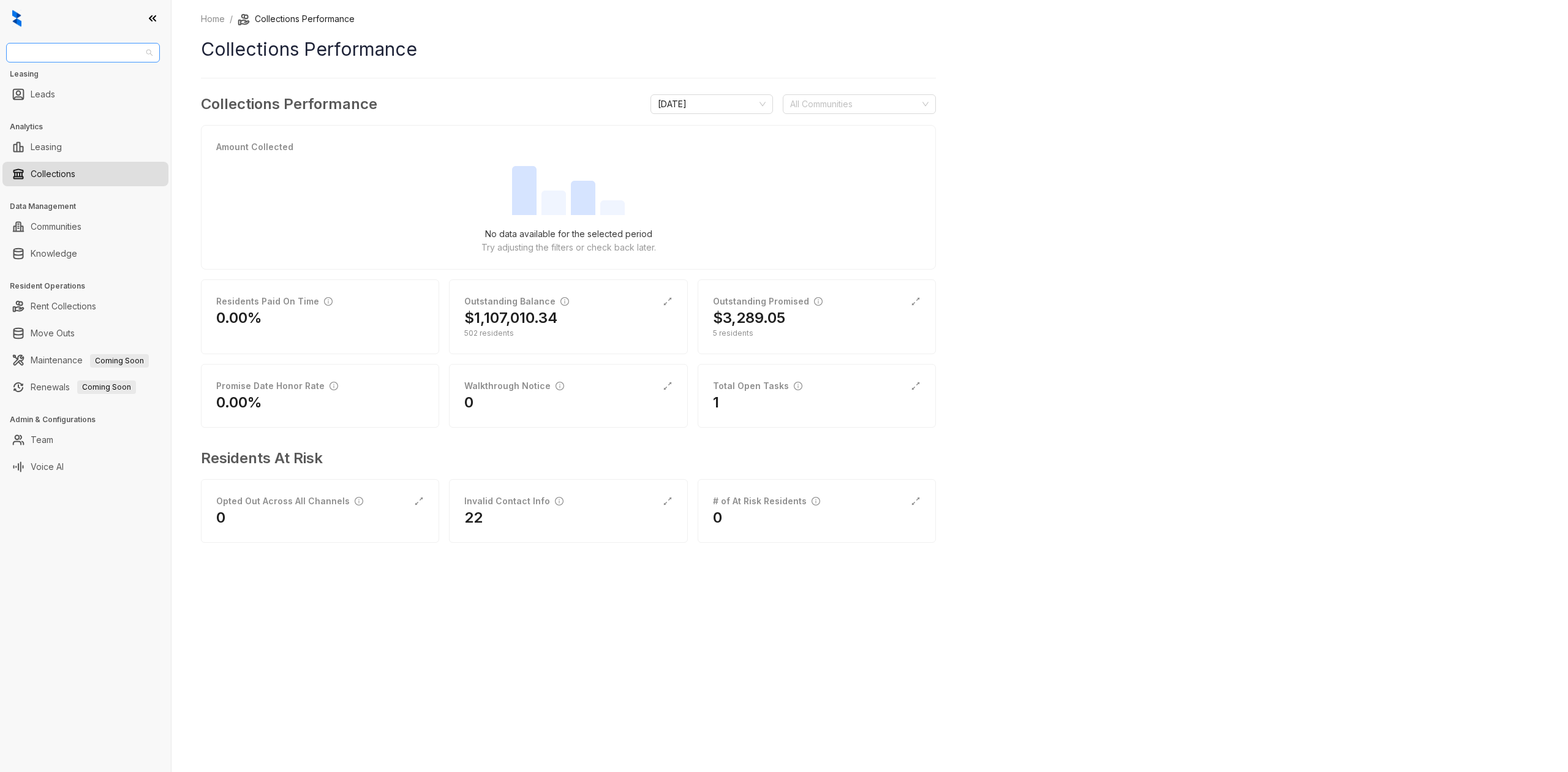click on "Unified Residential" at bounding box center (83, 53) 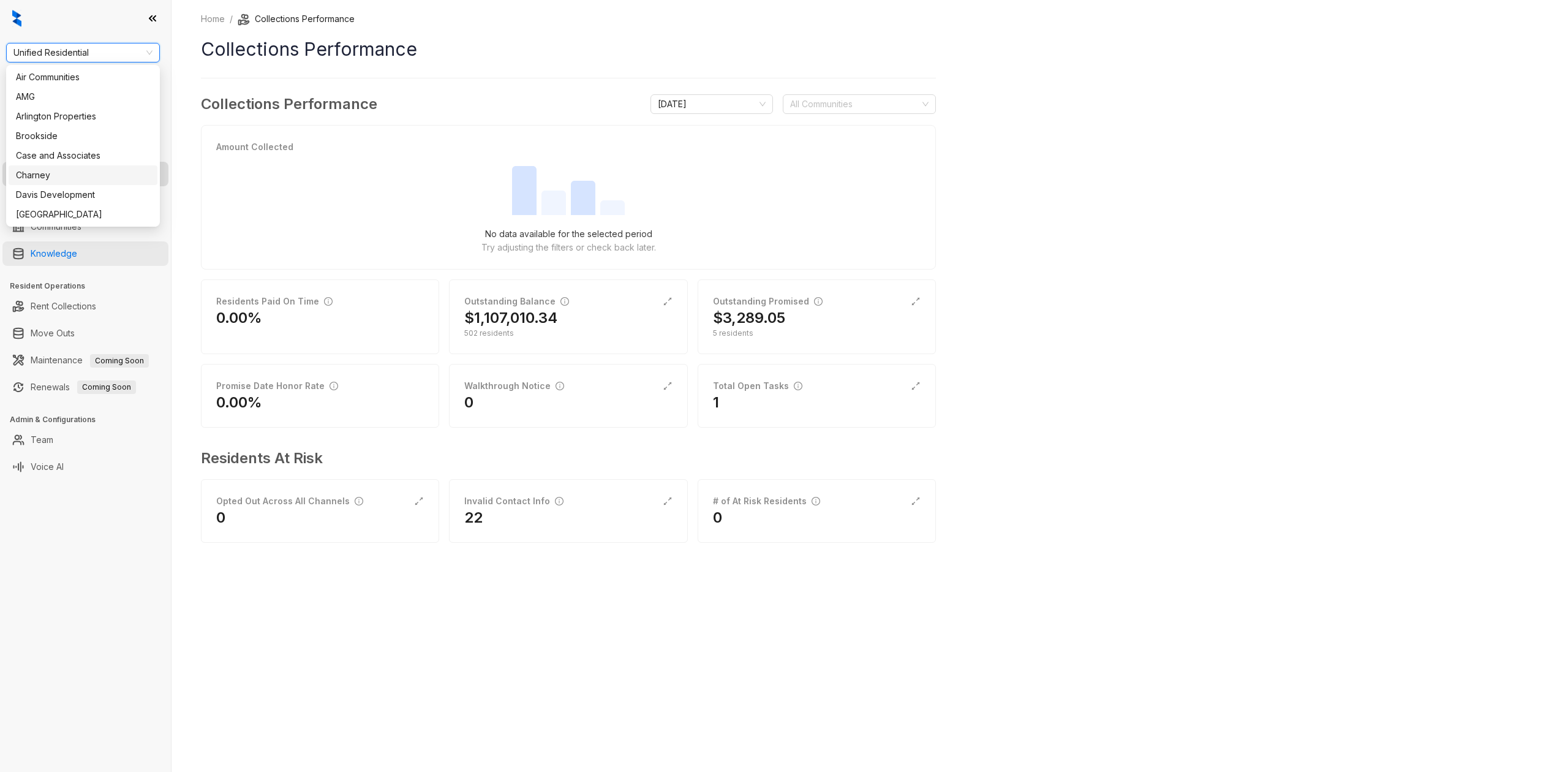 click on "Knowledge" at bounding box center (54, 254) 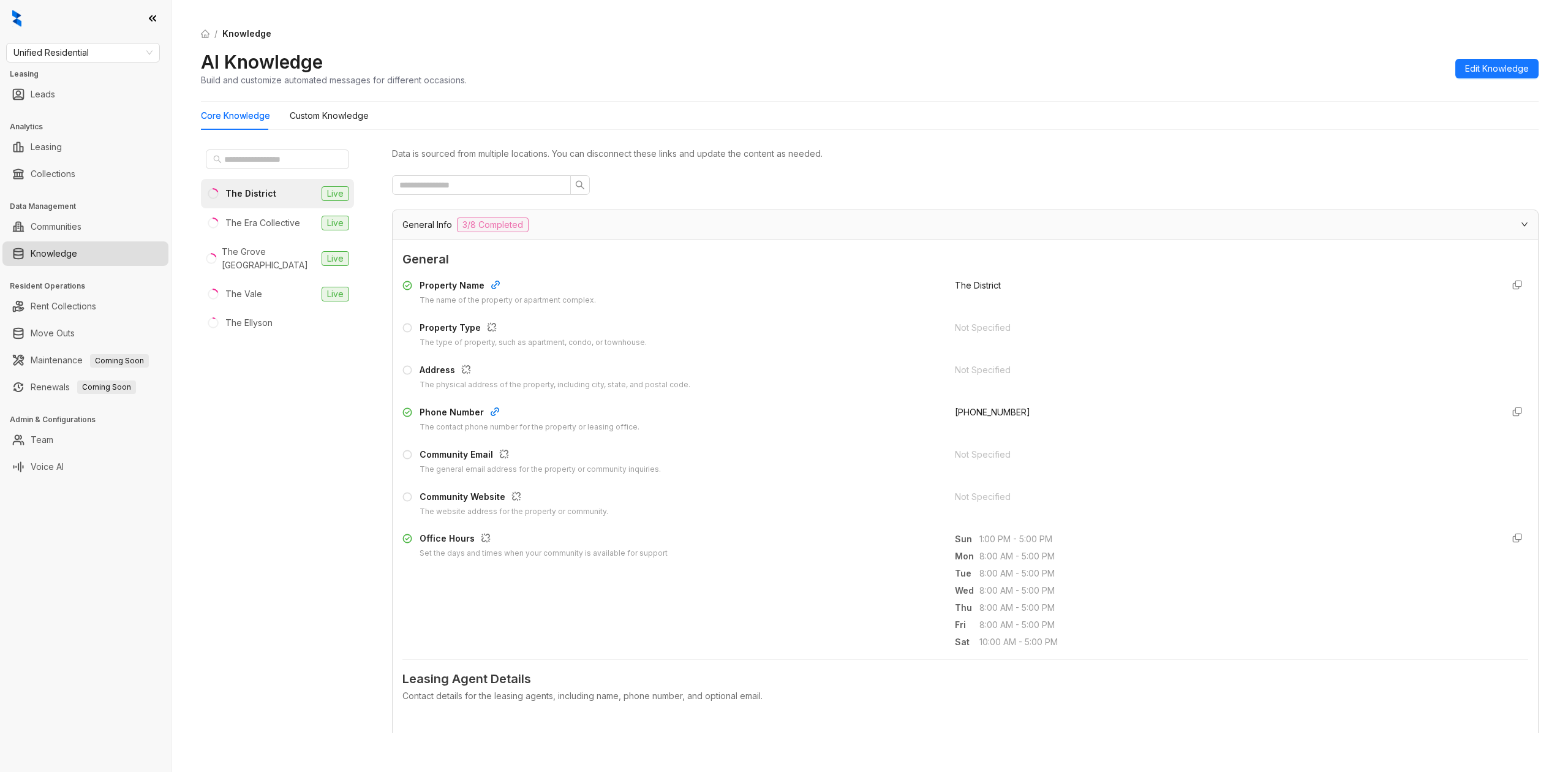 click on "/  Knowledge AI Knowledge Build and customize automated messages for different occasions. Edit Knowledge" at bounding box center (870, 57) 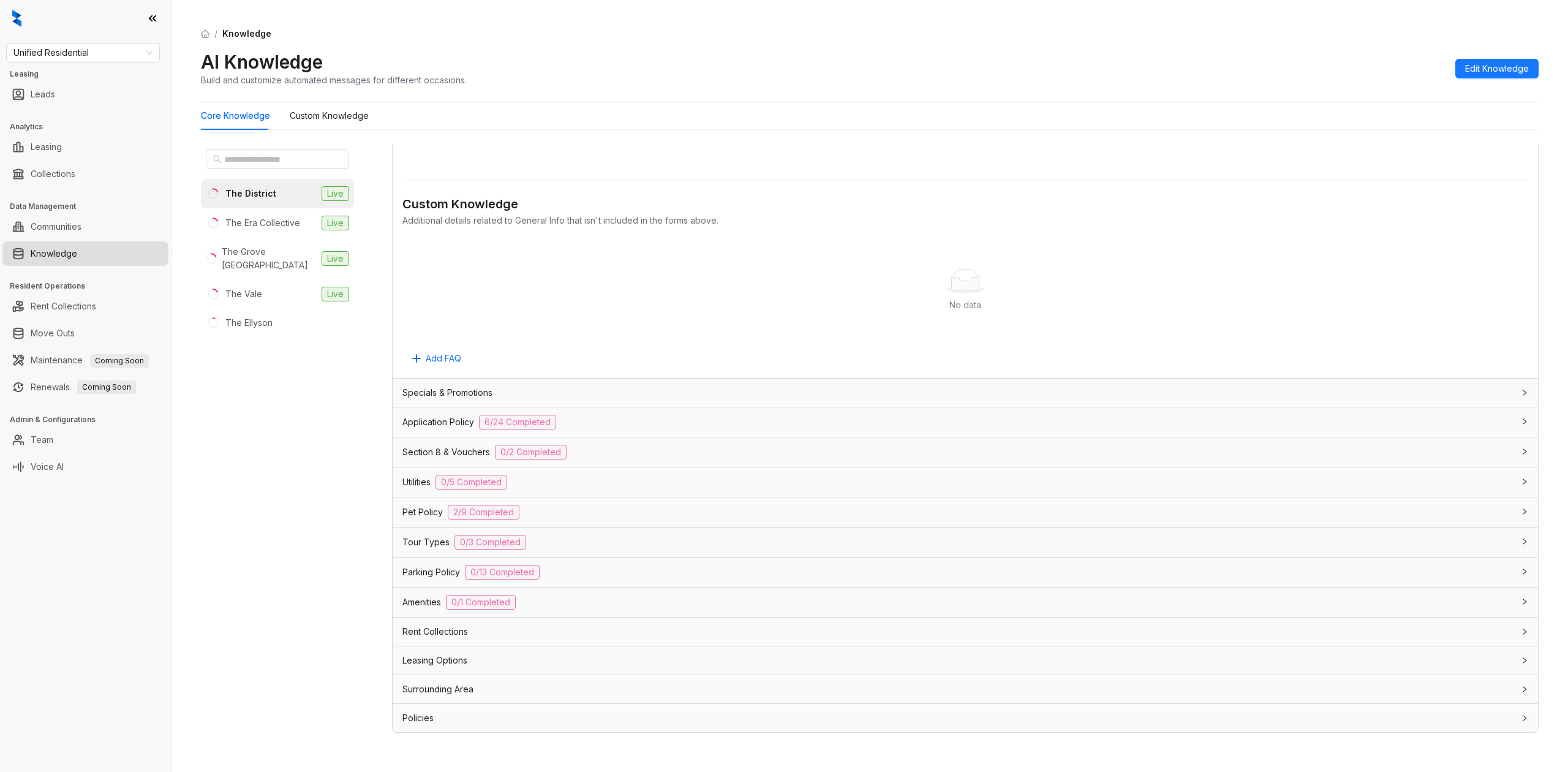 click on "Rent Collections" at bounding box center [435, 632] 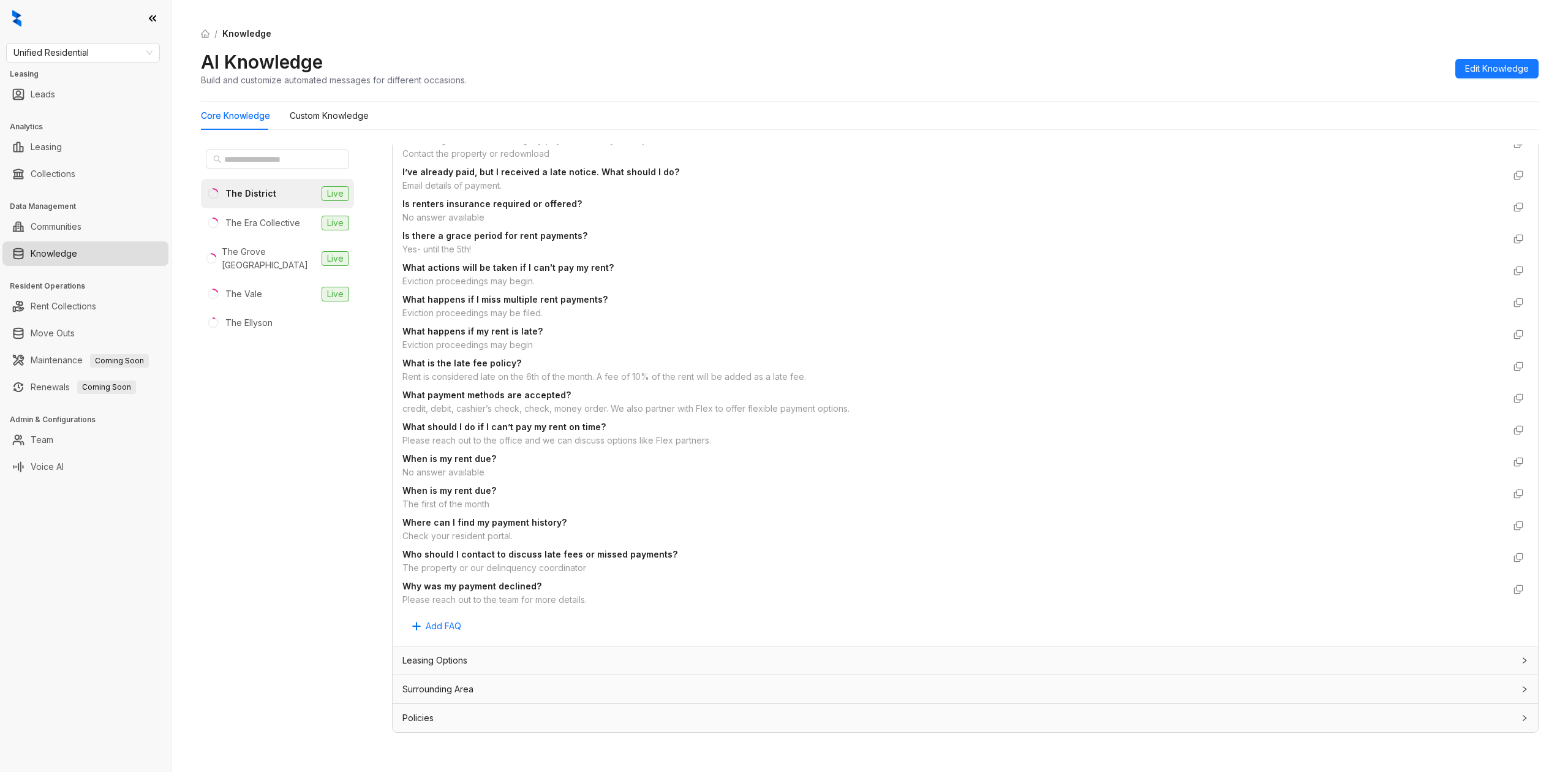 scroll, scrollTop: 1521, scrollLeft: 0, axis: vertical 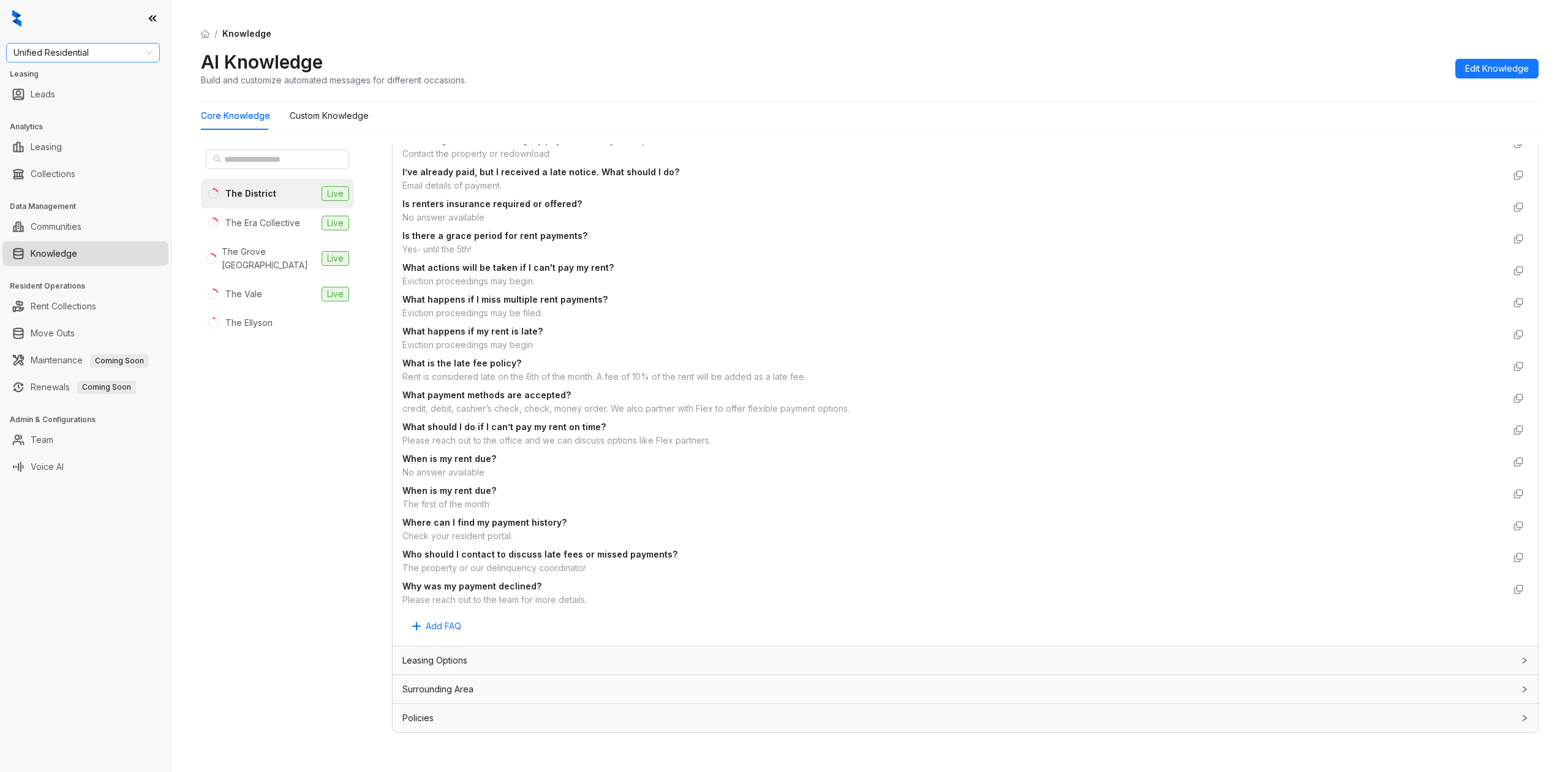 click on "Unified Residential" at bounding box center [83, 53] 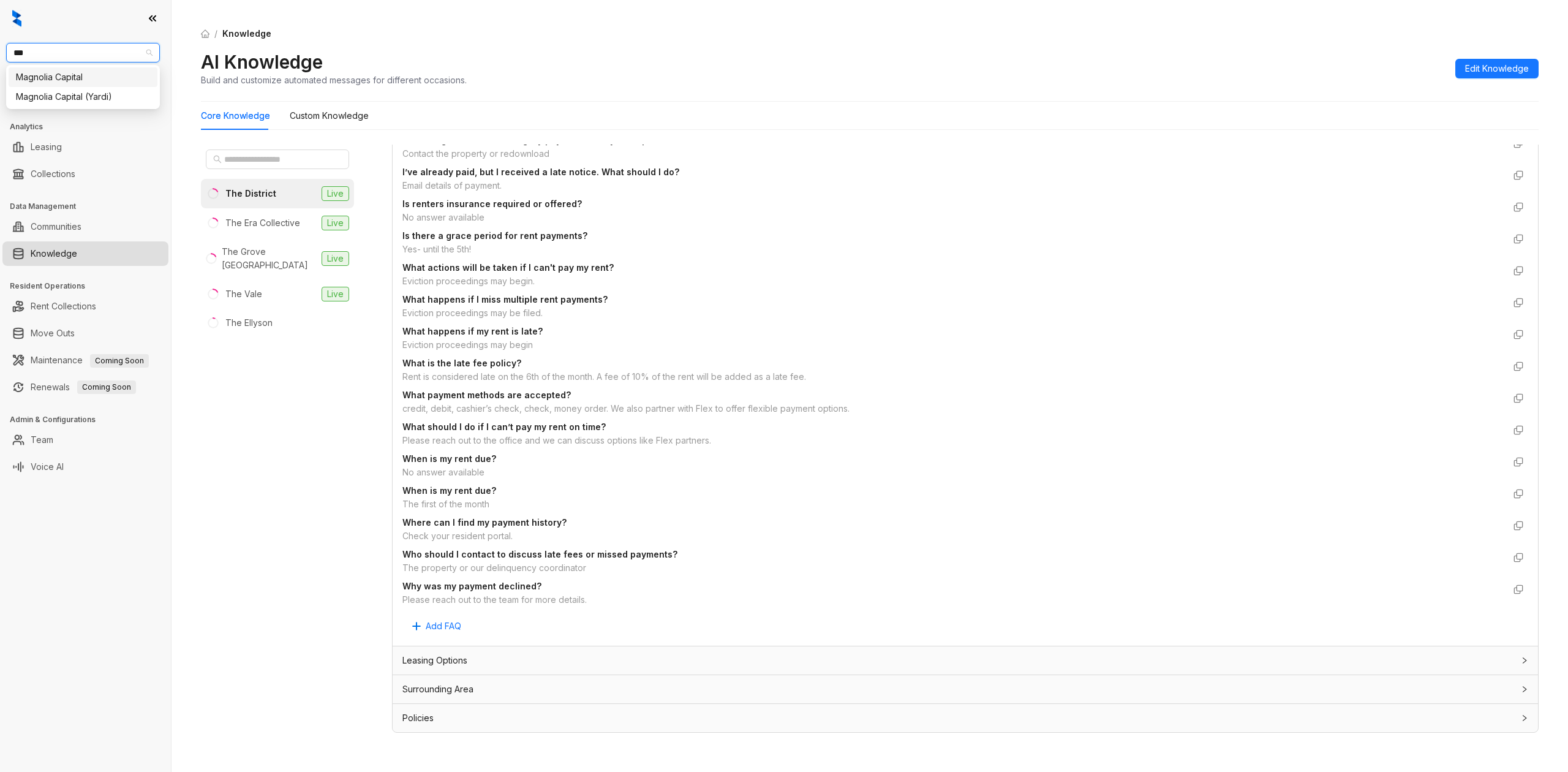 type on "****" 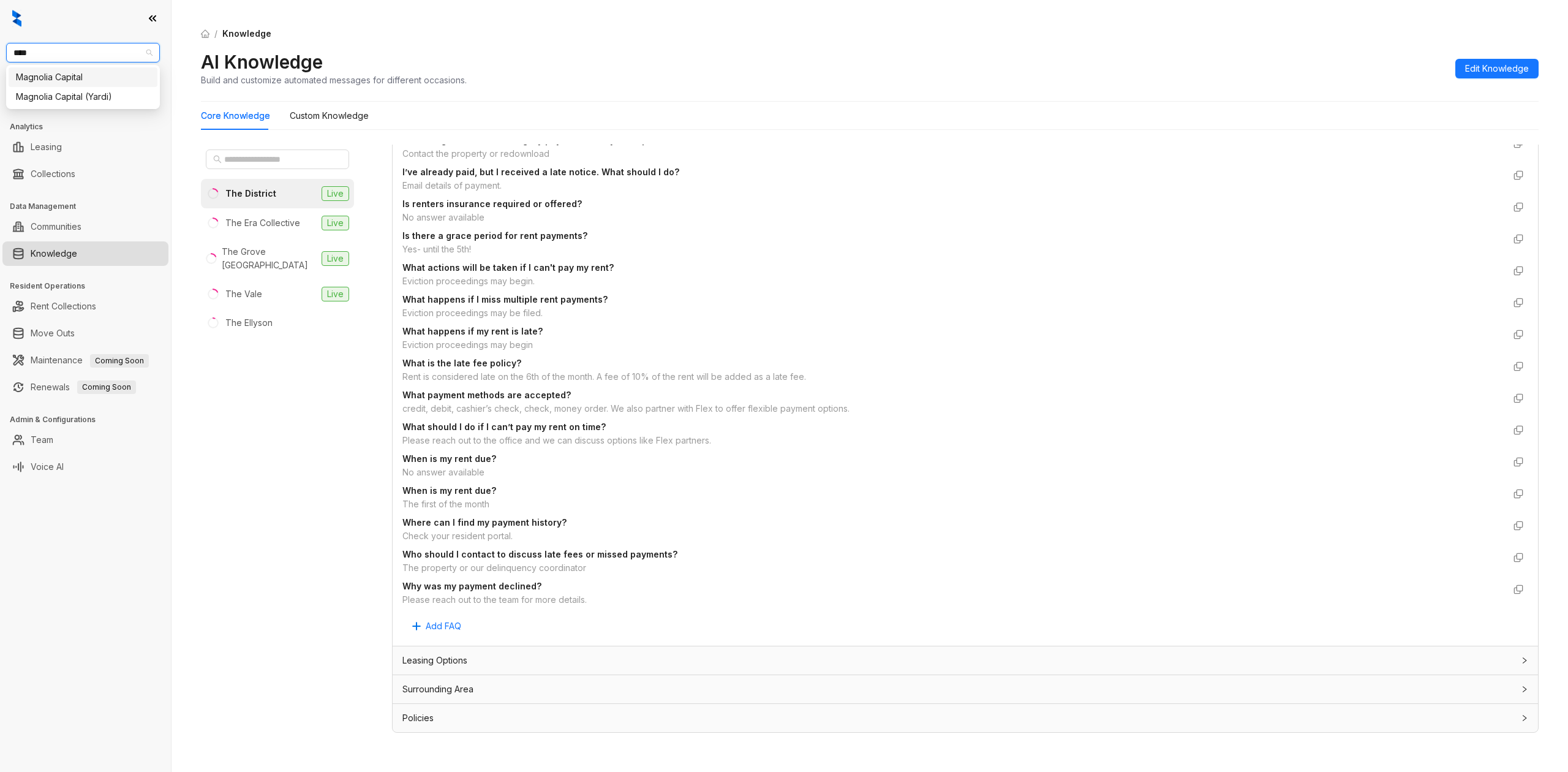 type 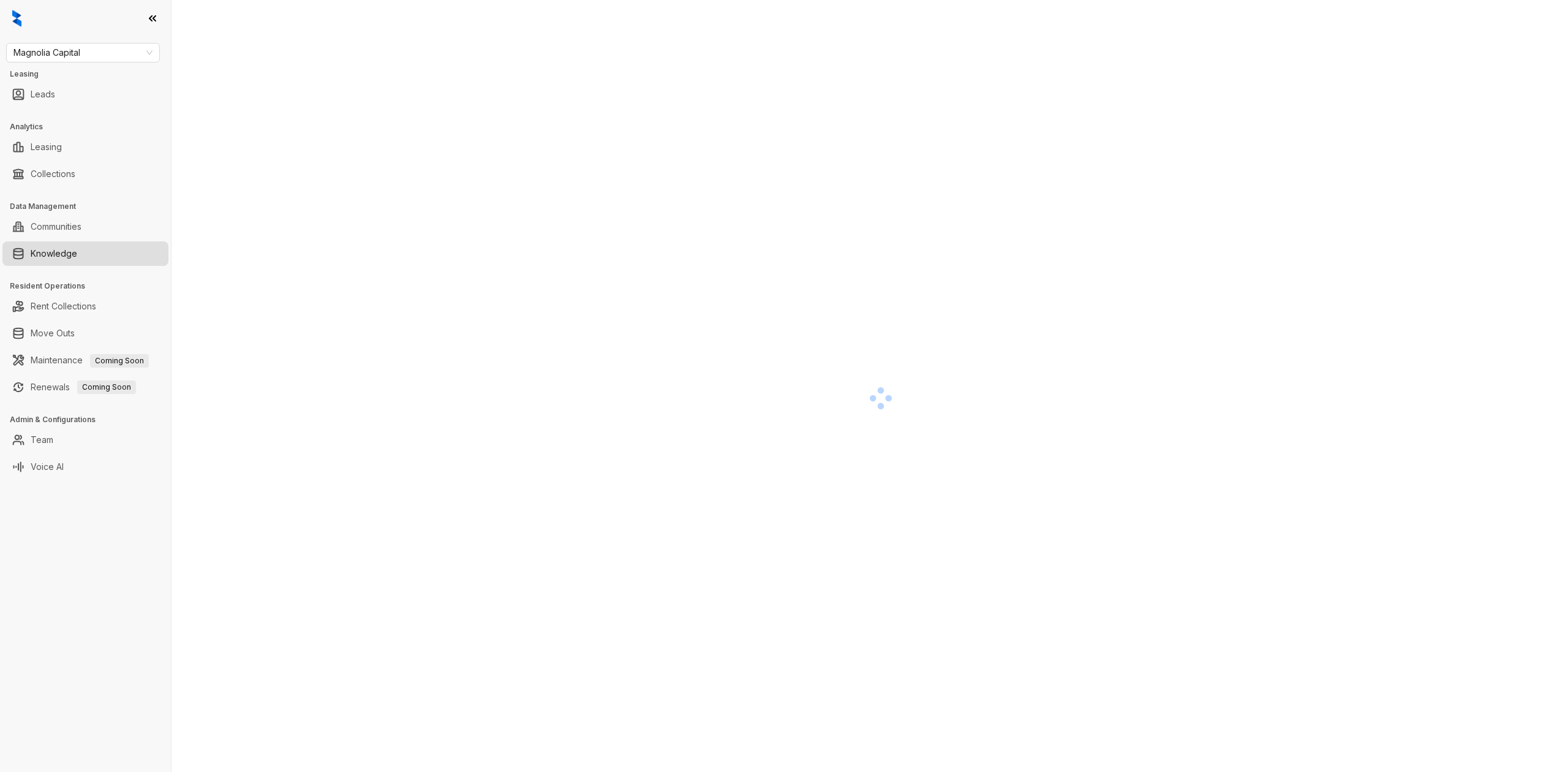 scroll, scrollTop: 0, scrollLeft: 0, axis: both 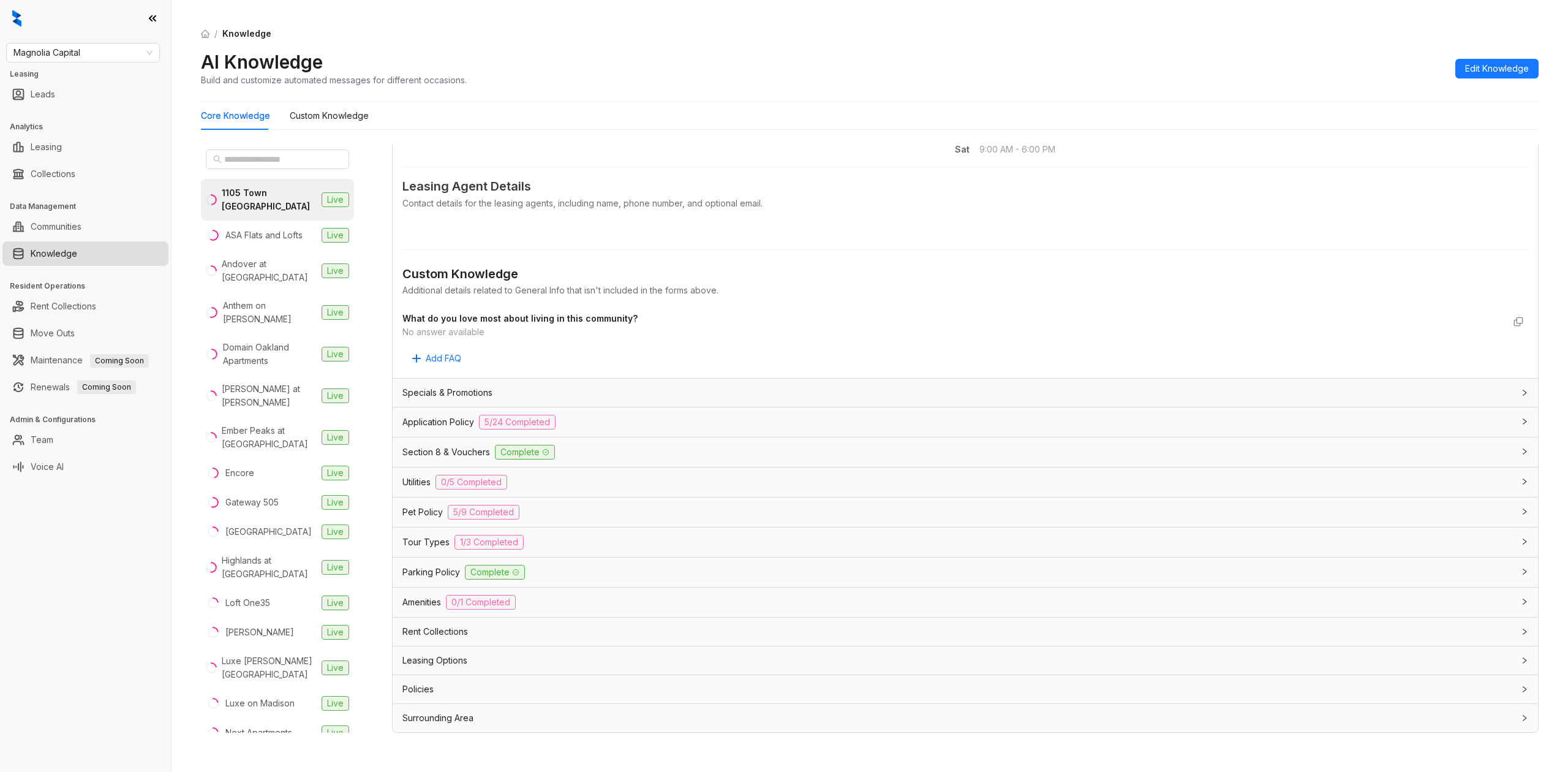 click on "Rent Collections" at bounding box center [435, 632] 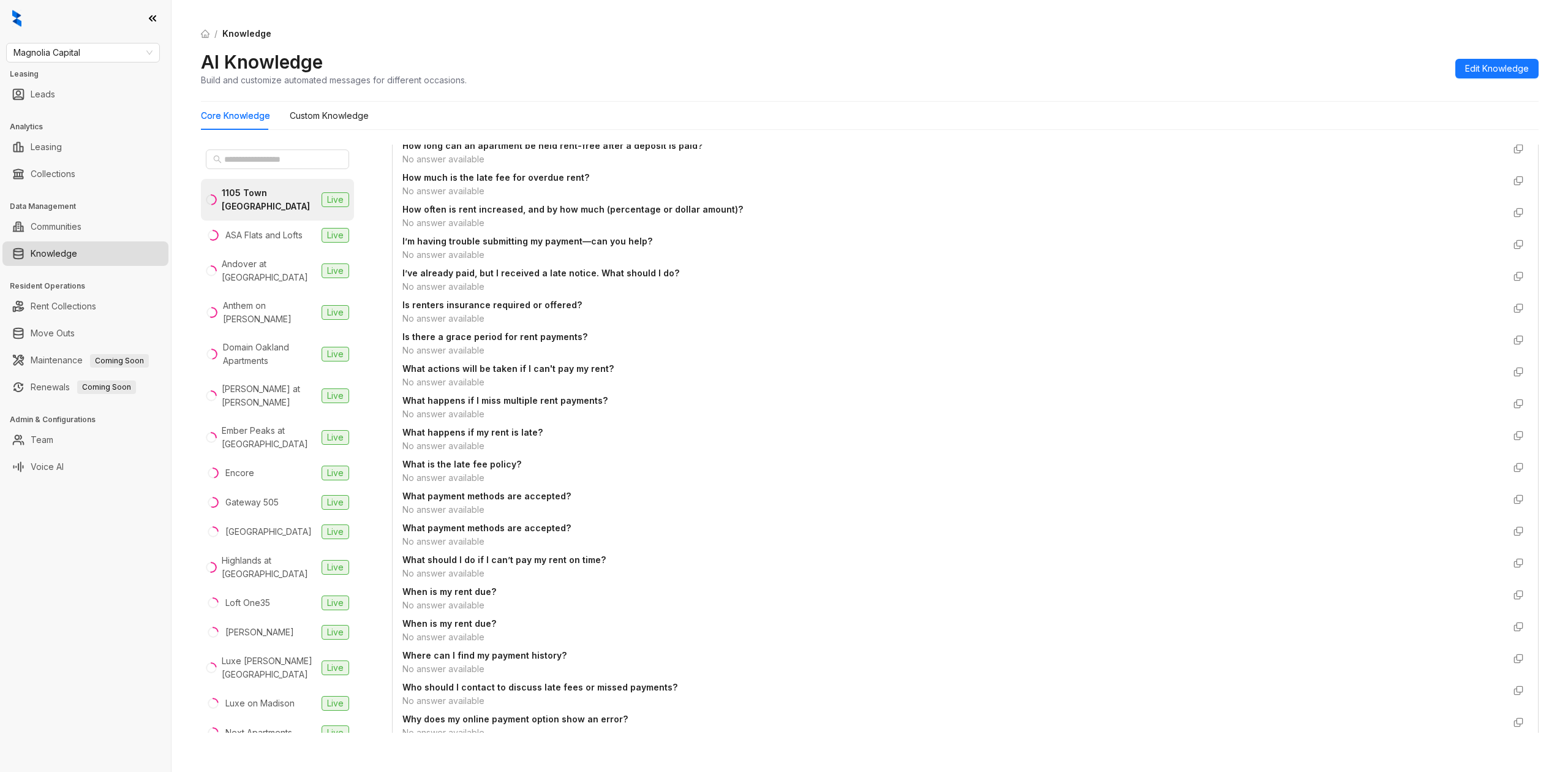 scroll, scrollTop: 1345, scrollLeft: 0, axis: vertical 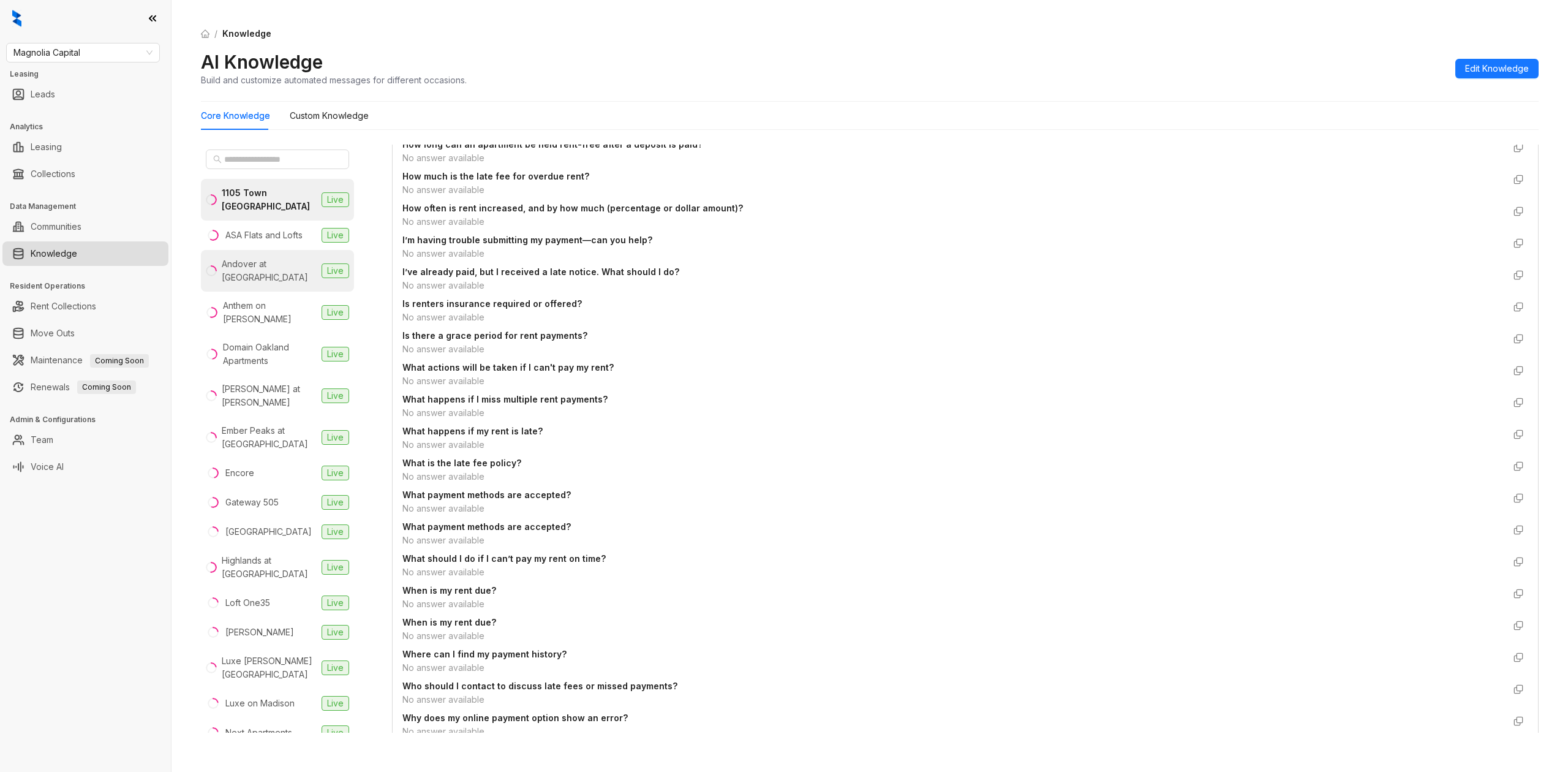click on "Andover at [PERSON_NAME] Live" at bounding box center (277, 271) 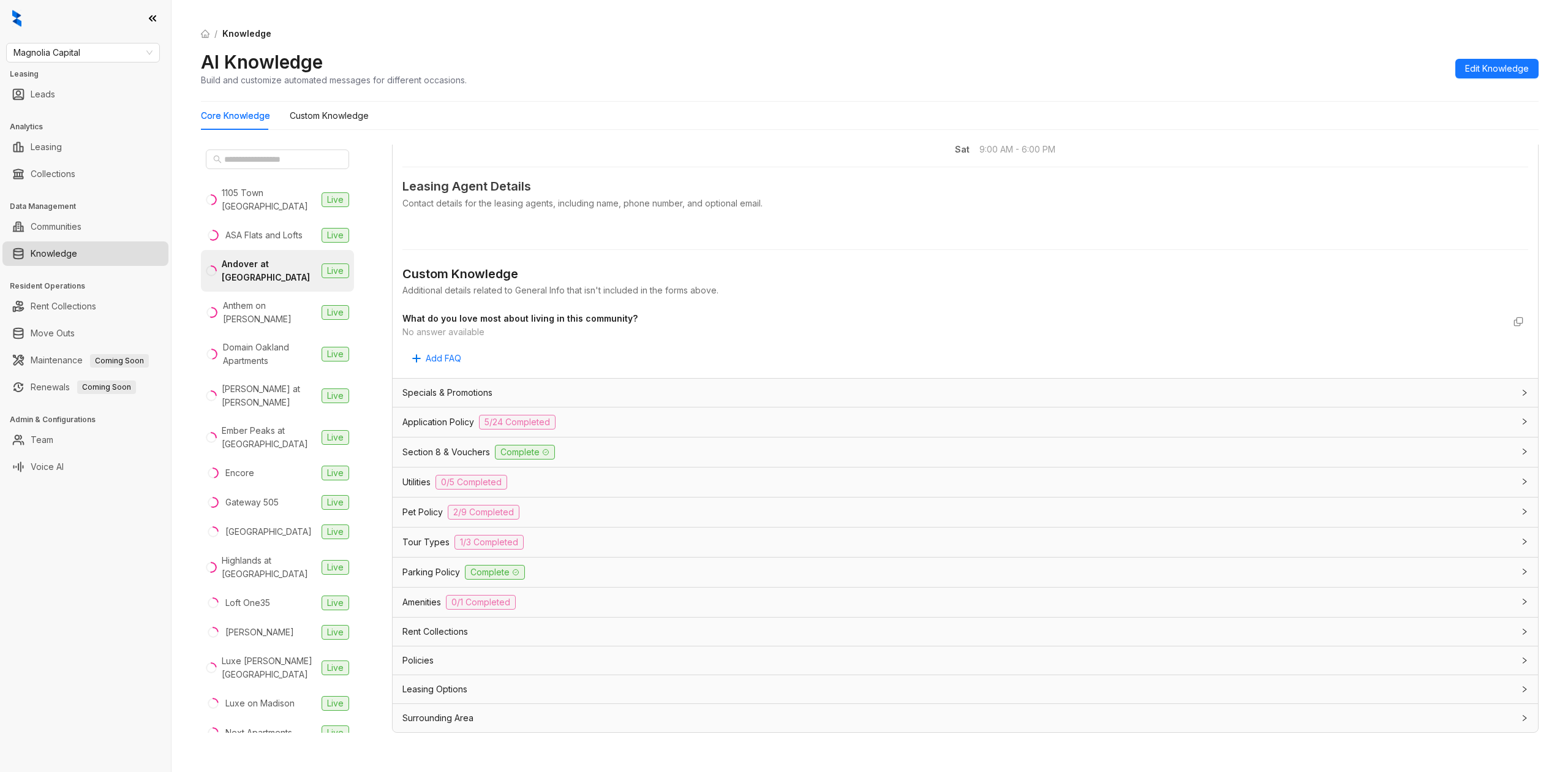 scroll, scrollTop: 499, scrollLeft: 0, axis: vertical 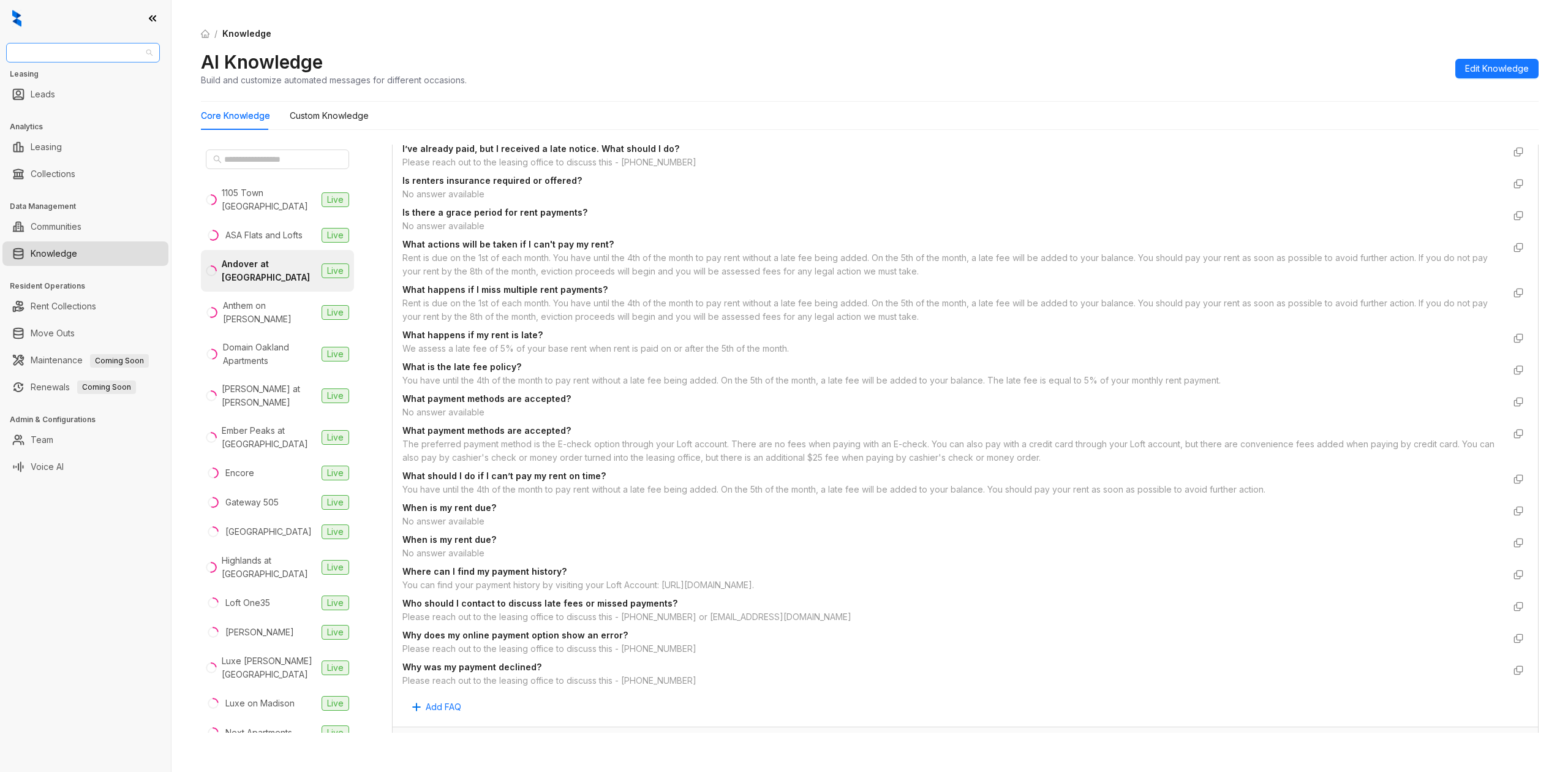 click on "Magnolia Capital" at bounding box center (83, 53) 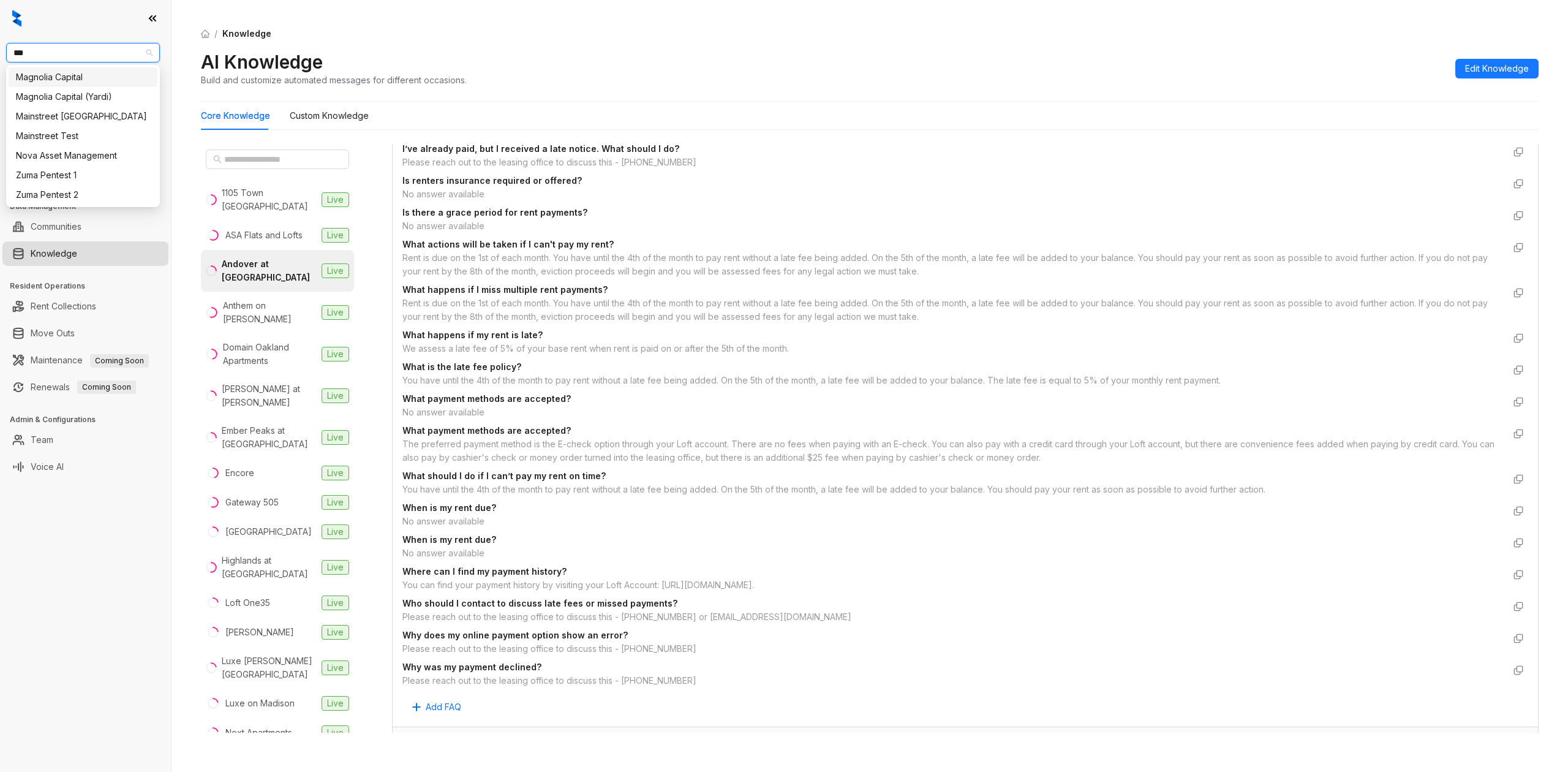 type on "****" 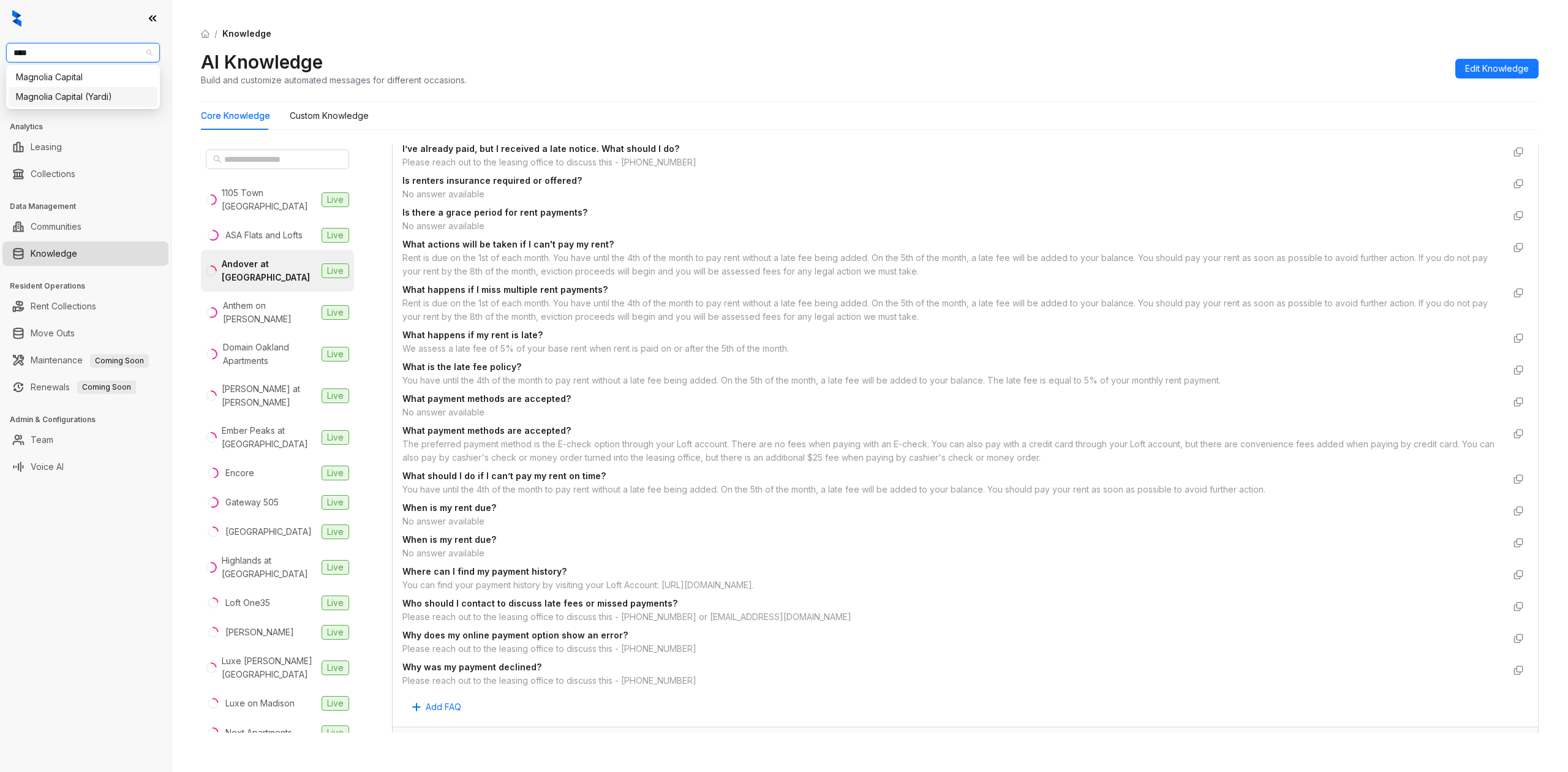 click on "Magnolia Capital (Yardi)" at bounding box center [83, 97] 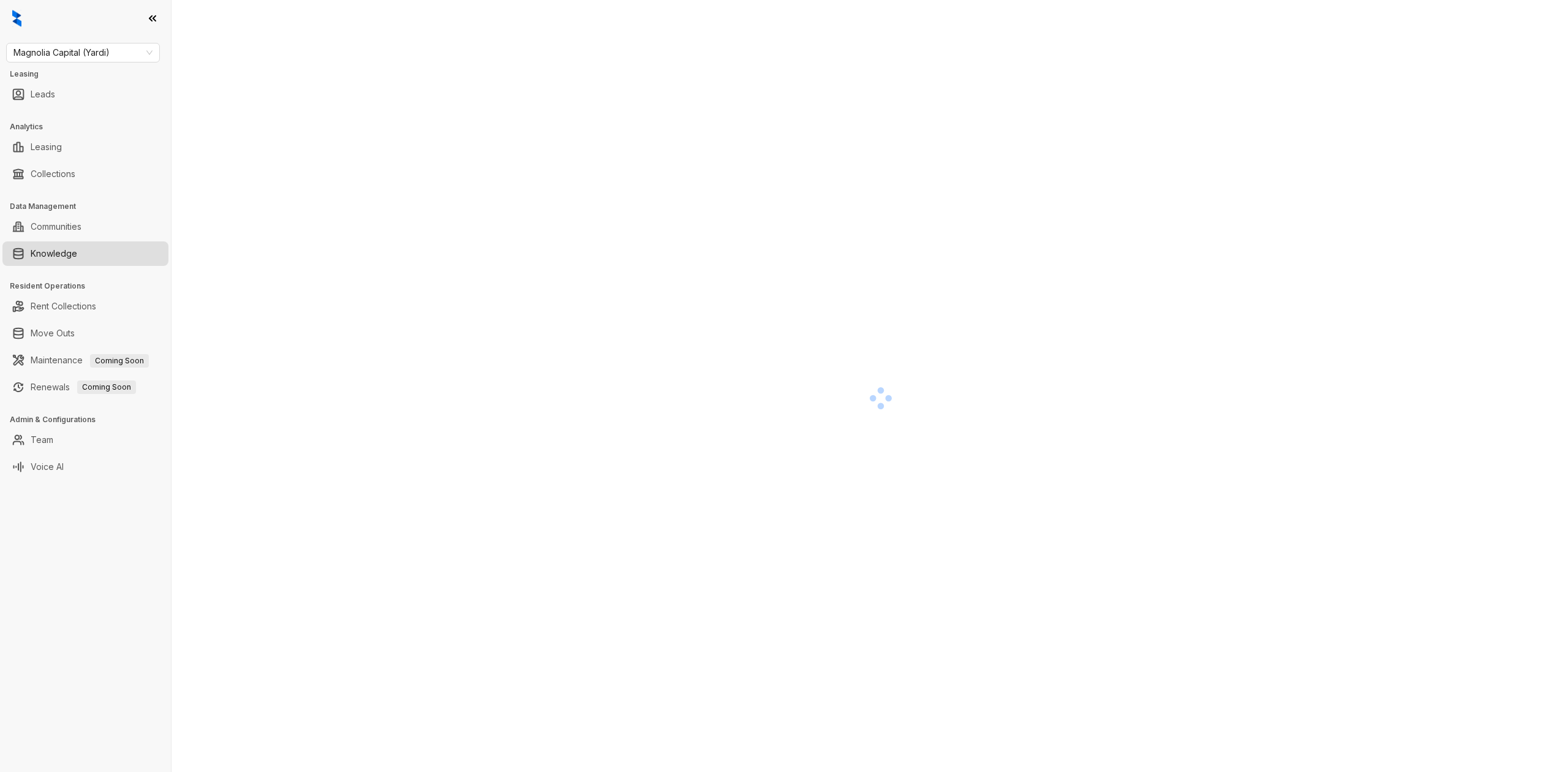 scroll, scrollTop: 0, scrollLeft: 0, axis: both 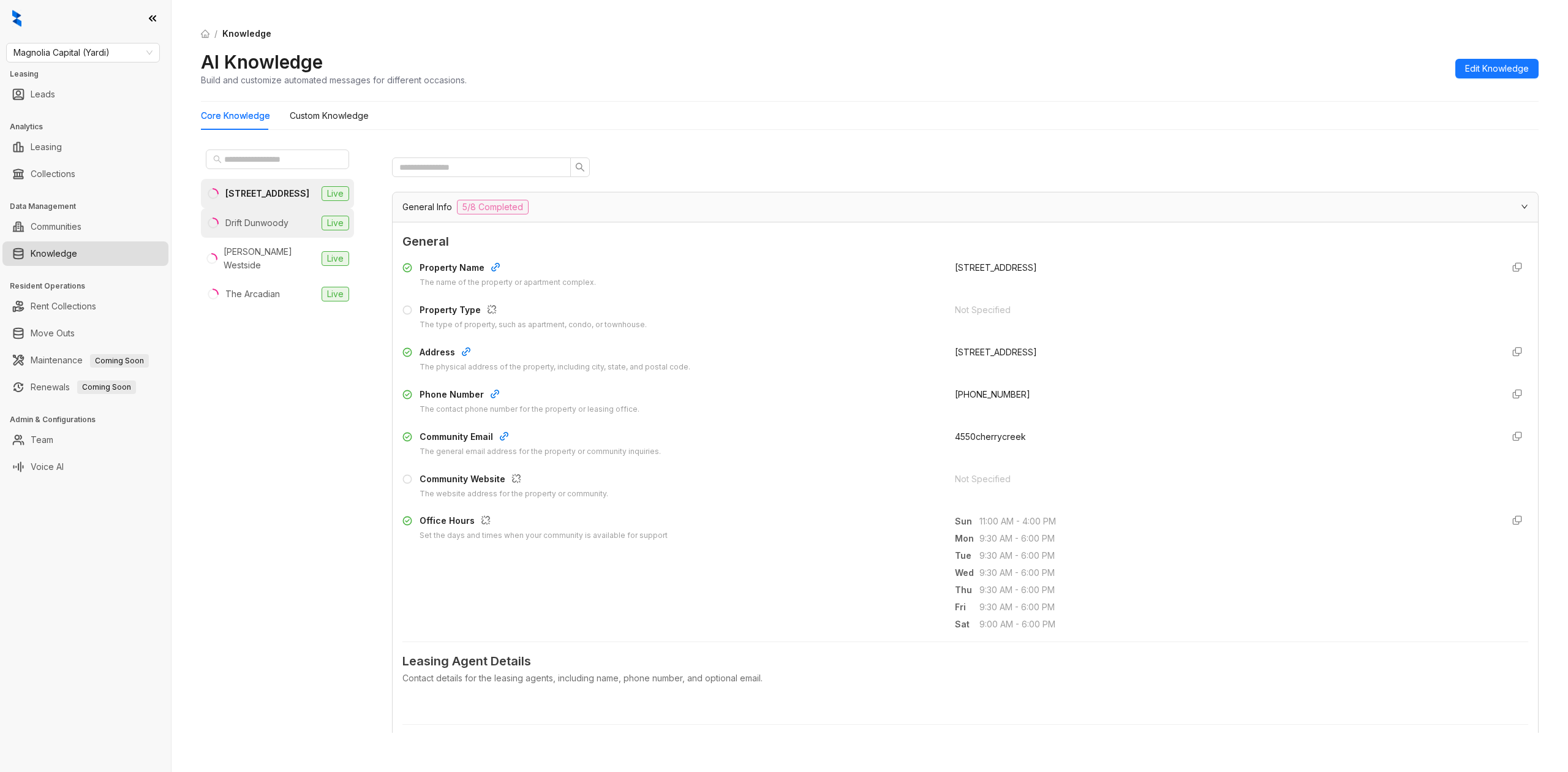 click on "Drift Dunwoody Live" at bounding box center [277, 223] 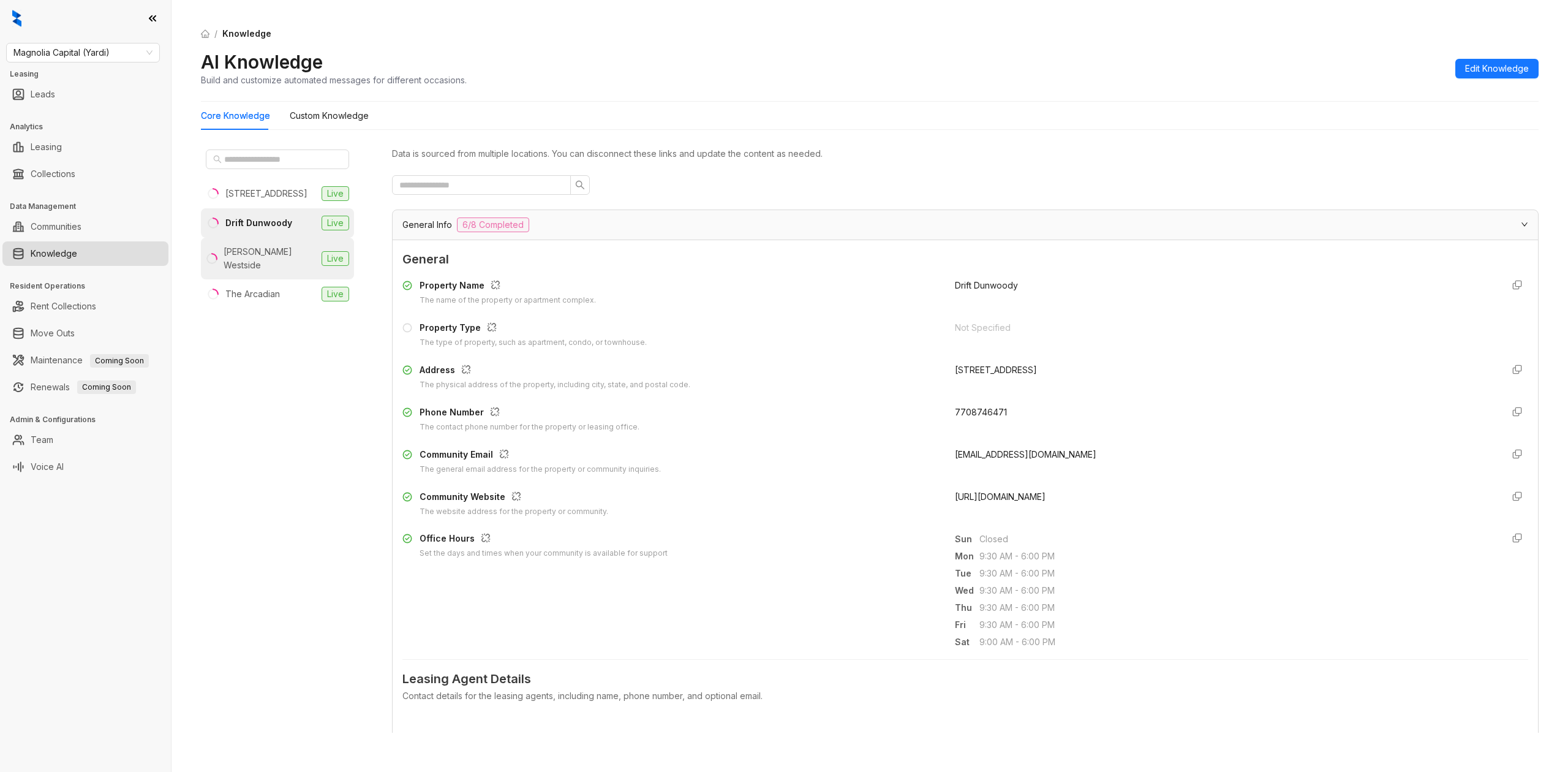 click on "[PERSON_NAME] Westside Live" at bounding box center (277, 259) 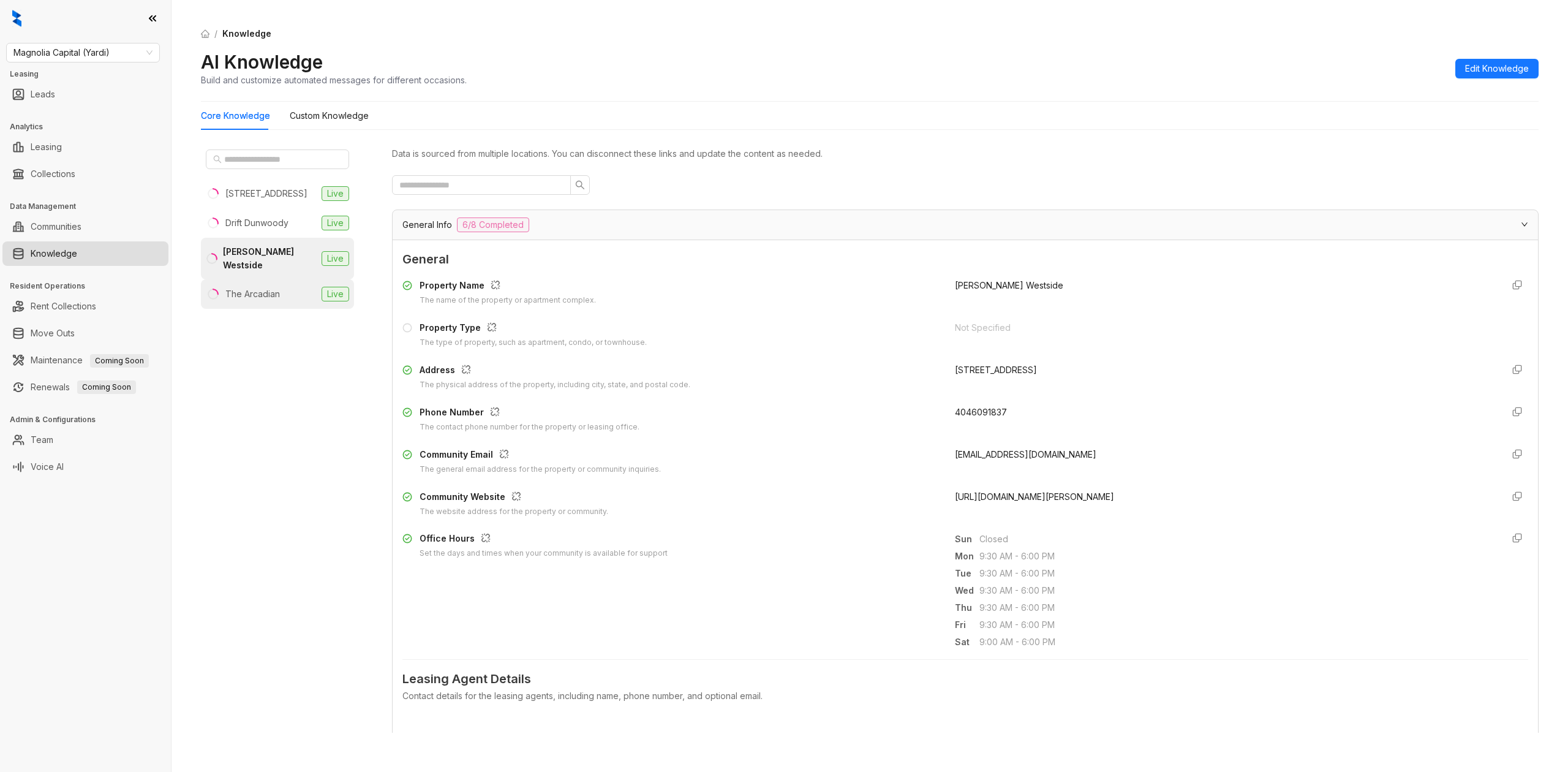 click on "The Arcadian" at bounding box center [252, 294] 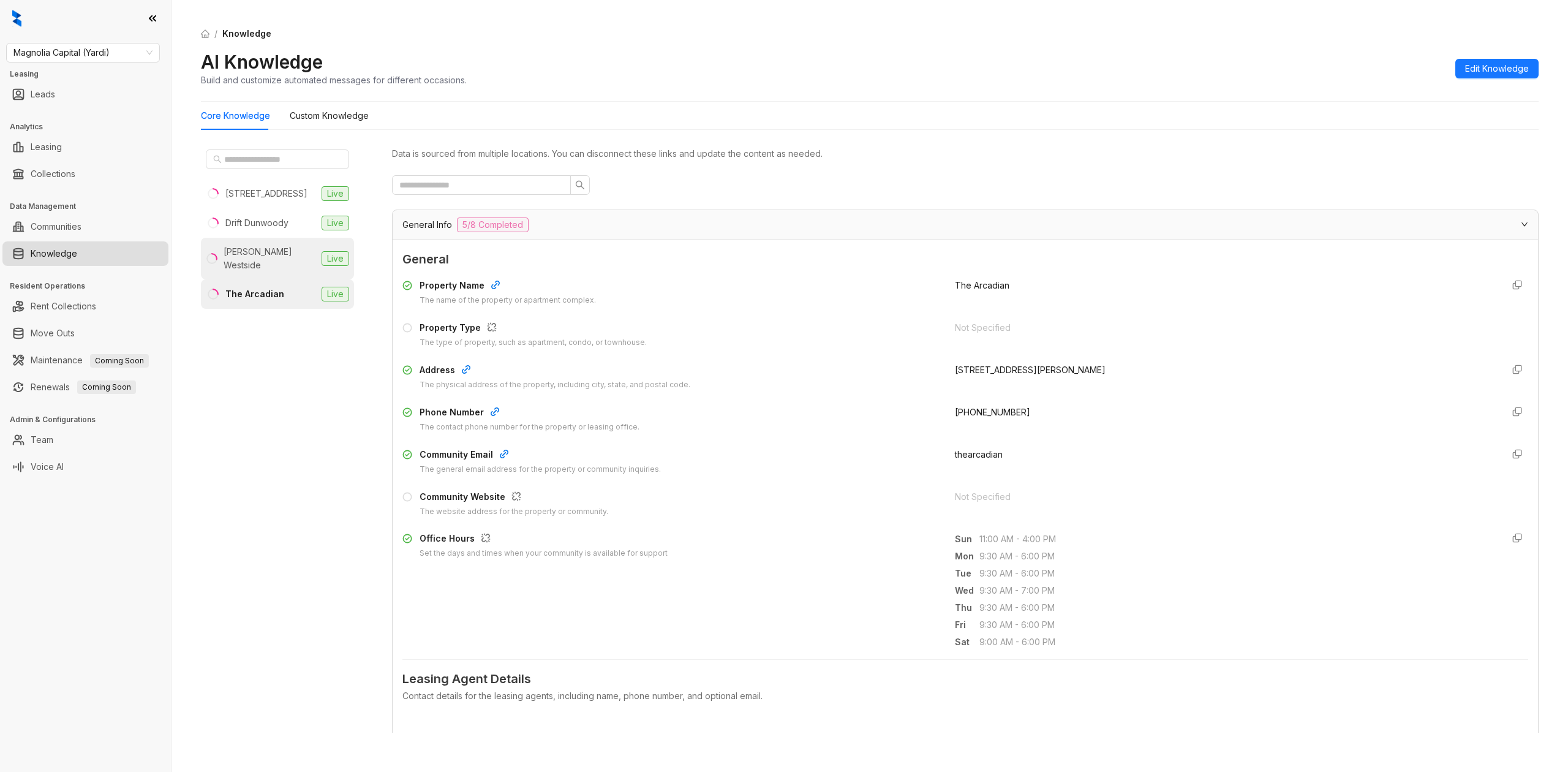 click on "[PERSON_NAME] Westside" at bounding box center (270, 259) 